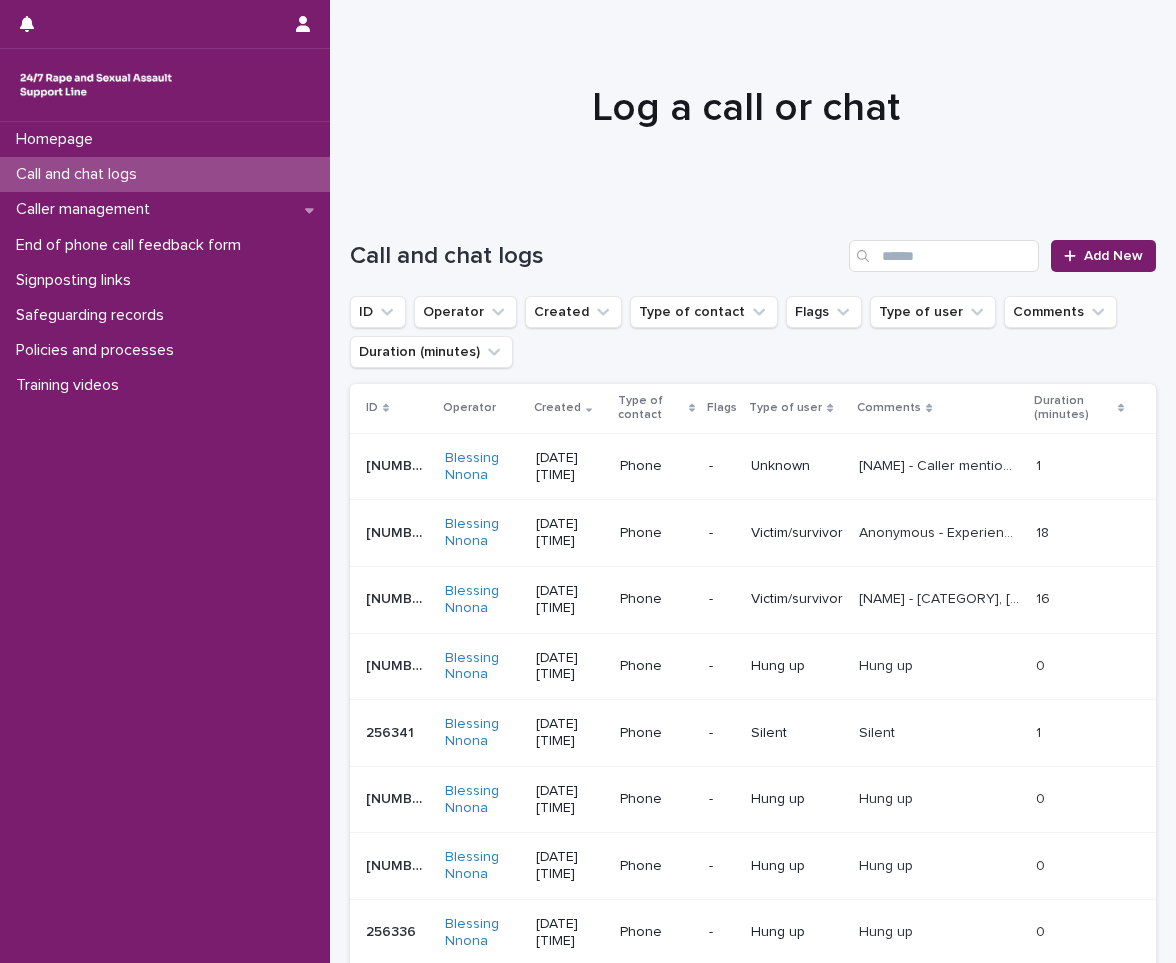 scroll, scrollTop: 0, scrollLeft: 0, axis: both 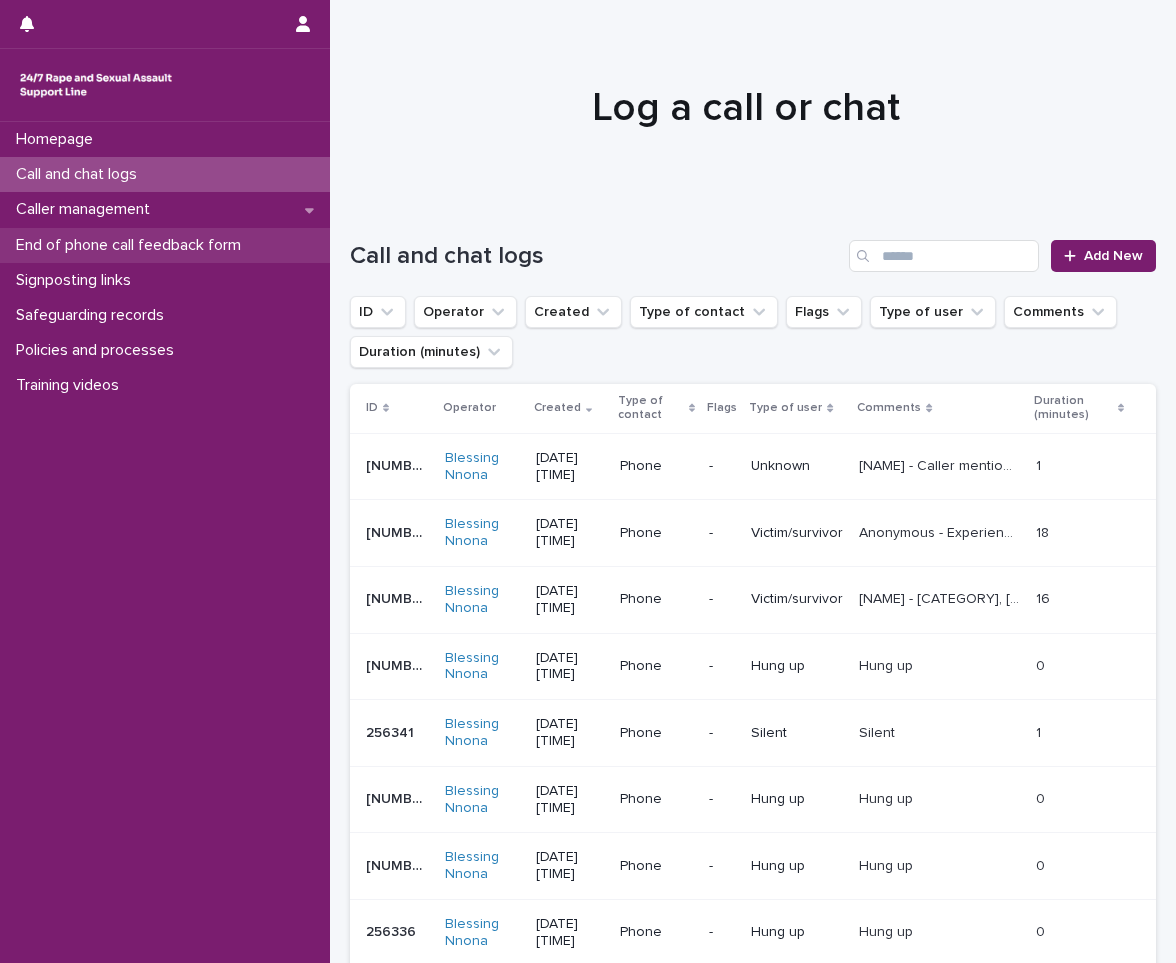 click on "End of phone call feedback form" at bounding box center [165, 245] 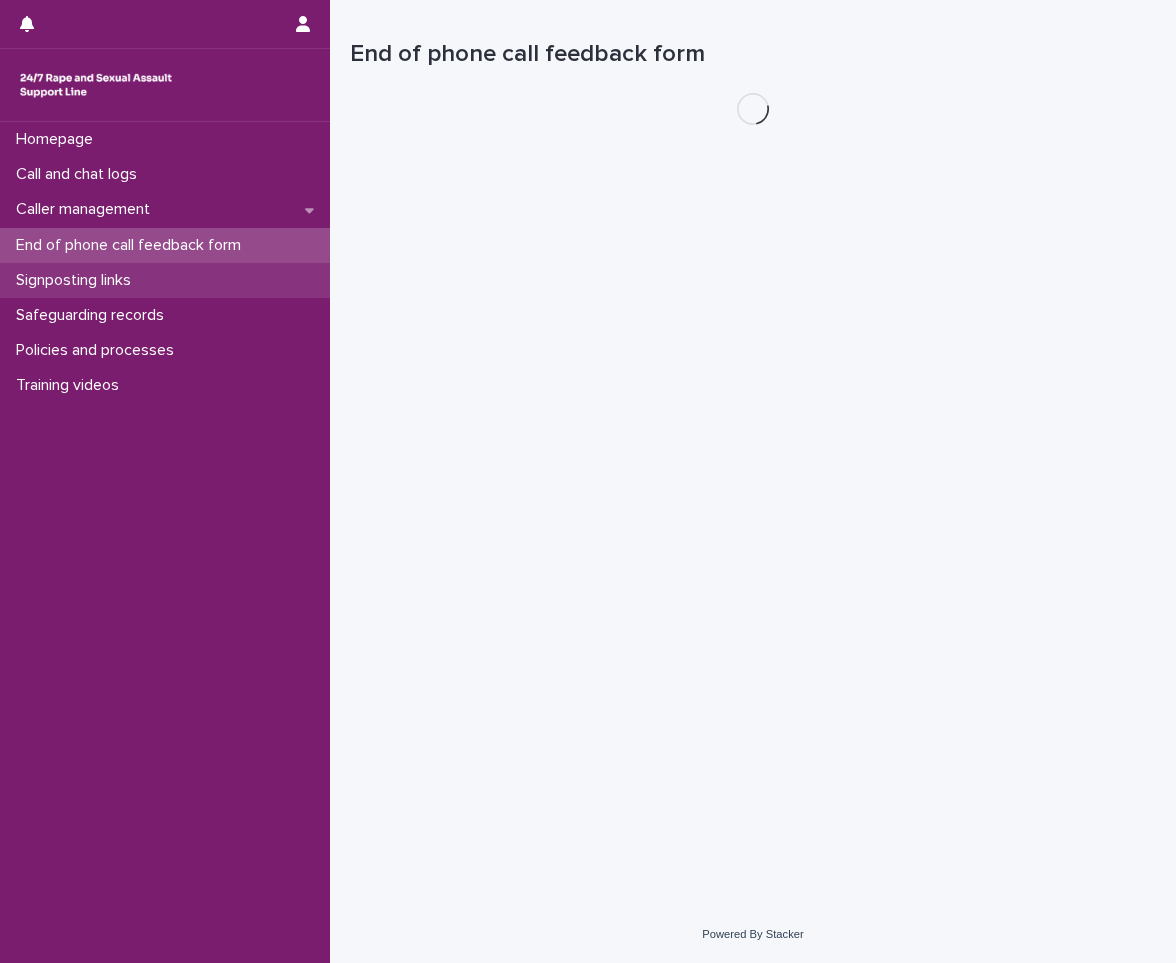 click on "Signposting links" at bounding box center [77, 280] 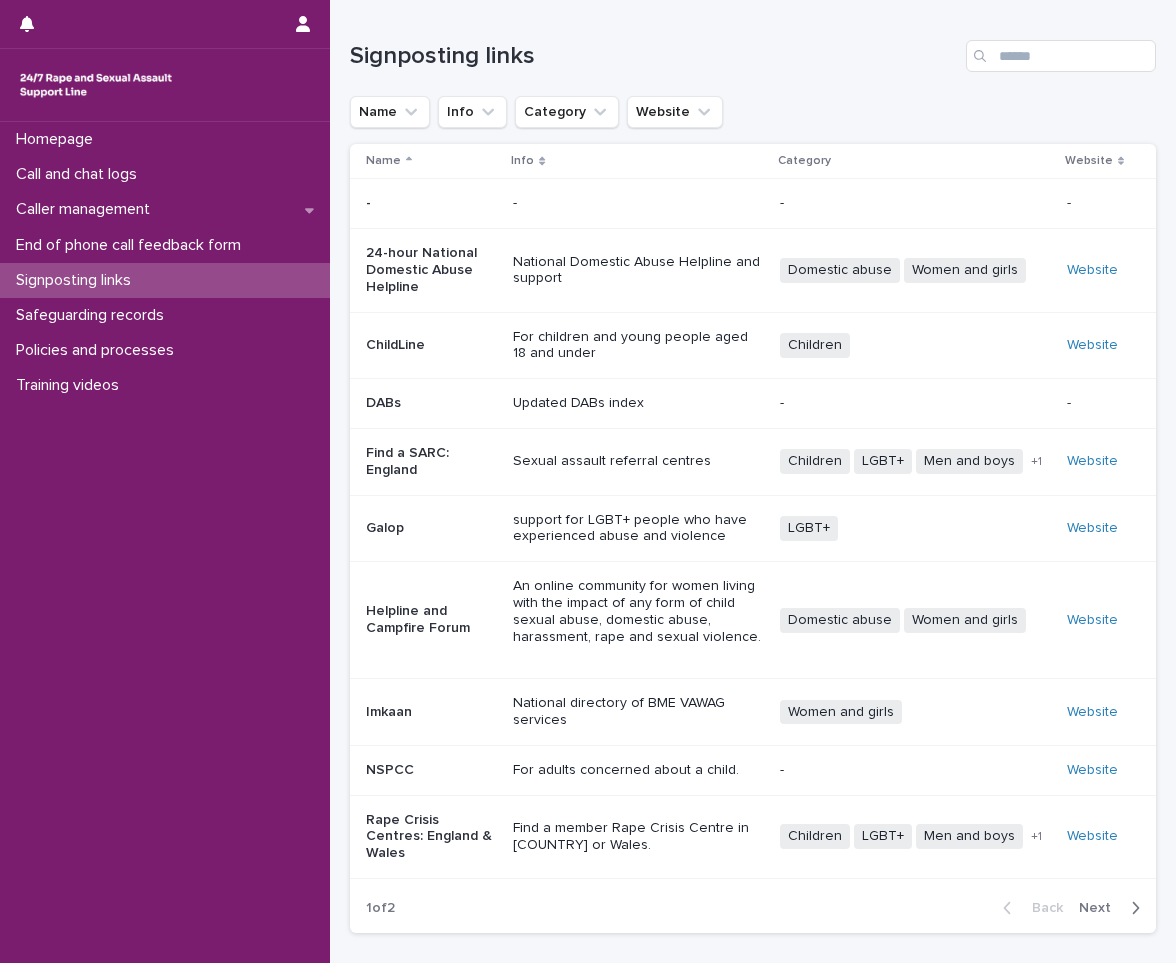 click 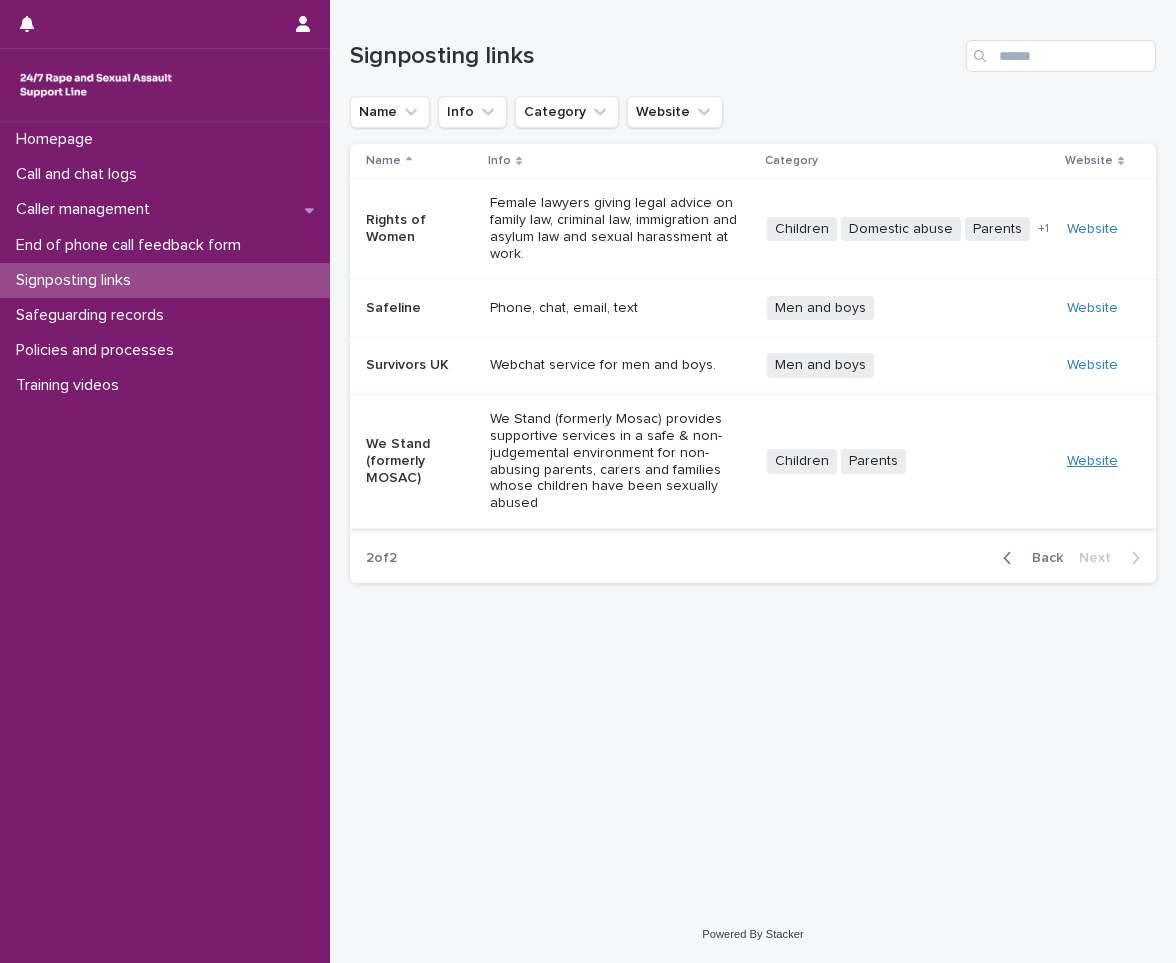 click on "Website" at bounding box center [1092, 461] 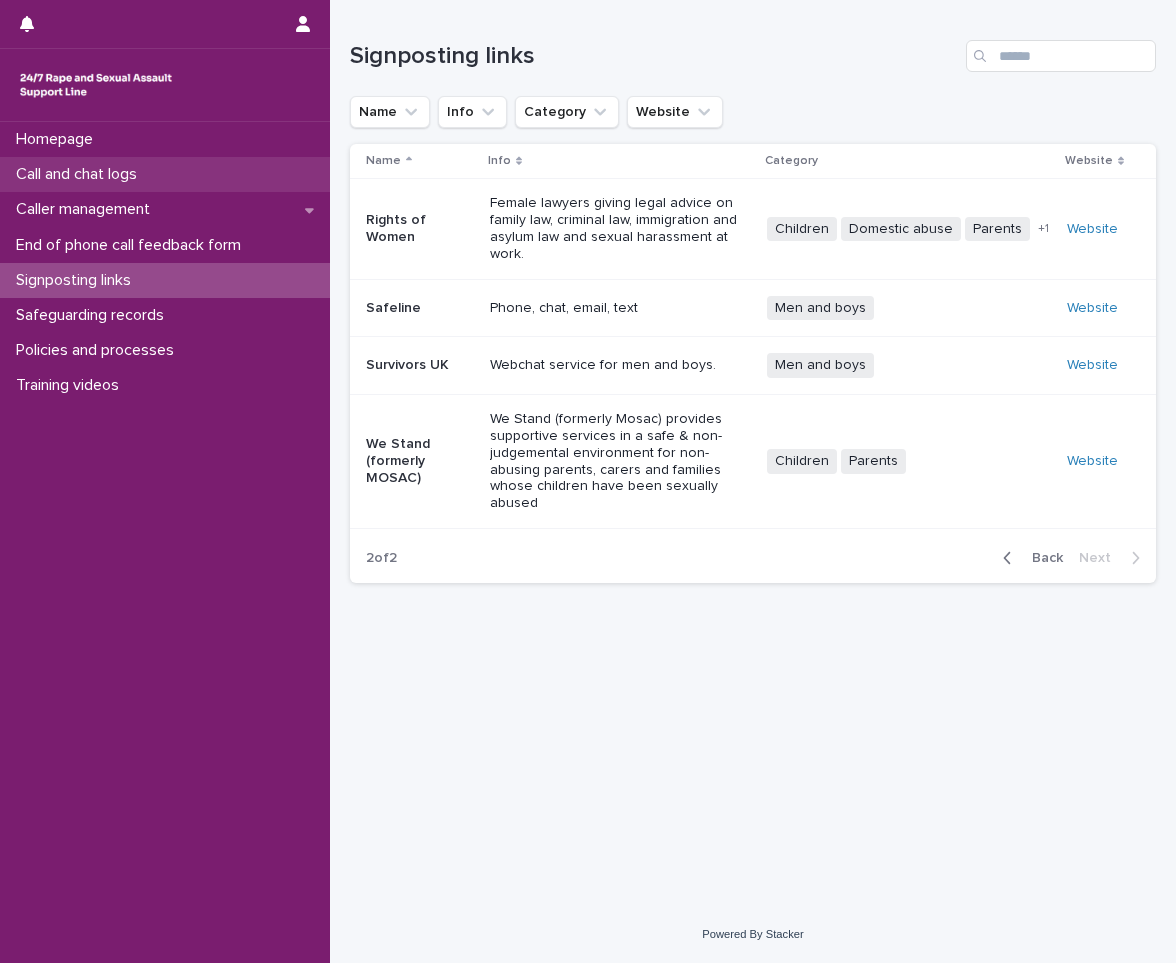 click on "Call and chat logs" at bounding box center [165, 174] 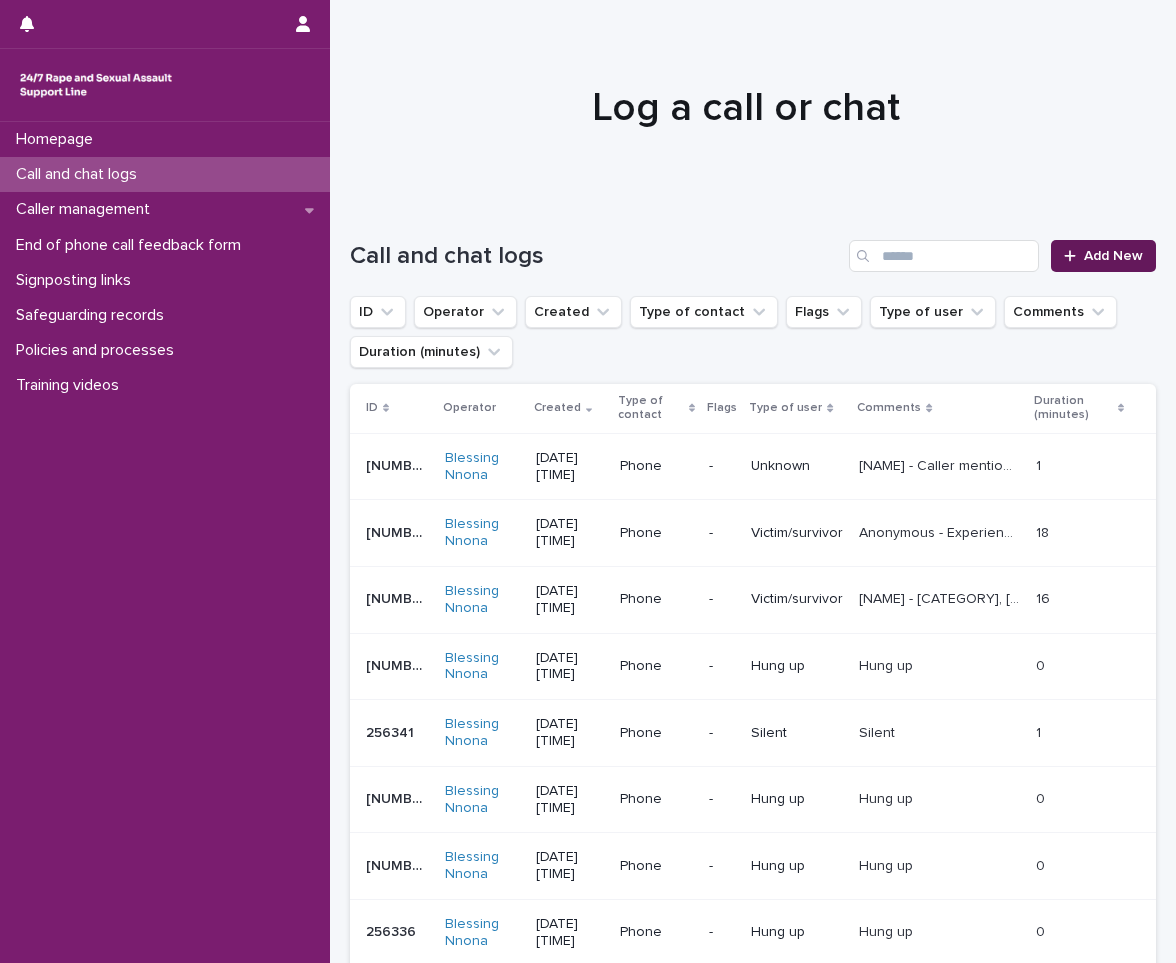 click on "Add New" at bounding box center (1113, 256) 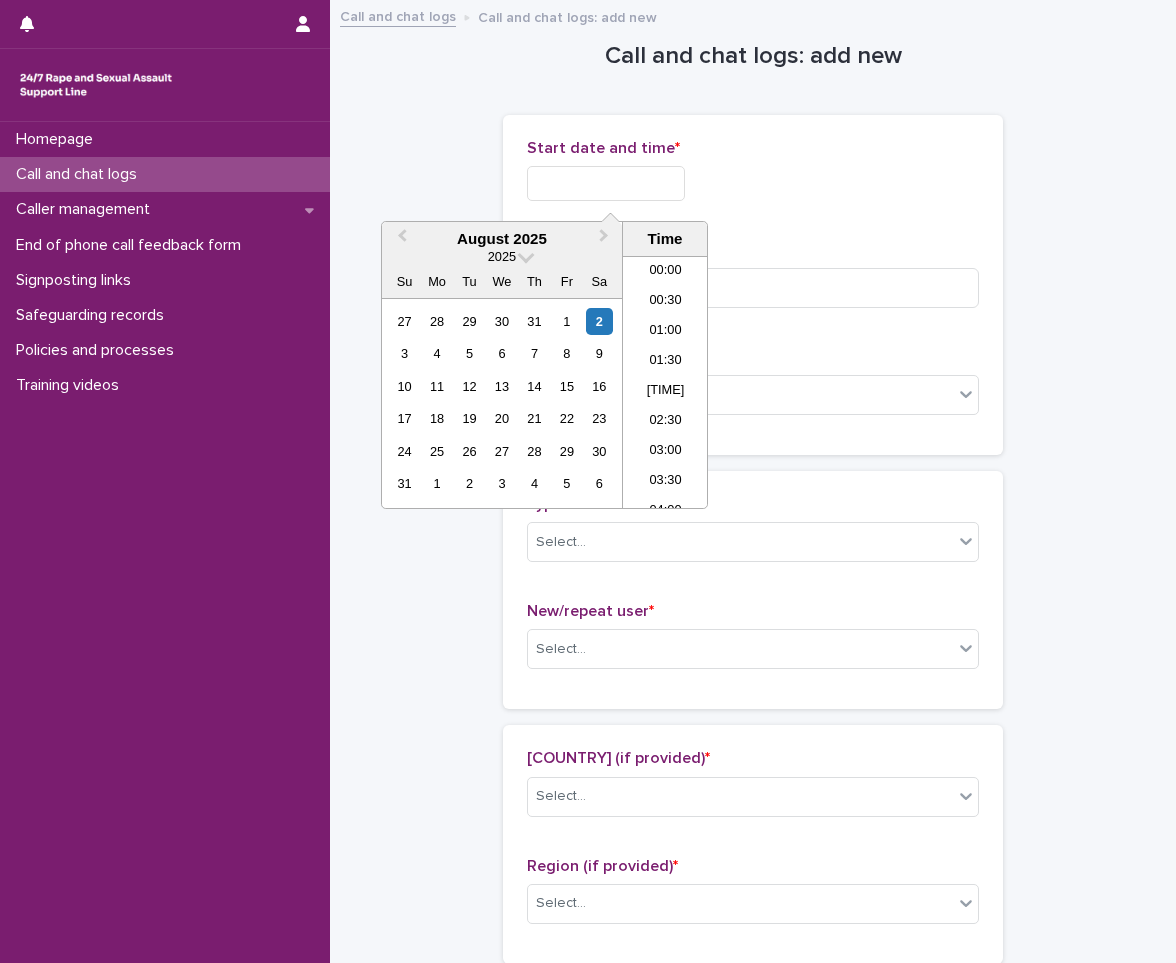 click at bounding box center (606, 183) 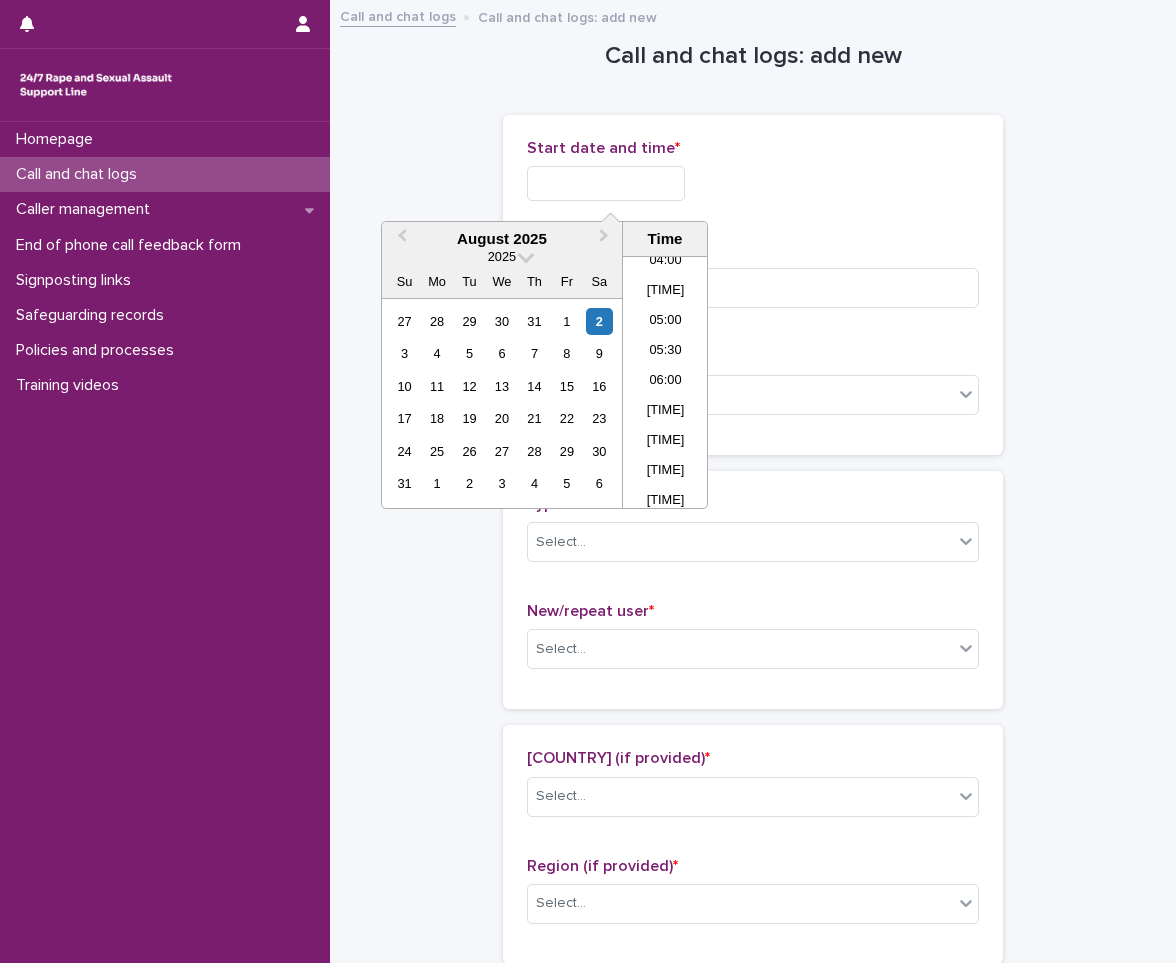 drag, startPoint x: 608, startPoint y: 327, endPoint x: 597, endPoint y: 296, distance: 32.89377 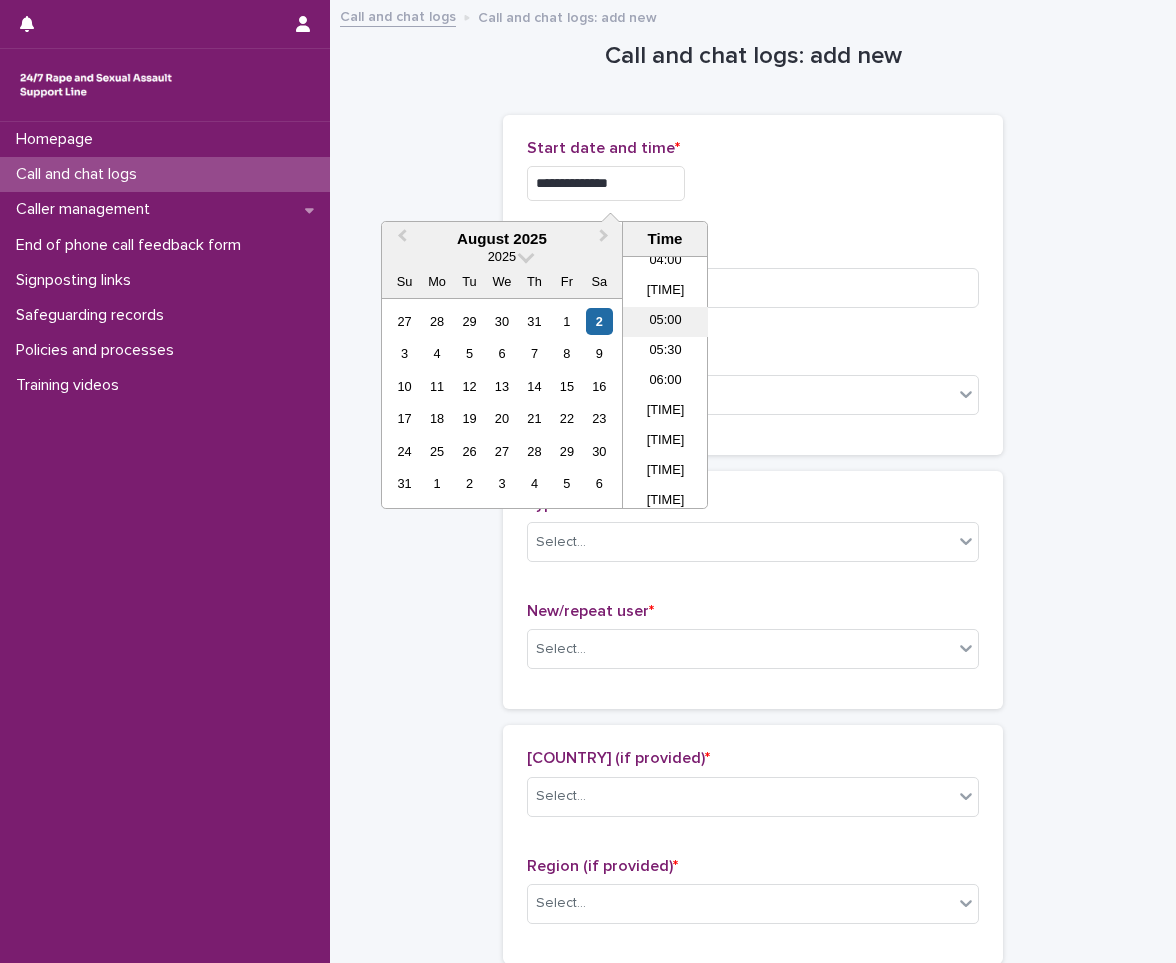 click on "05:00" at bounding box center (665, 322) 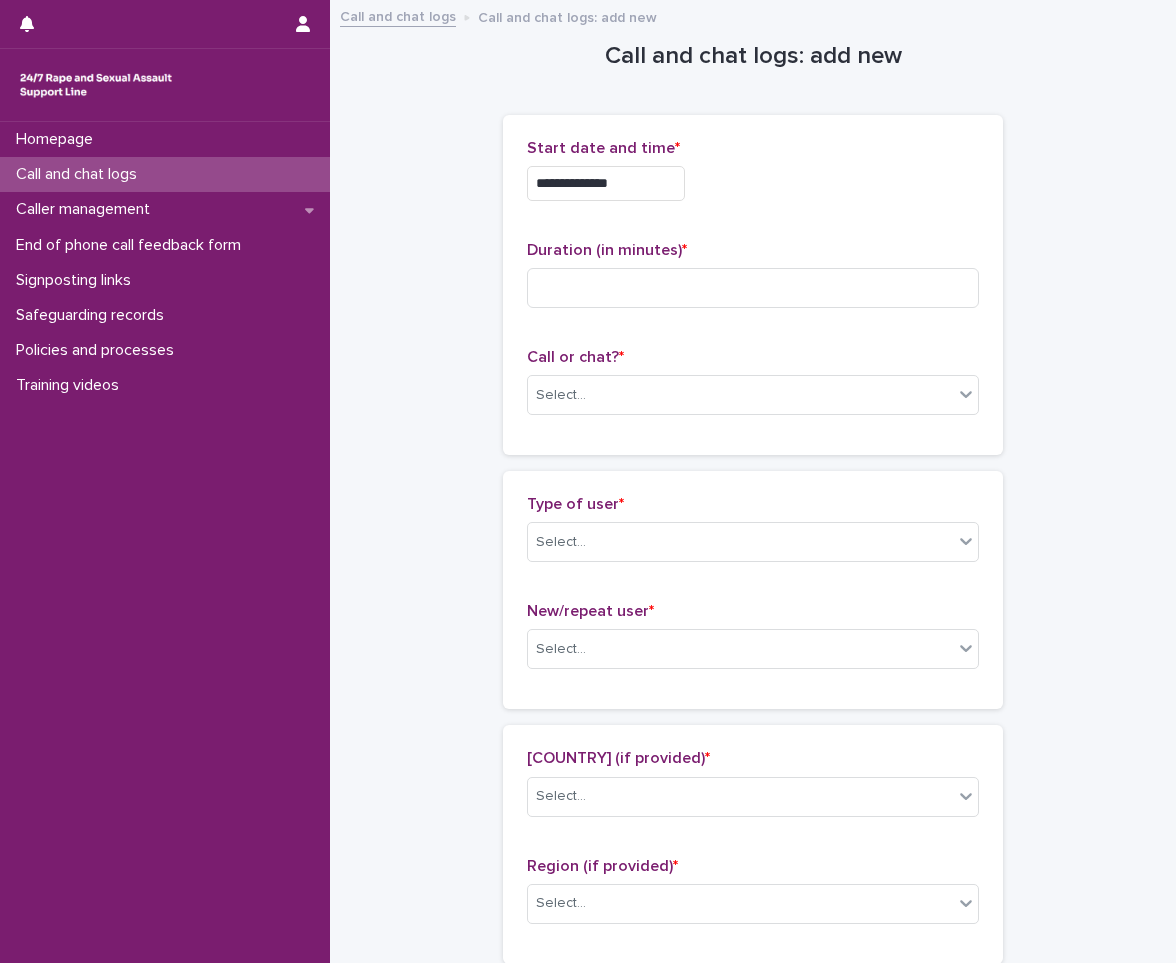 click on "**********" at bounding box center [606, 183] 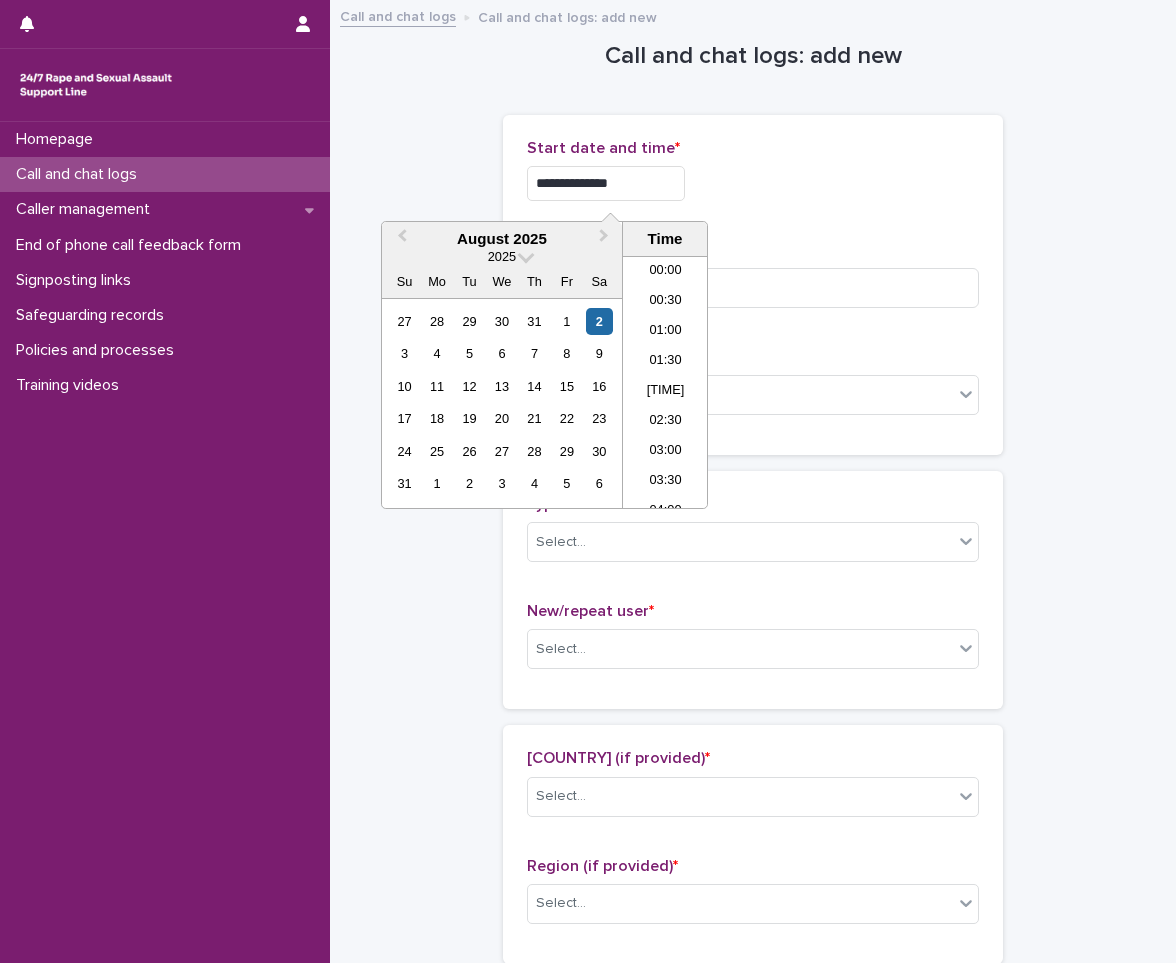 scroll, scrollTop: 190, scrollLeft: 0, axis: vertical 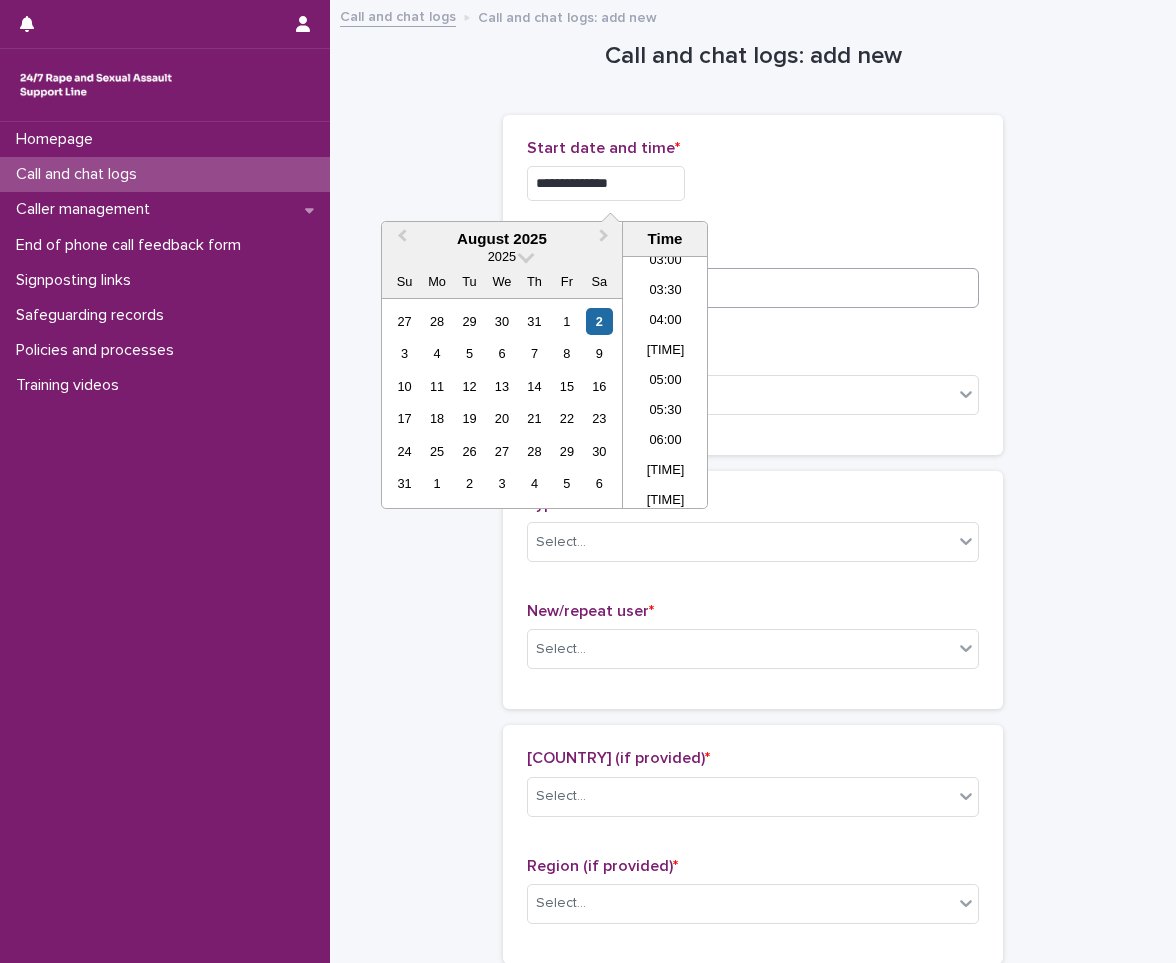 type on "**********" 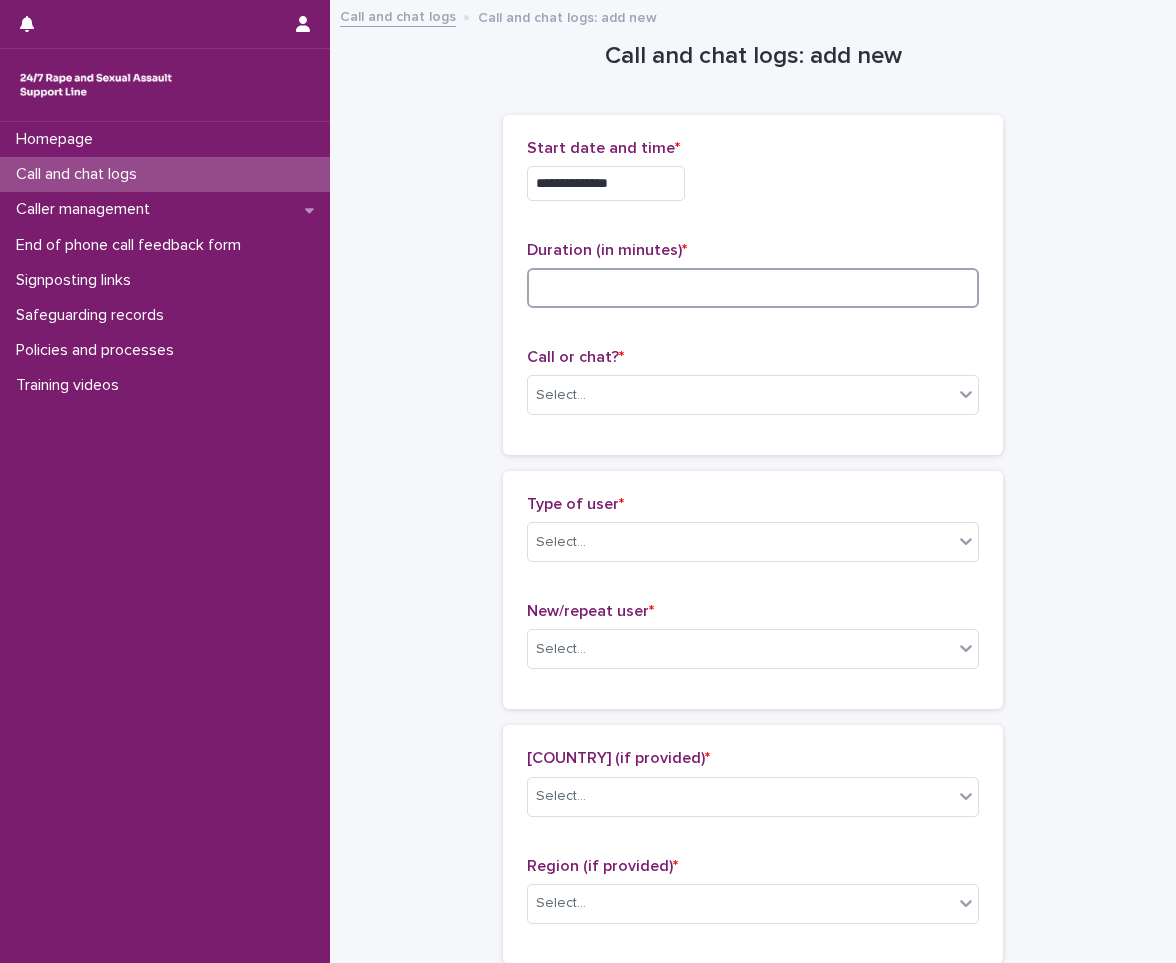 click at bounding box center [753, 288] 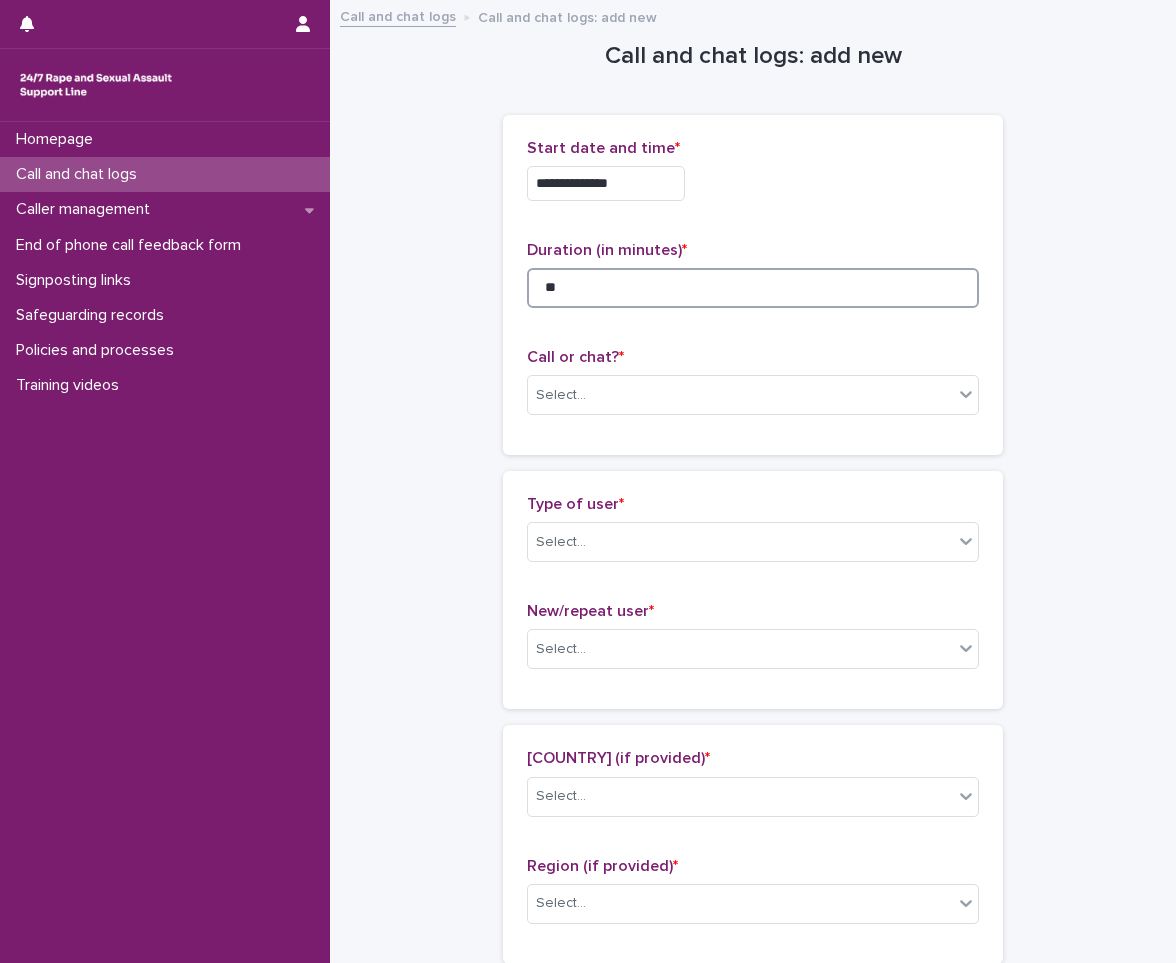 type on "**" 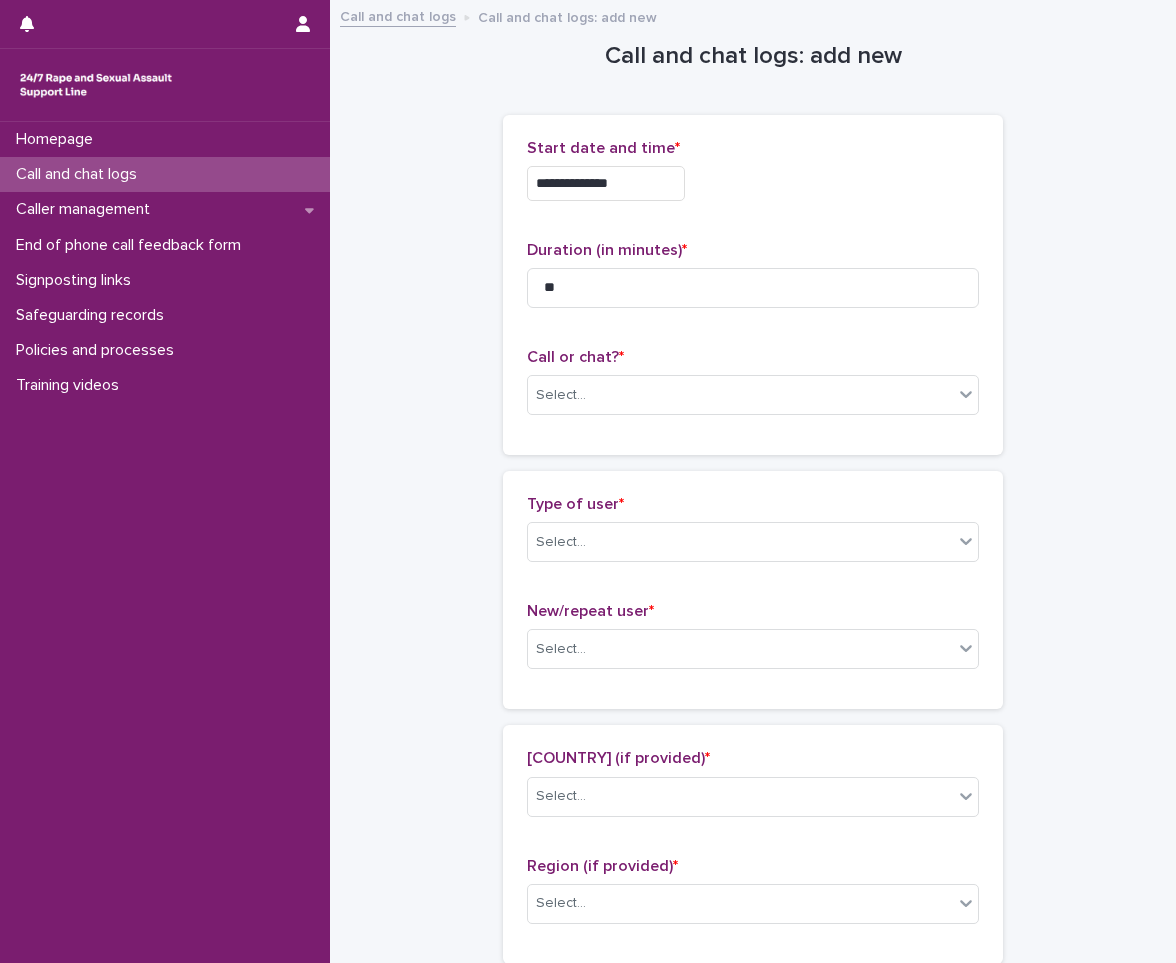 click on "Call or chat? *" at bounding box center (575, 357) 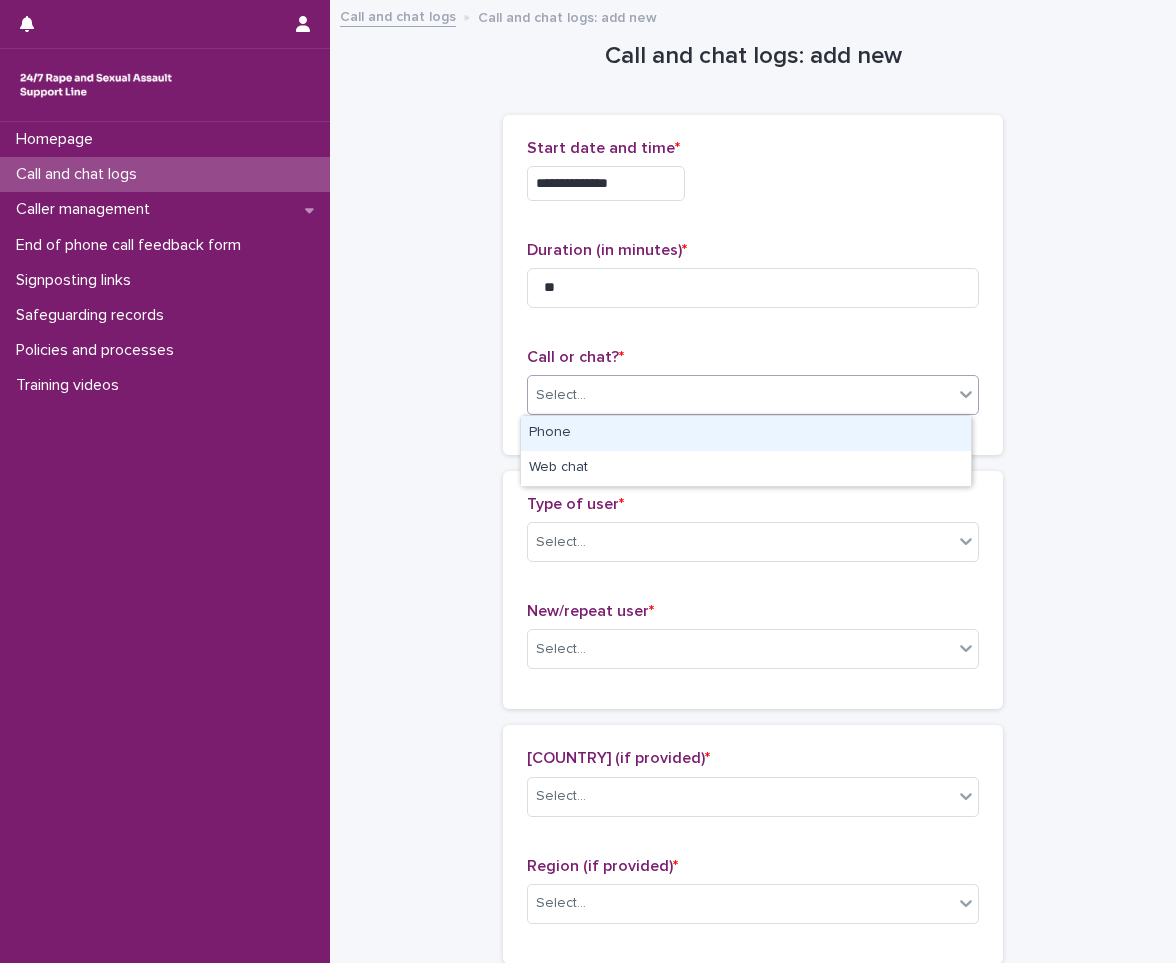 click on "Select..." at bounding box center [561, 395] 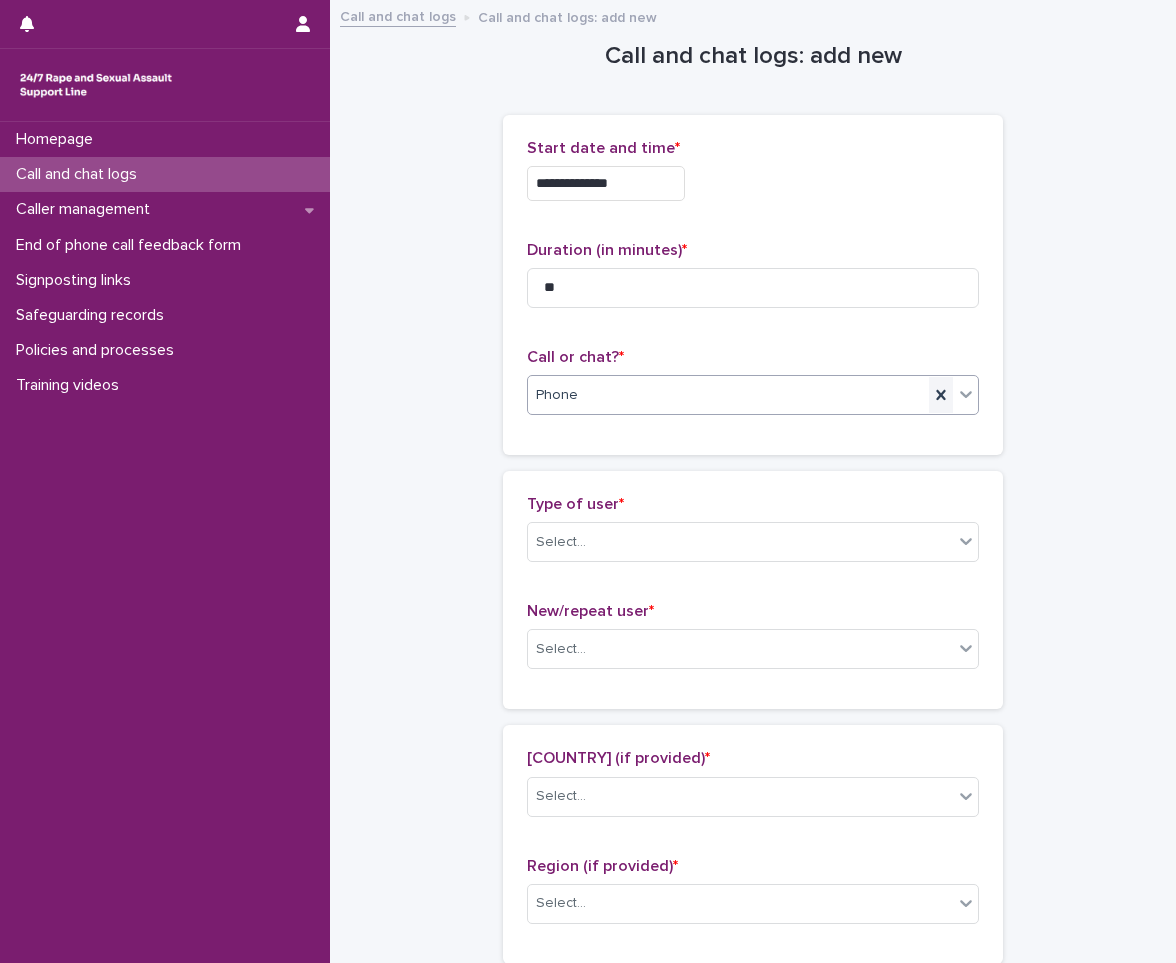 click 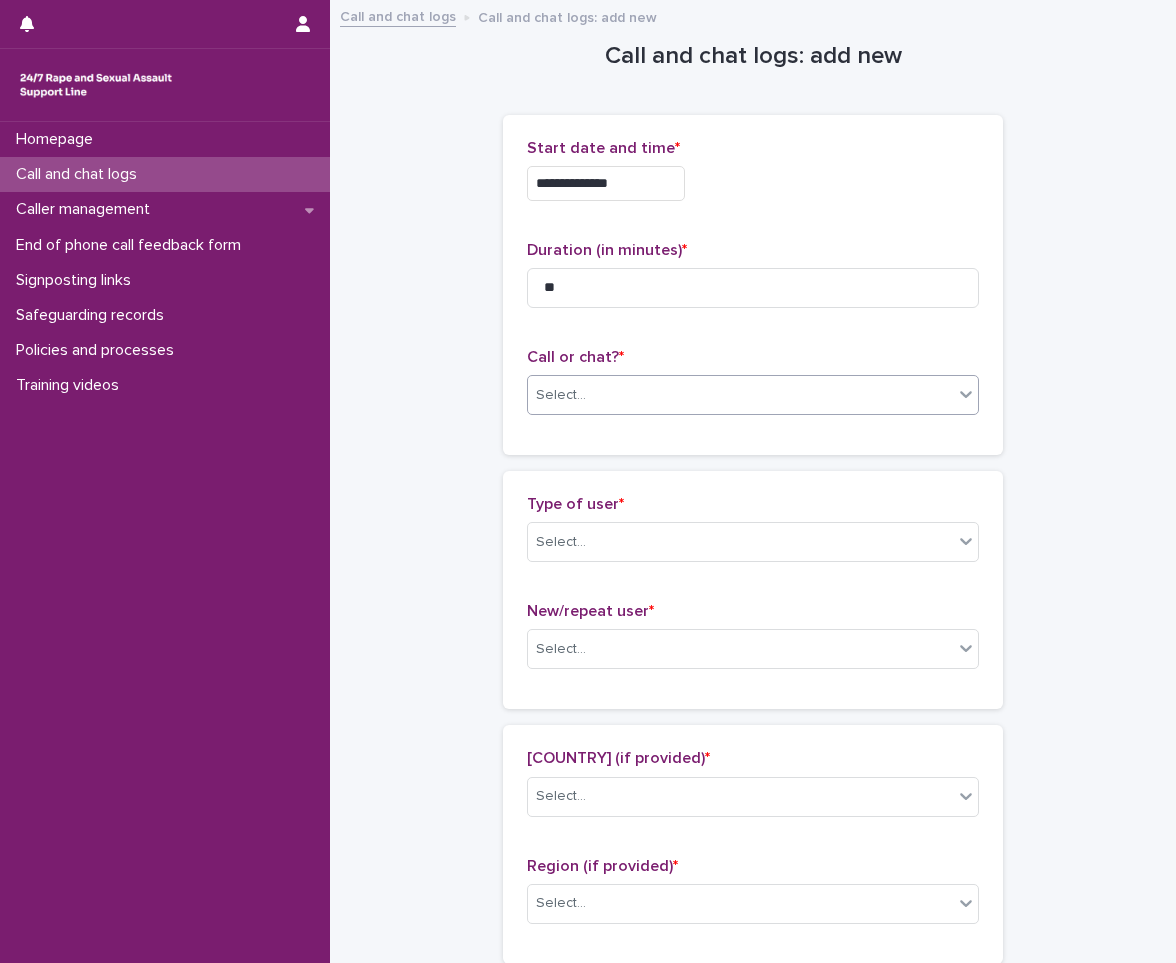 click 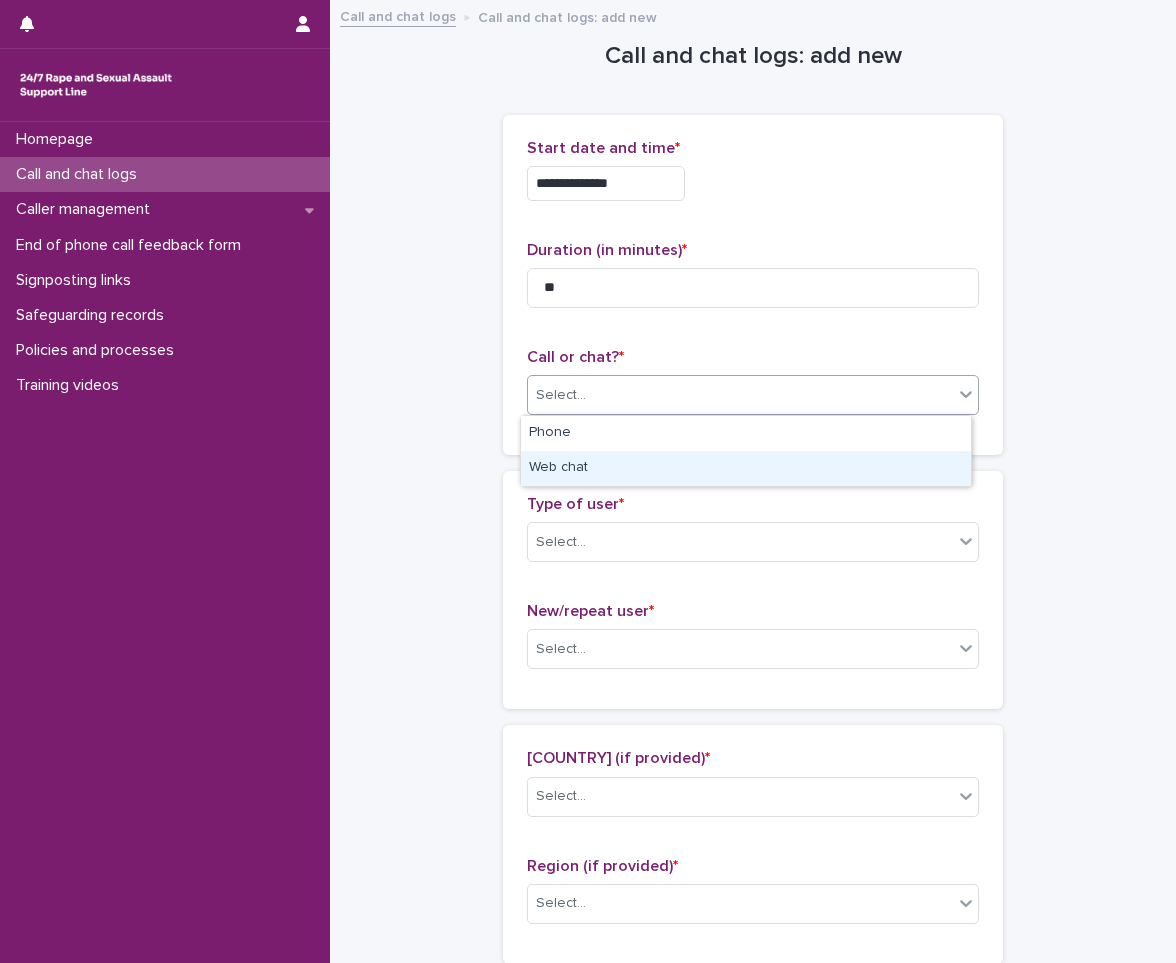 click on "Web chat" at bounding box center [746, 468] 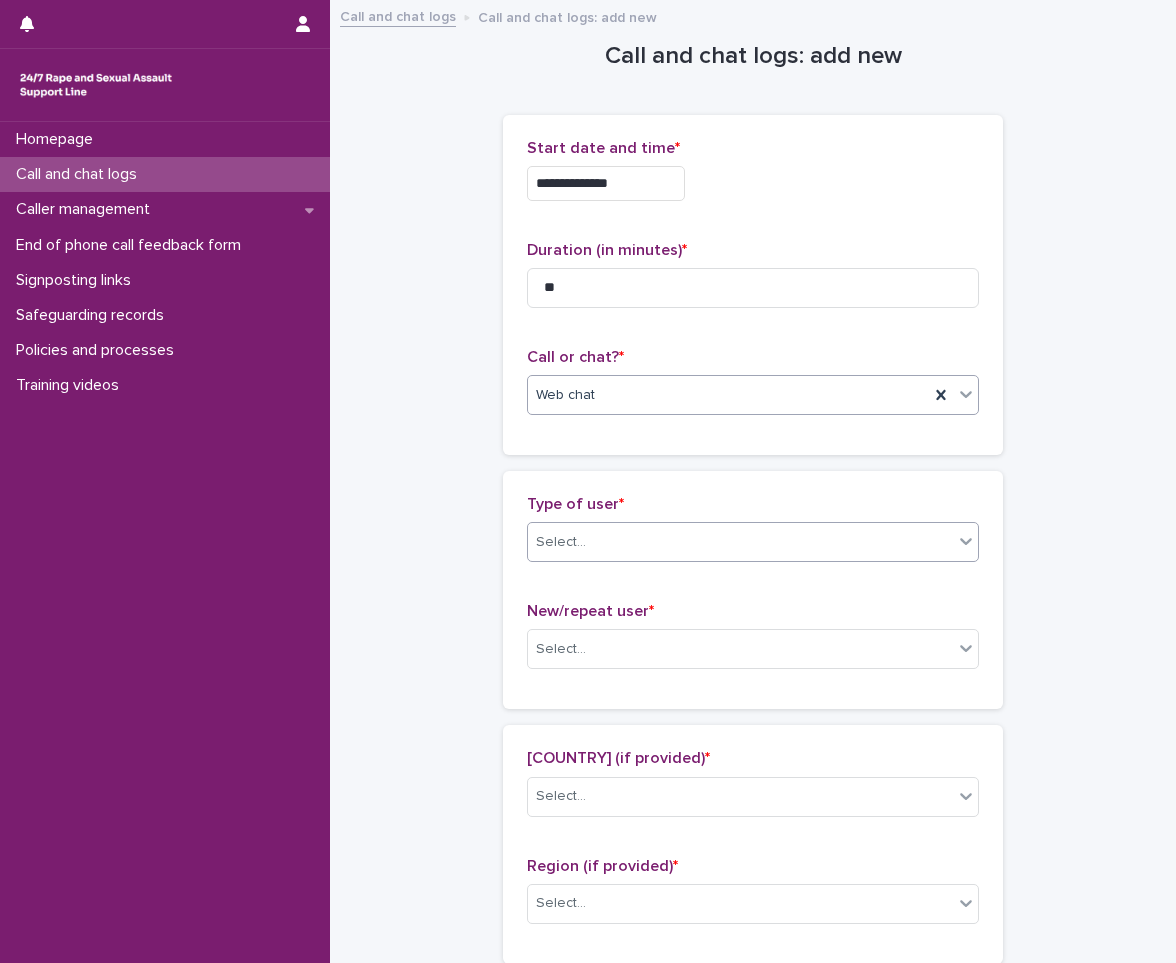 click on "Select..." at bounding box center (740, 542) 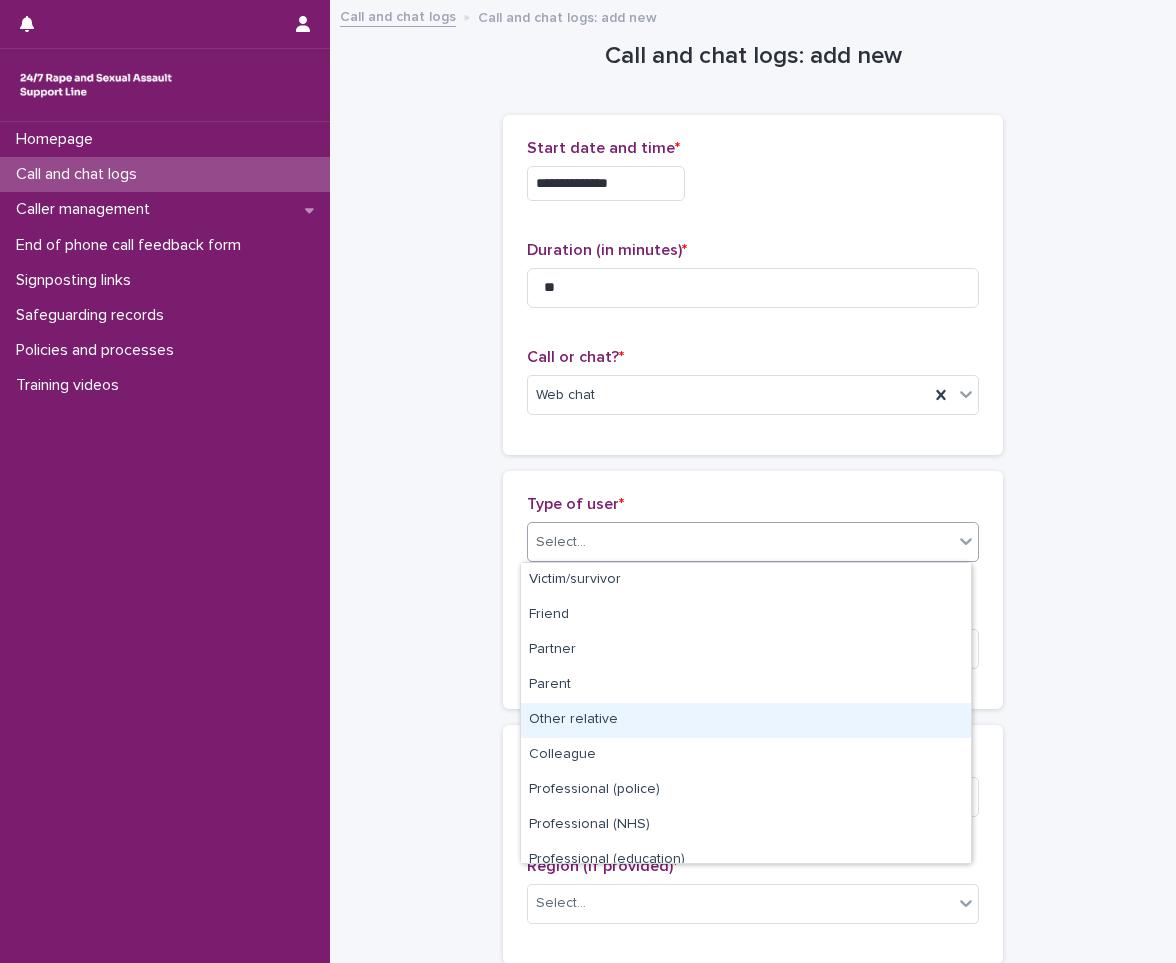 click on "Other relative" at bounding box center (746, 720) 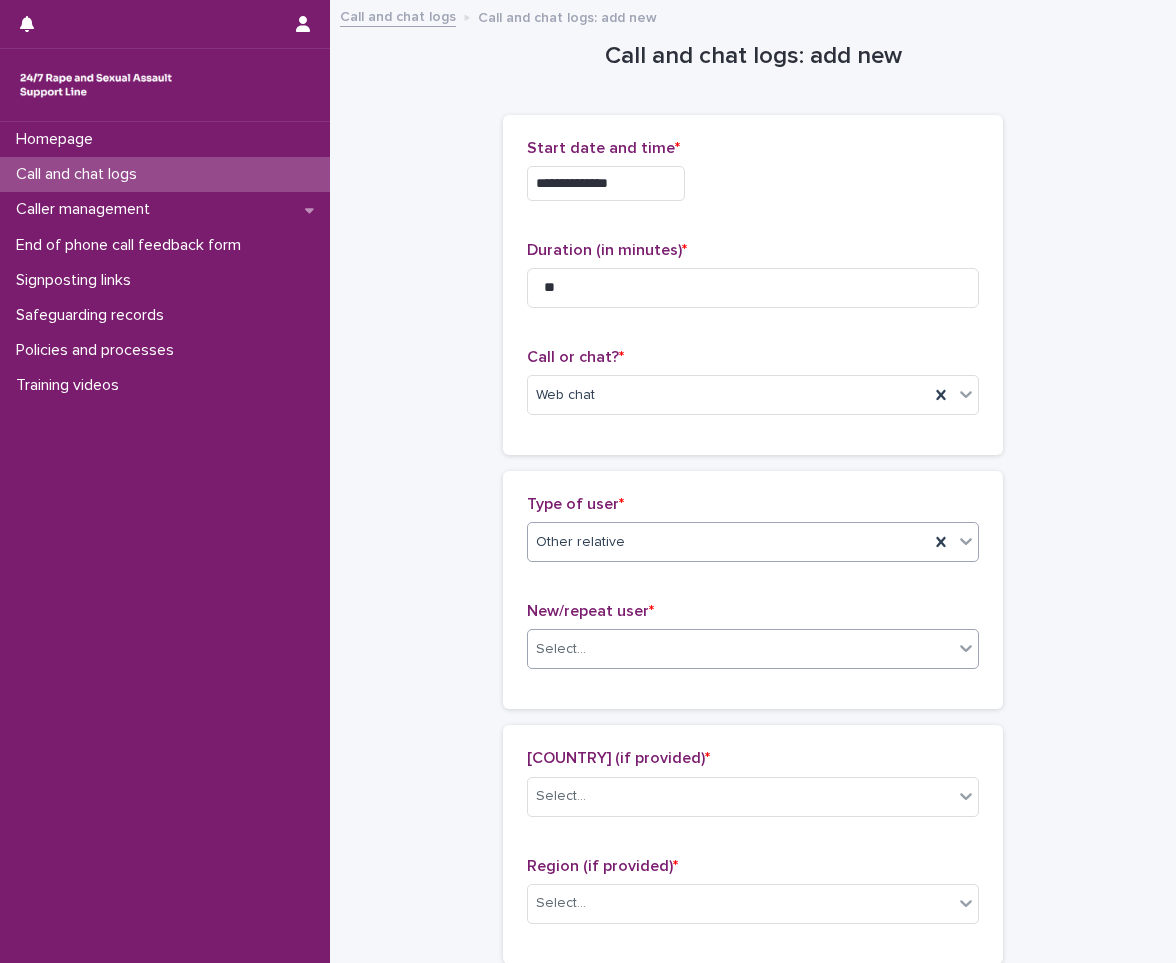 click on "Select..." at bounding box center [740, 649] 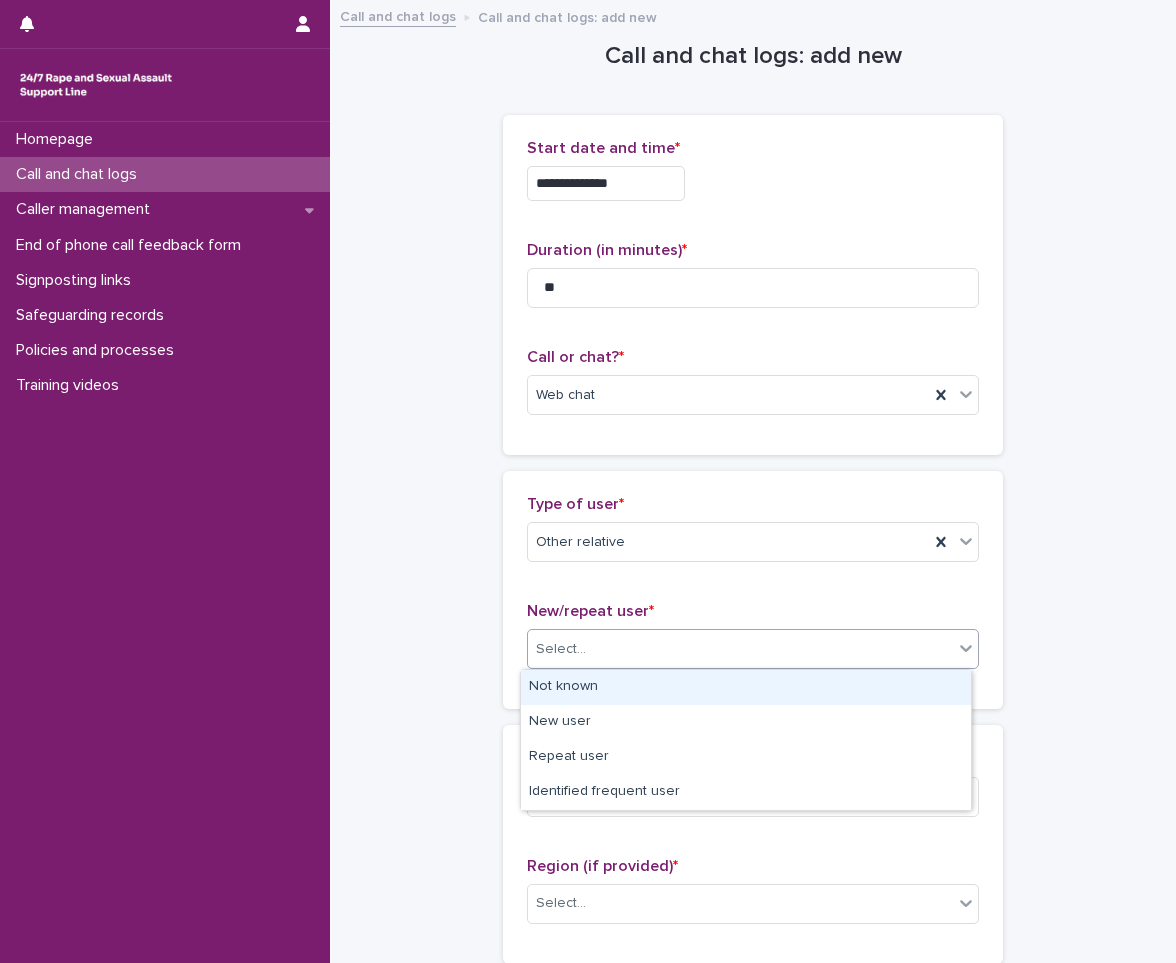 click on "Not known" at bounding box center (746, 687) 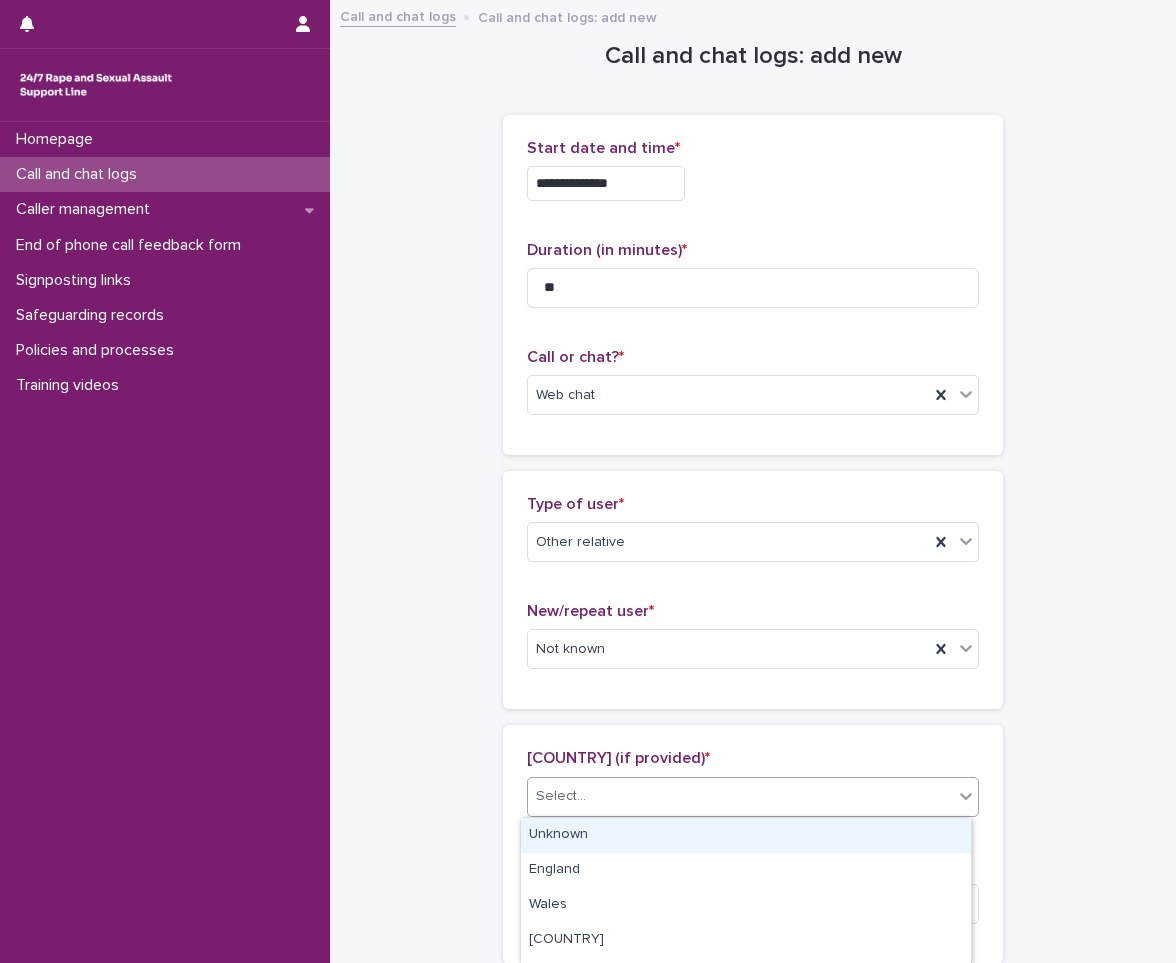 click on "Select..." at bounding box center [561, 796] 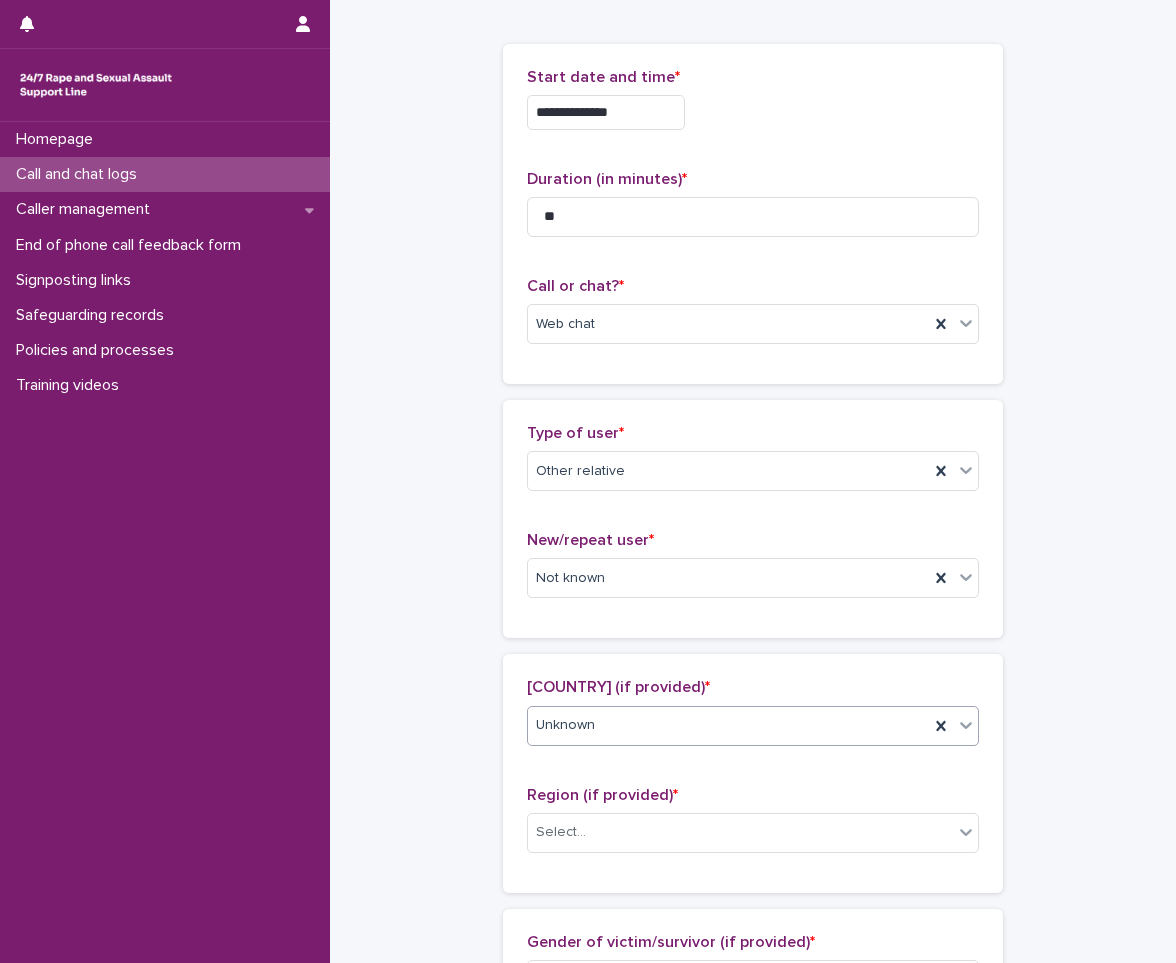 scroll, scrollTop: 300, scrollLeft: 0, axis: vertical 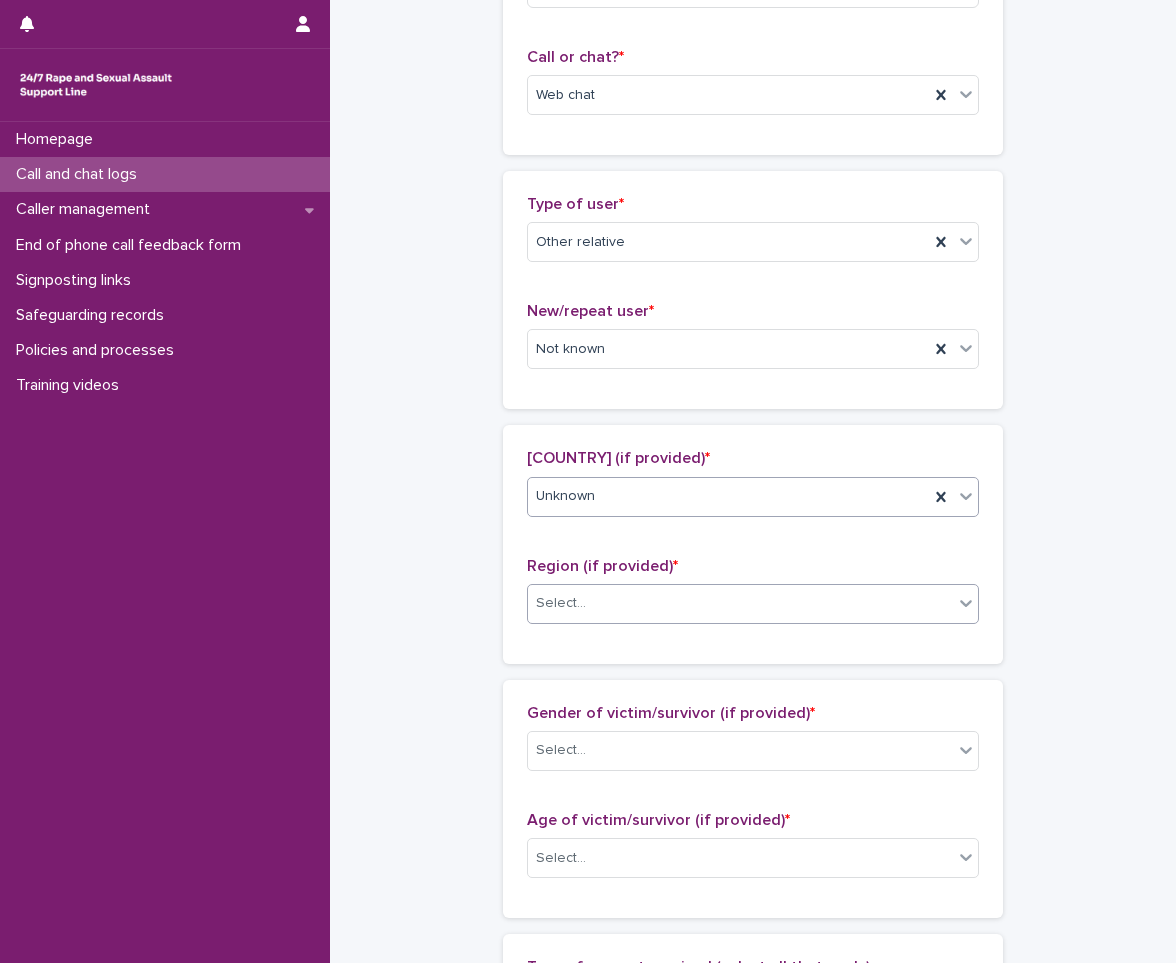 click on "Select..." at bounding box center [740, 603] 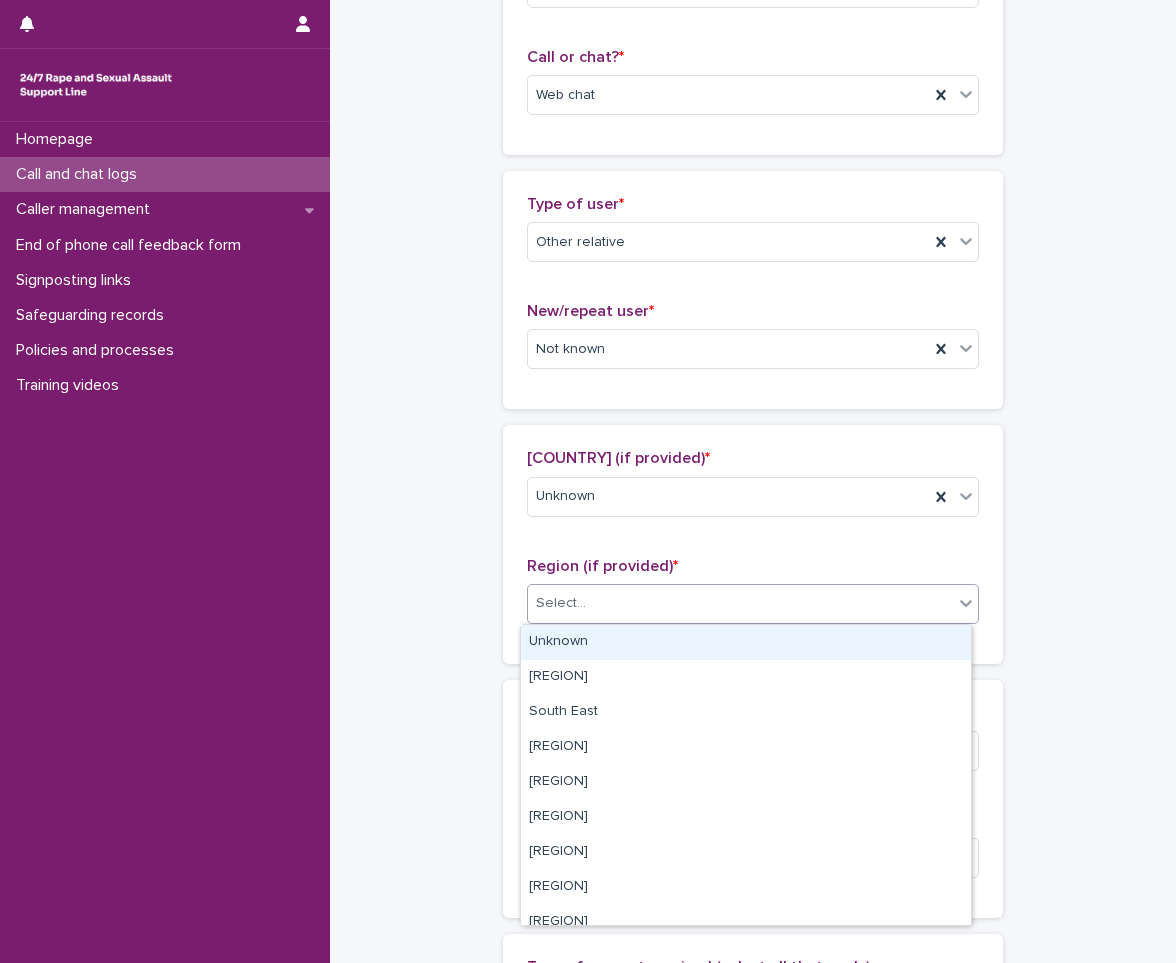 click on "Unknown" at bounding box center [746, 642] 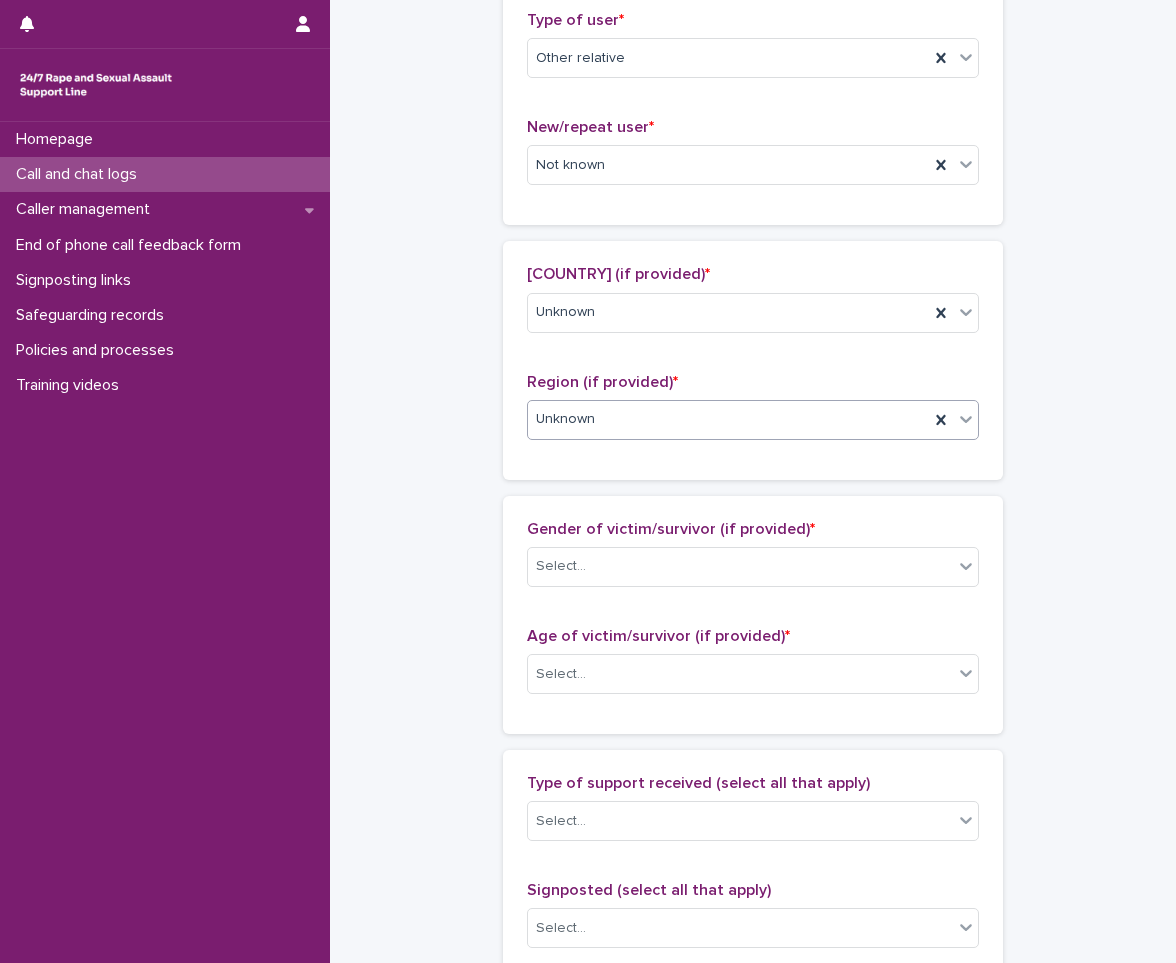 scroll, scrollTop: 500, scrollLeft: 0, axis: vertical 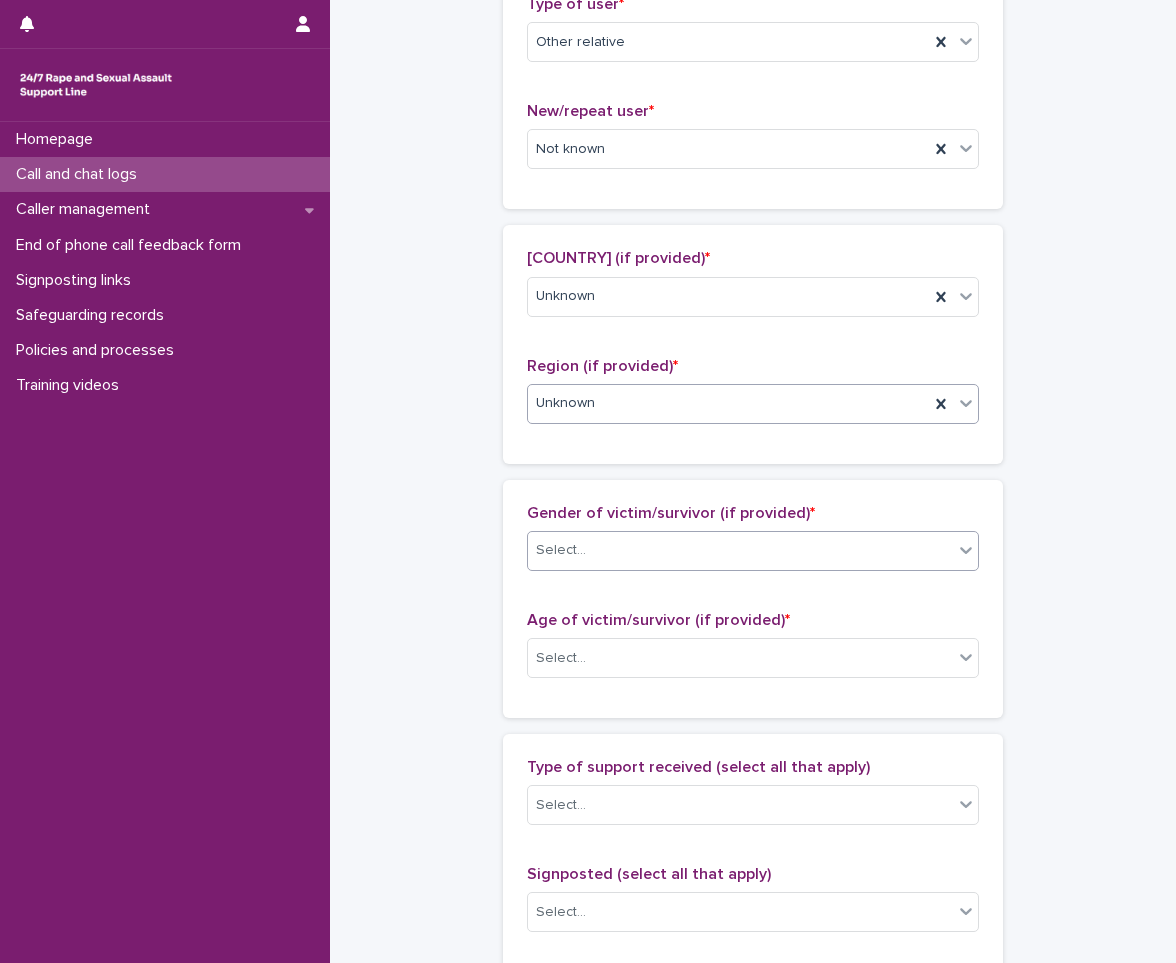 click on "Select..." at bounding box center [561, 550] 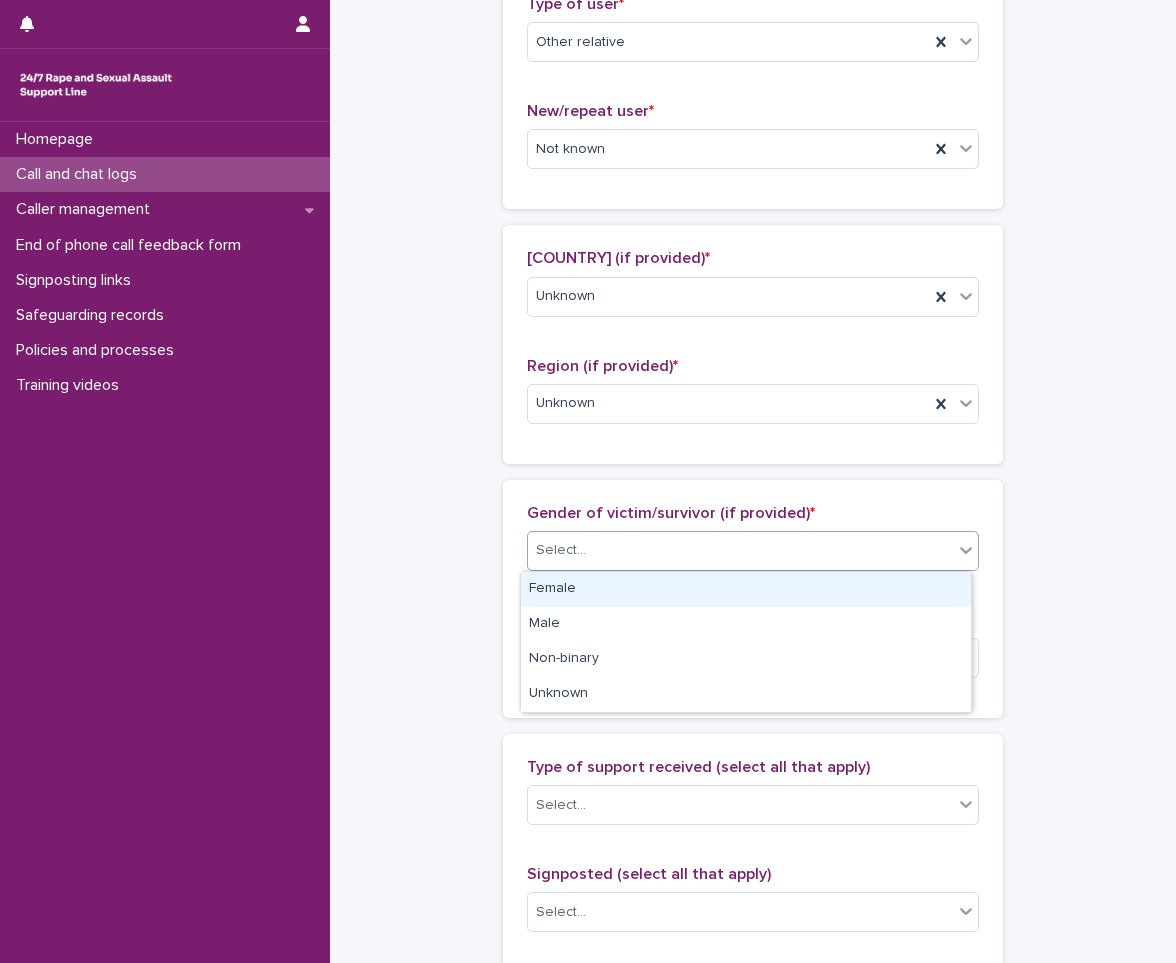 click on "Female" at bounding box center [746, 589] 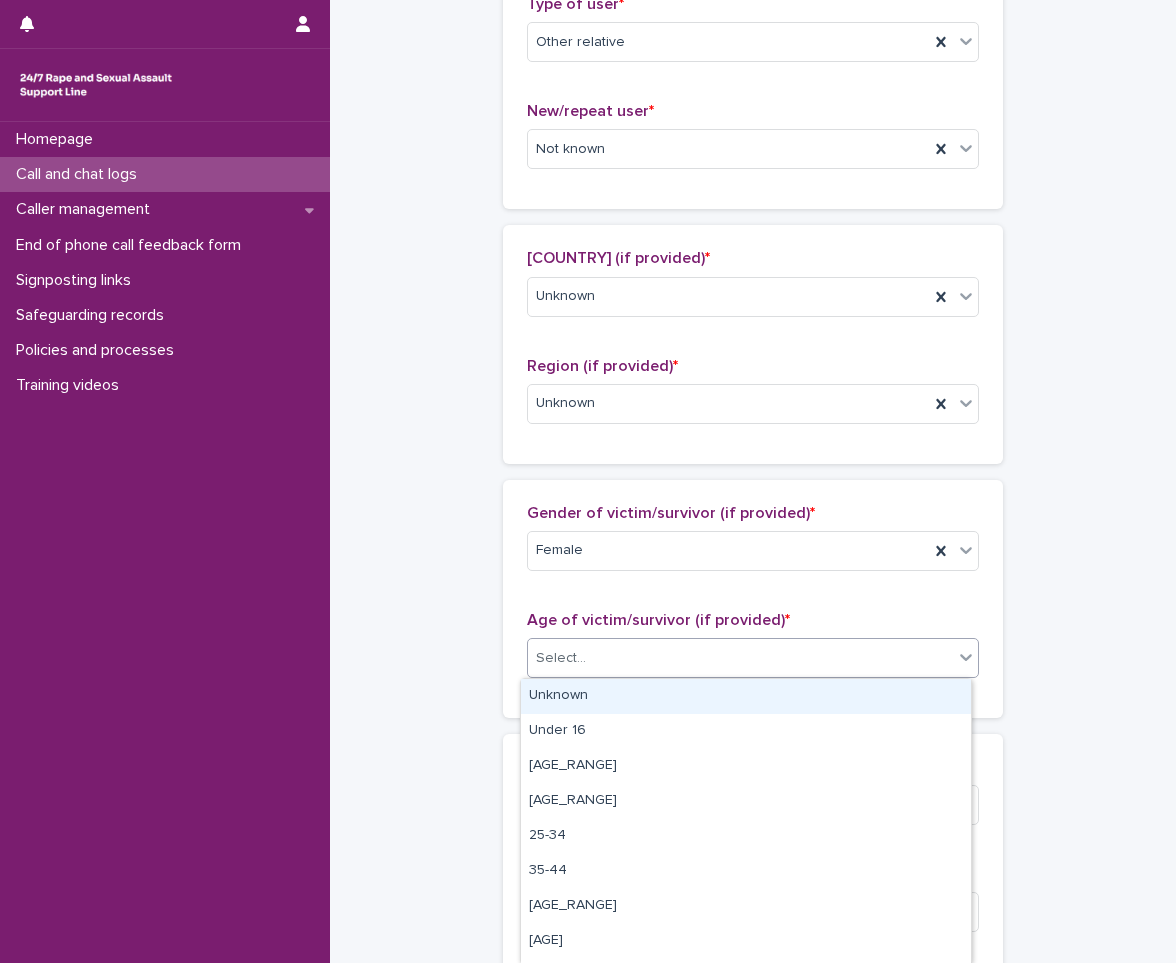 click on "Select..." at bounding box center [561, 658] 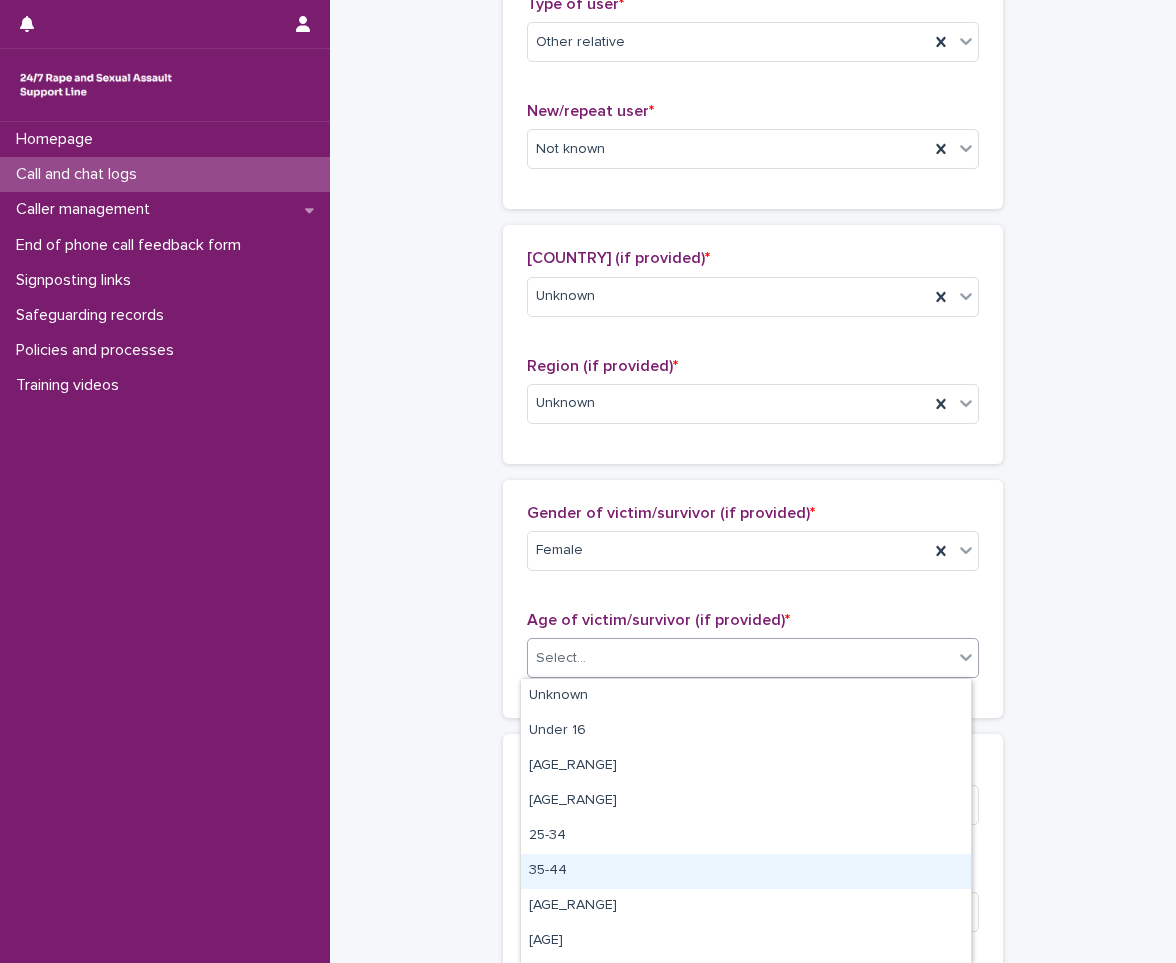 click on "35-44" at bounding box center [746, 871] 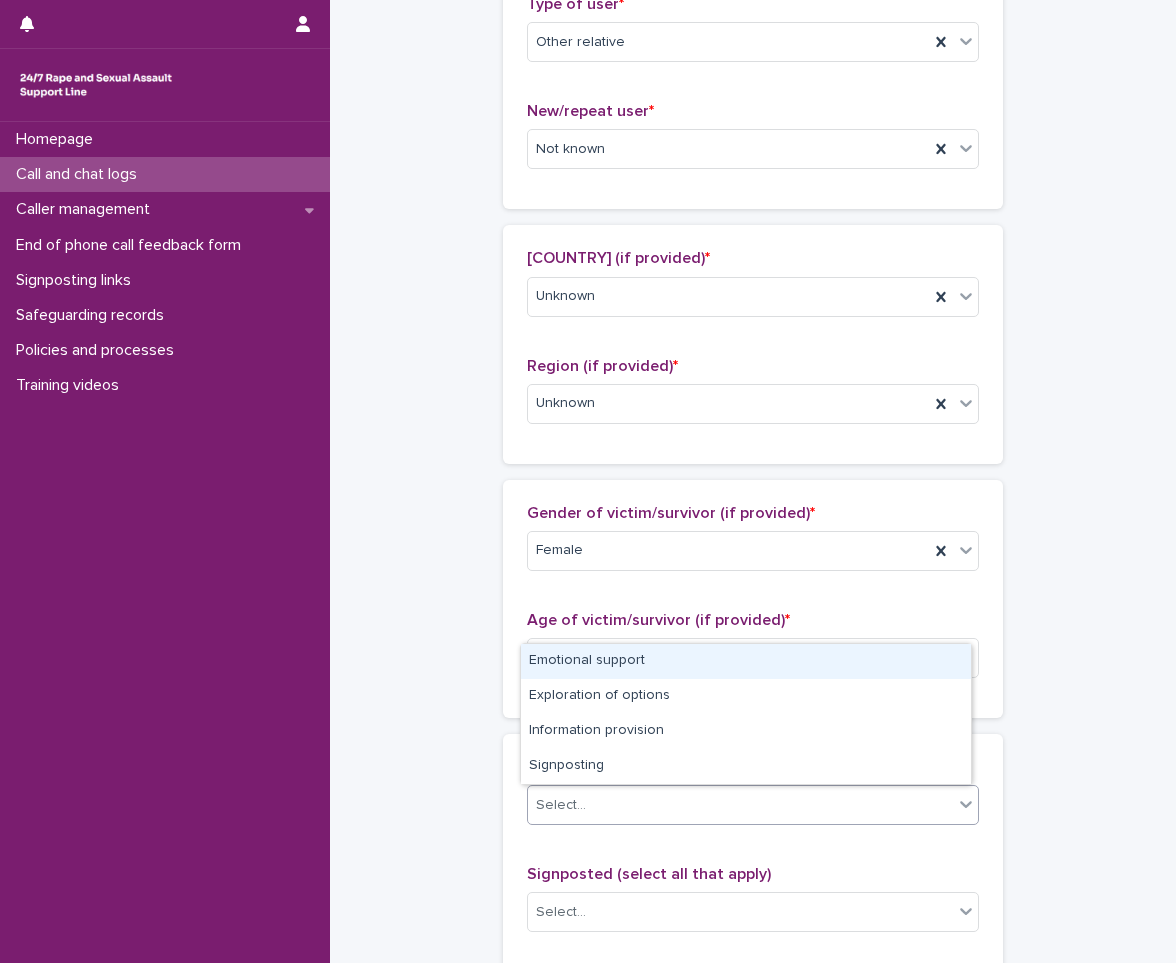 click on "Select..." at bounding box center [740, 805] 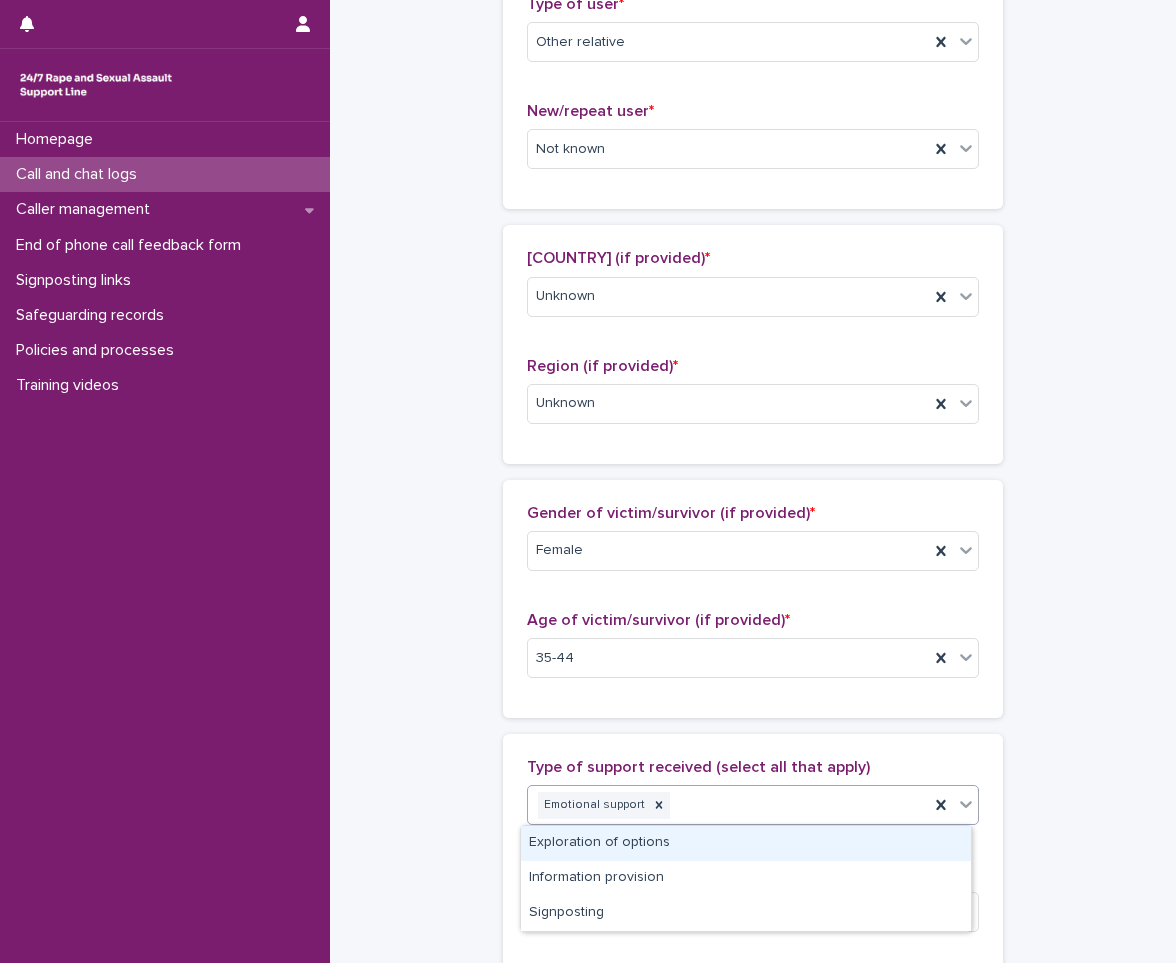 click 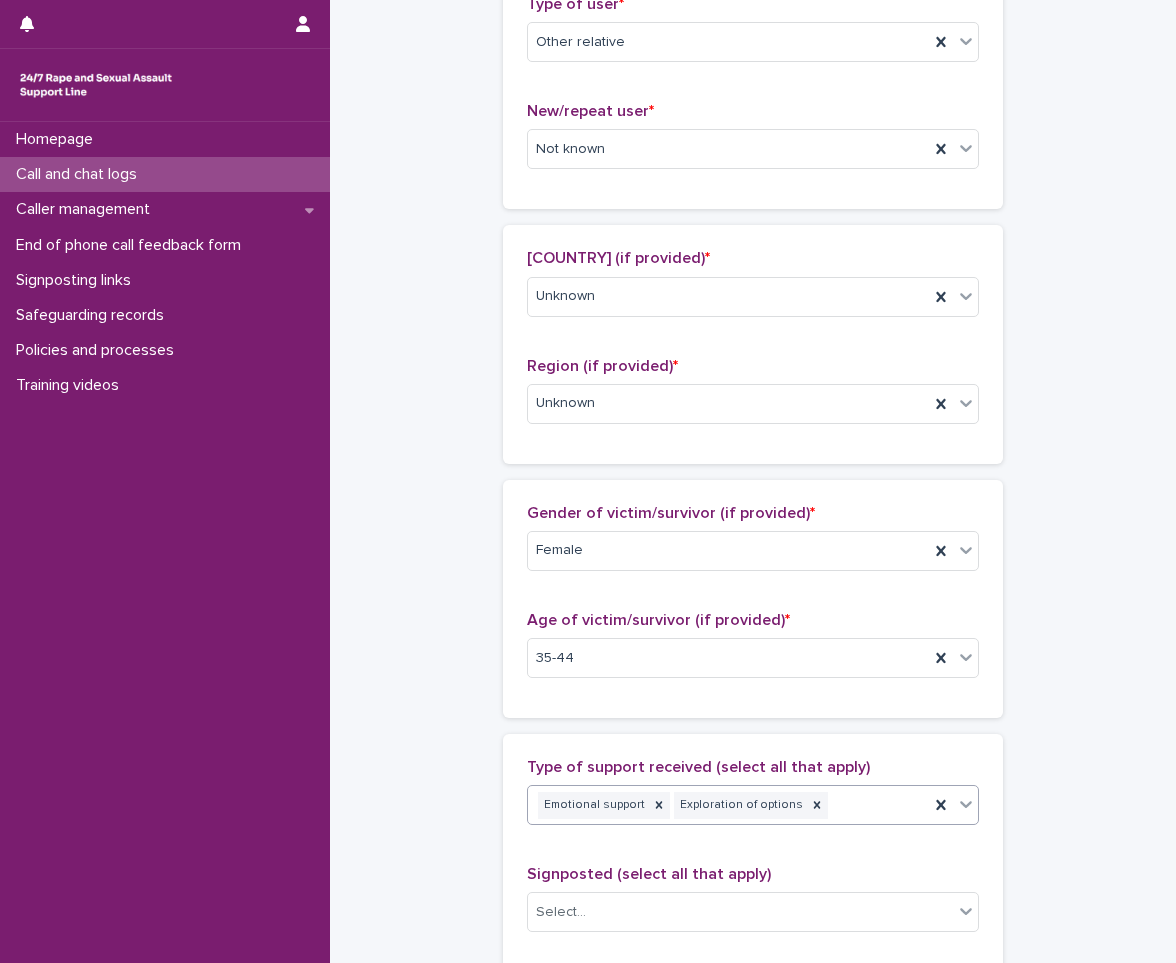click 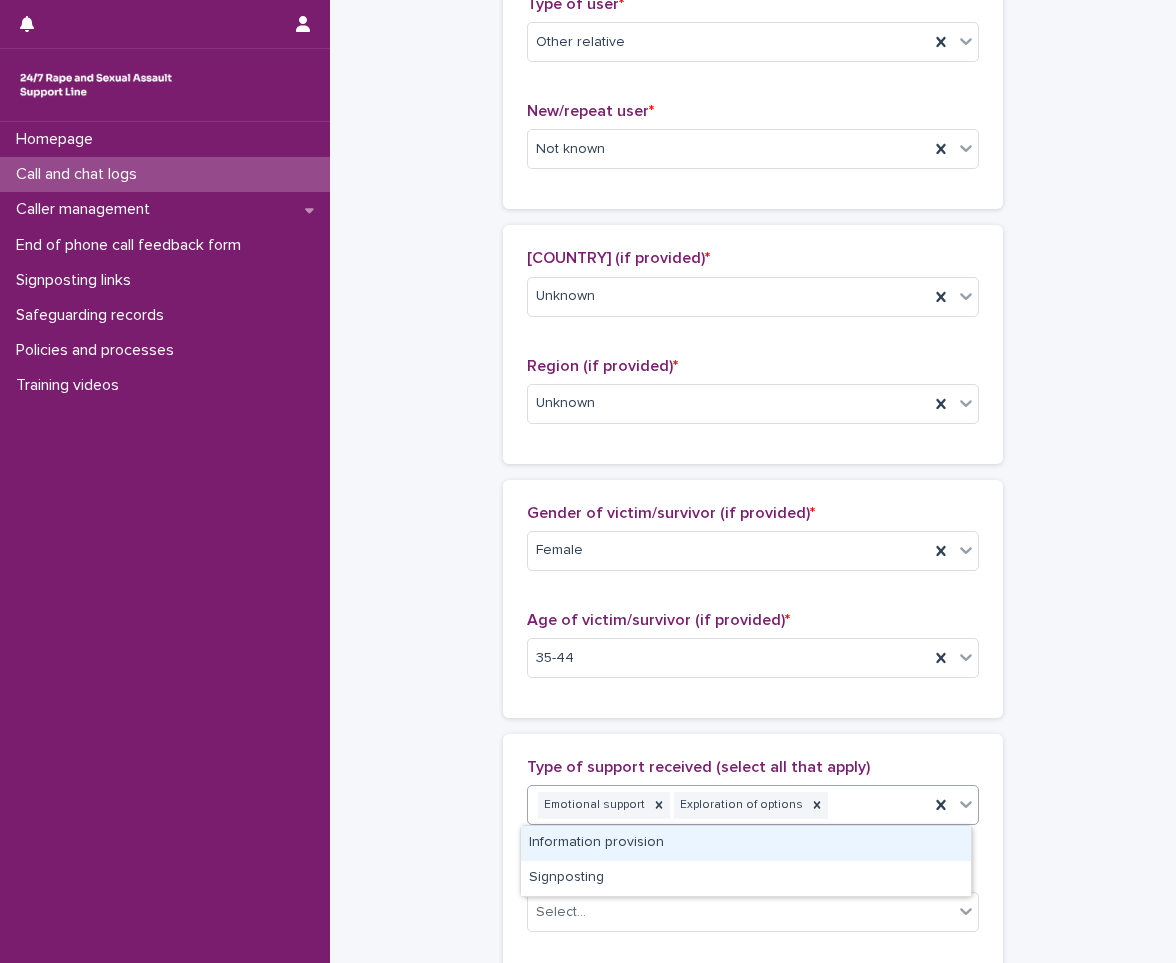 click on "Information provision" at bounding box center (746, 843) 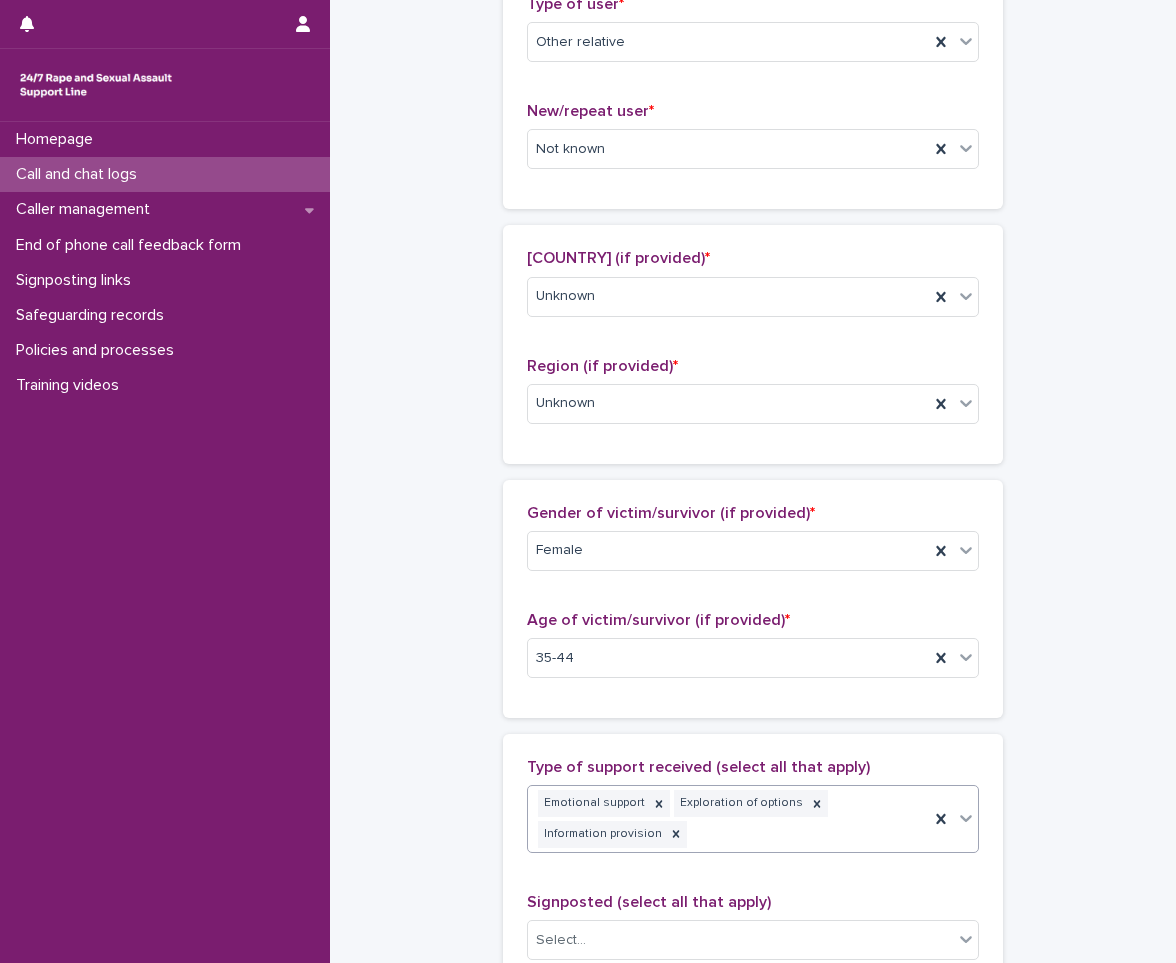 scroll, scrollTop: 514, scrollLeft: 0, axis: vertical 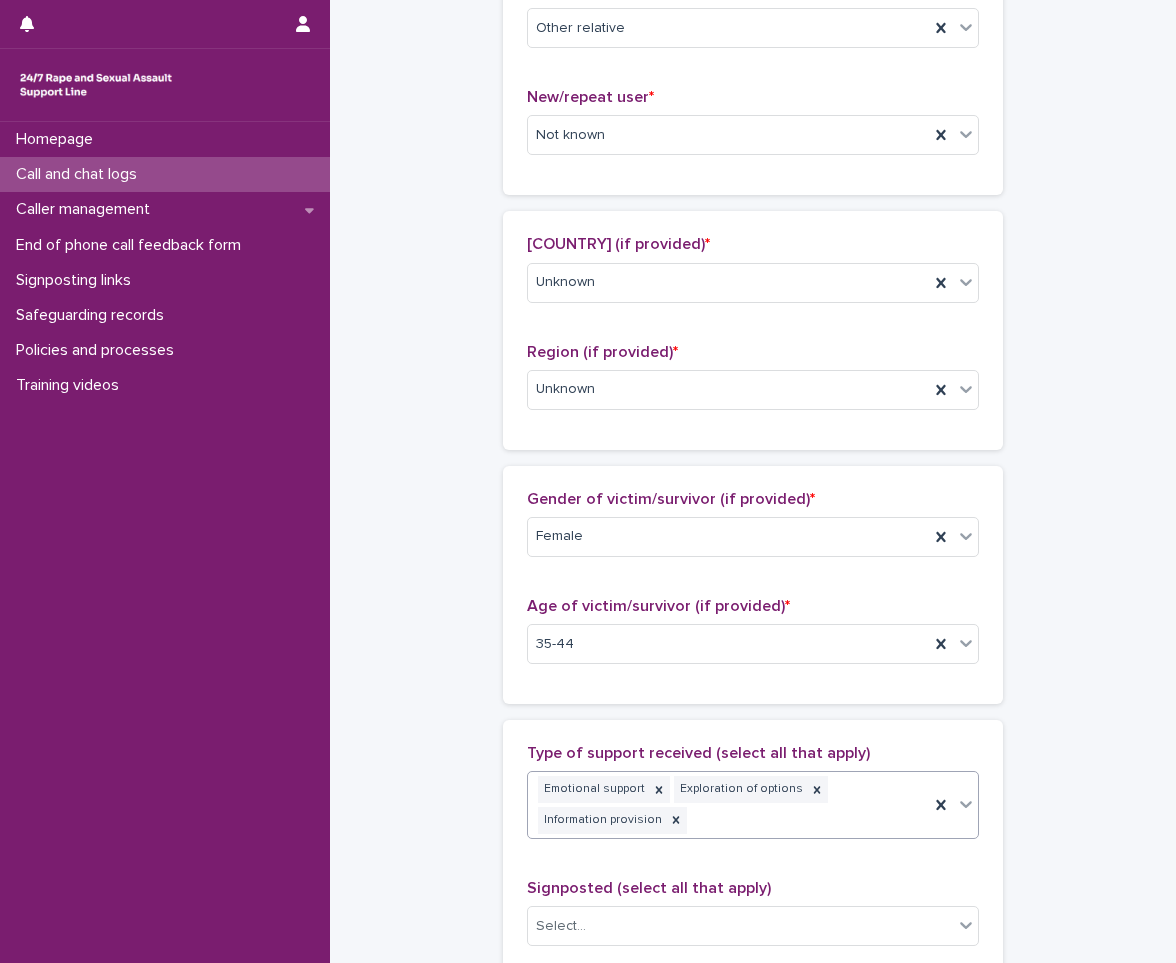 click 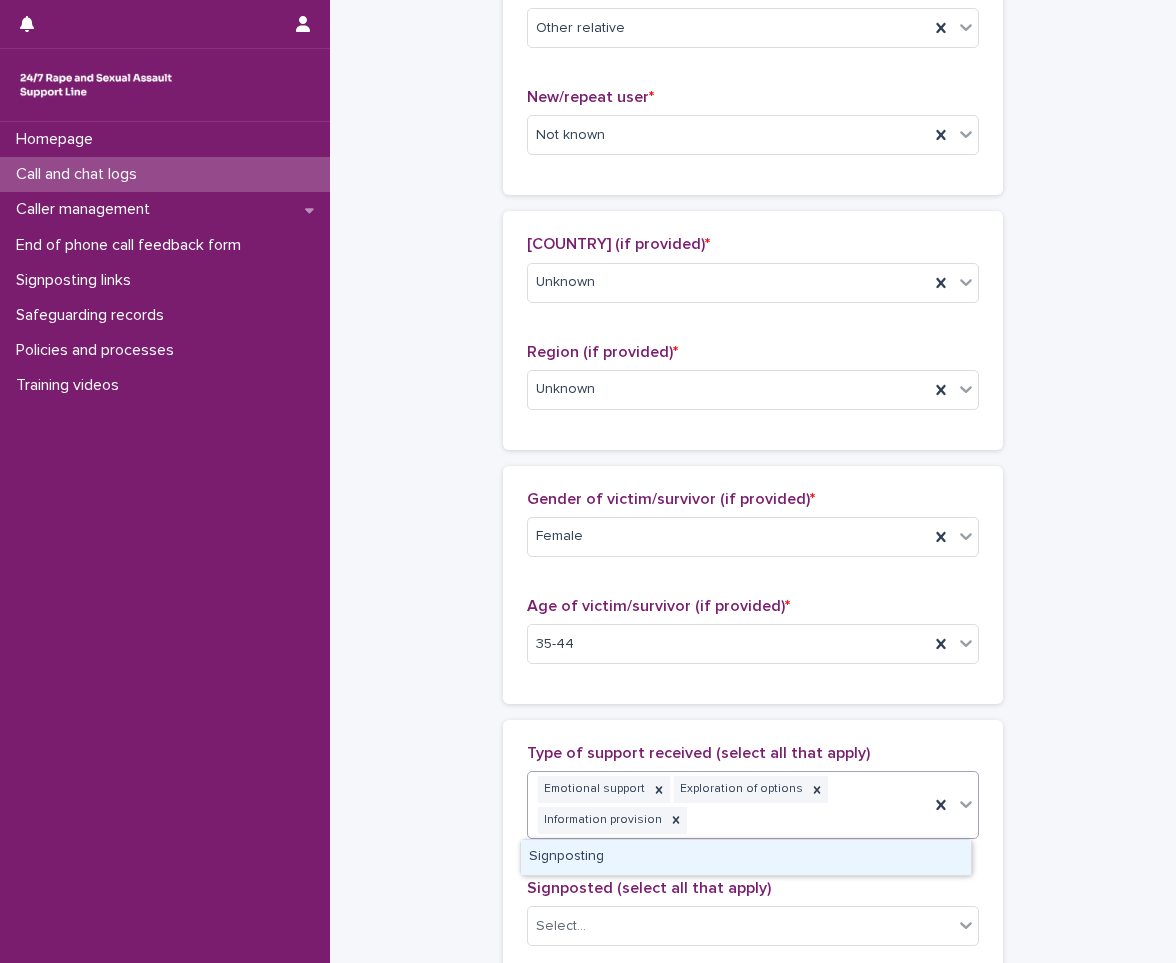 click on "Signposting" at bounding box center (746, 857) 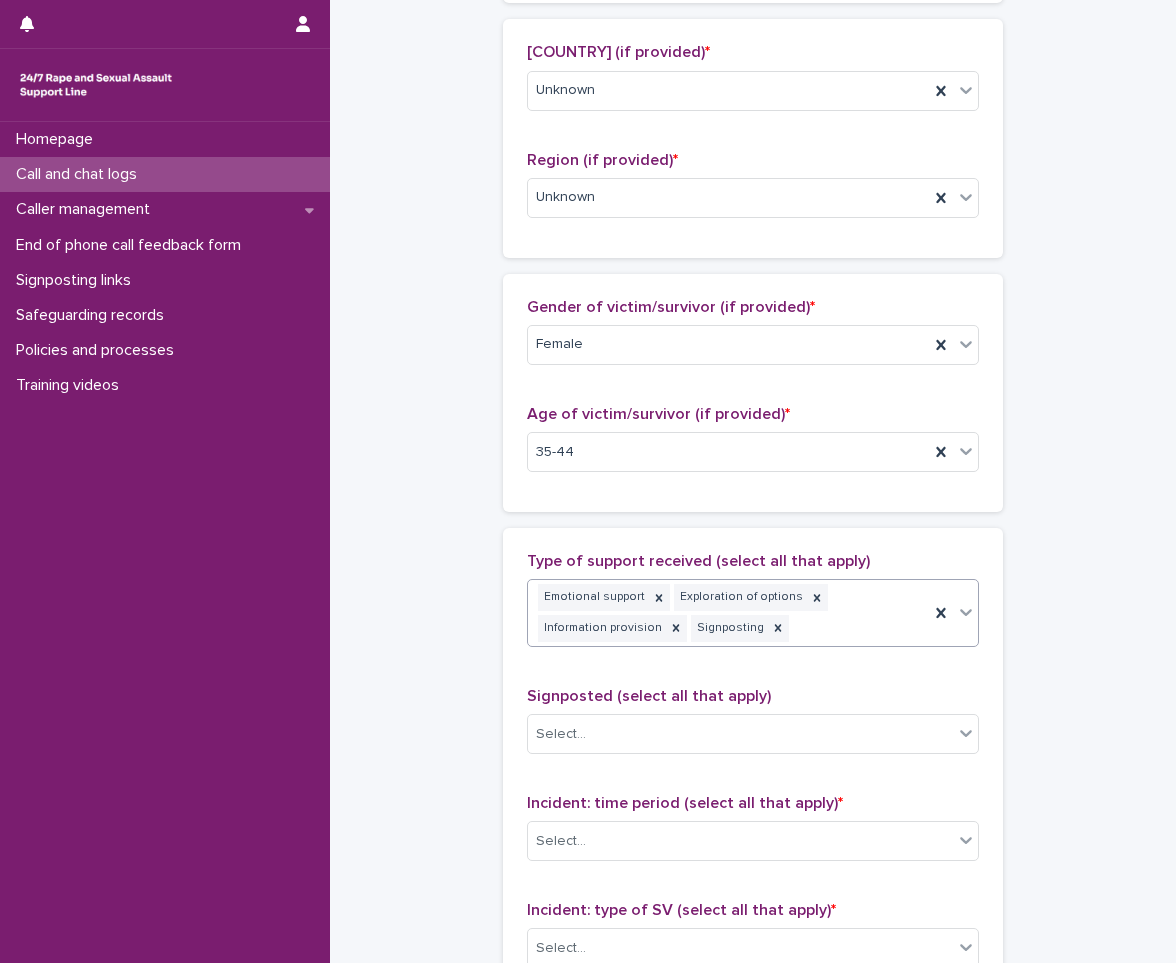 scroll, scrollTop: 814, scrollLeft: 0, axis: vertical 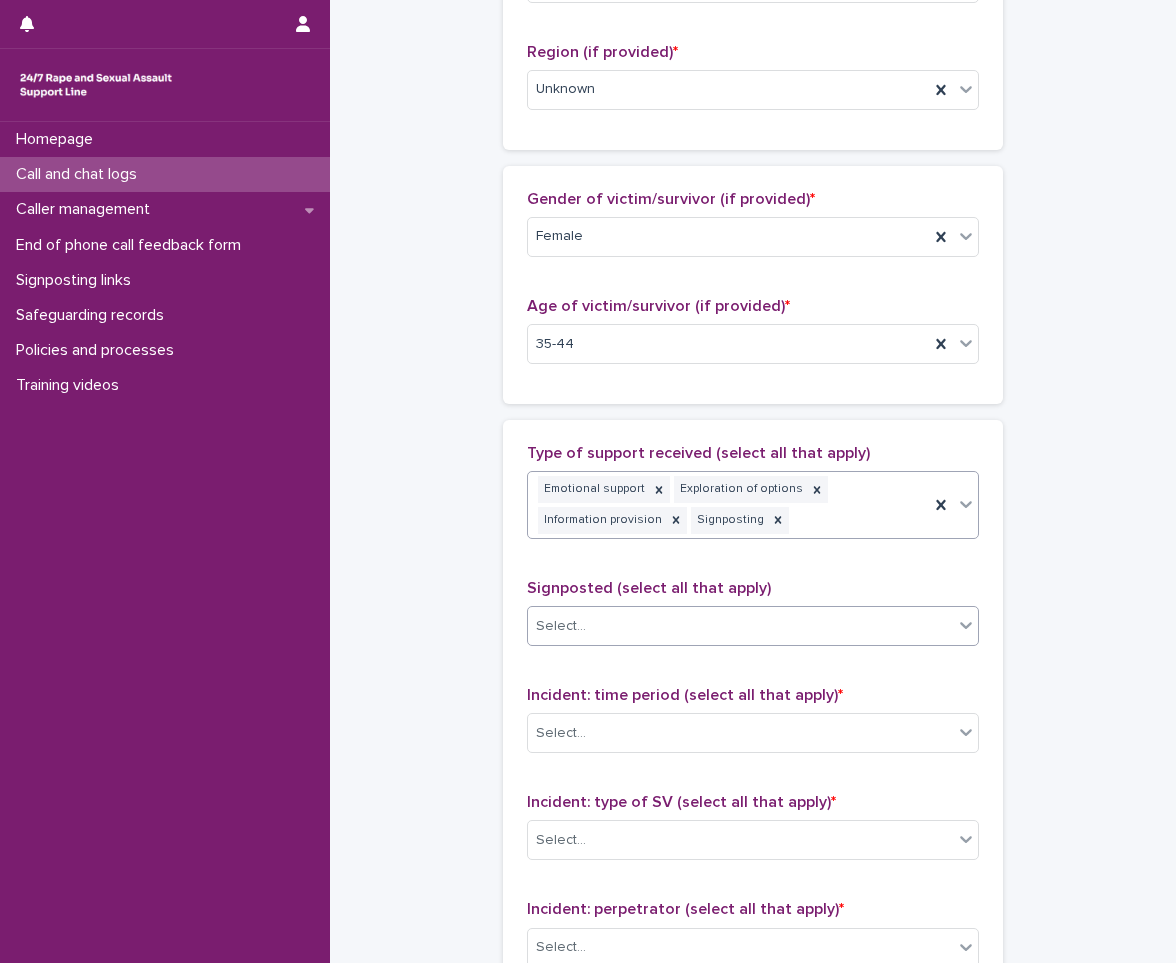 click on "Select..." at bounding box center (740, 626) 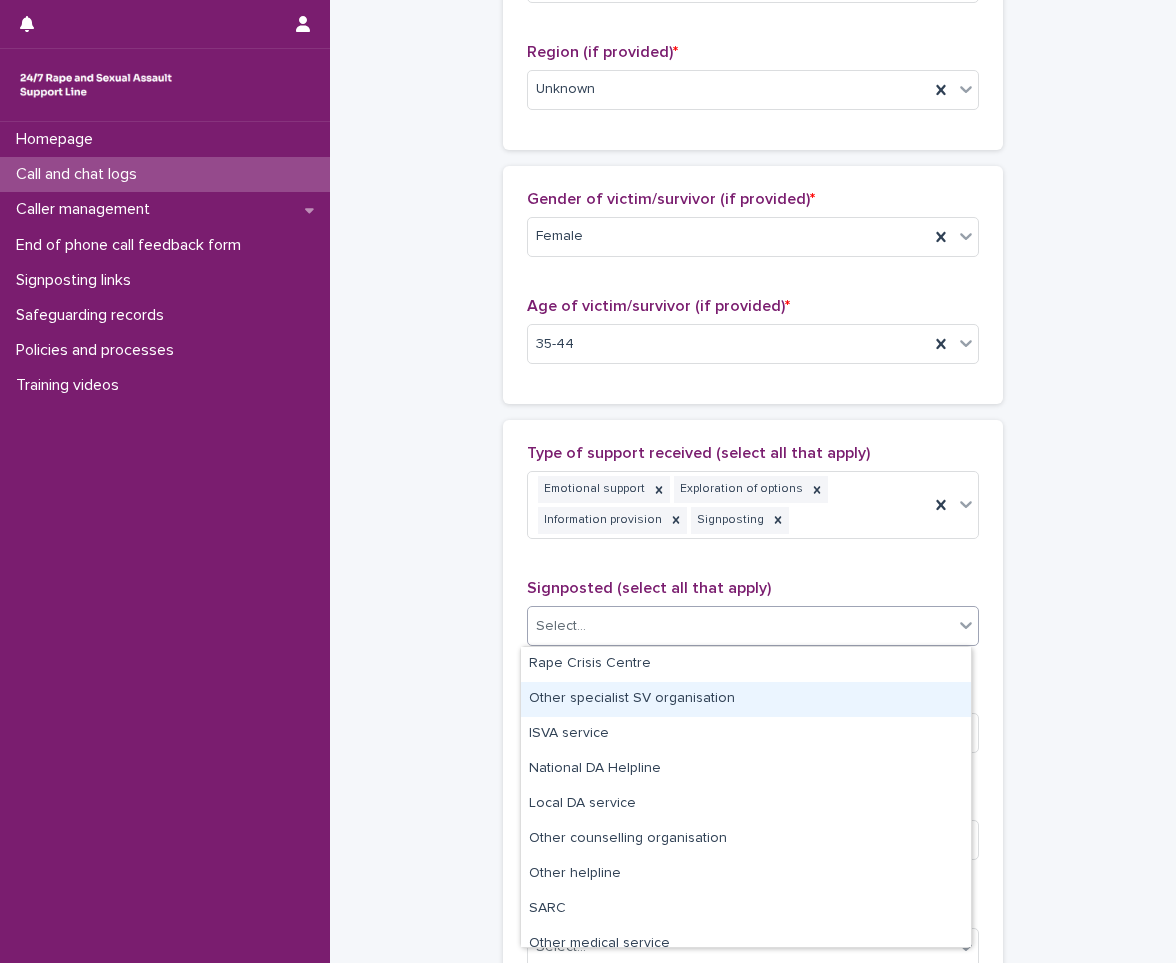 click on "Other specialist SV organisation" at bounding box center [746, 699] 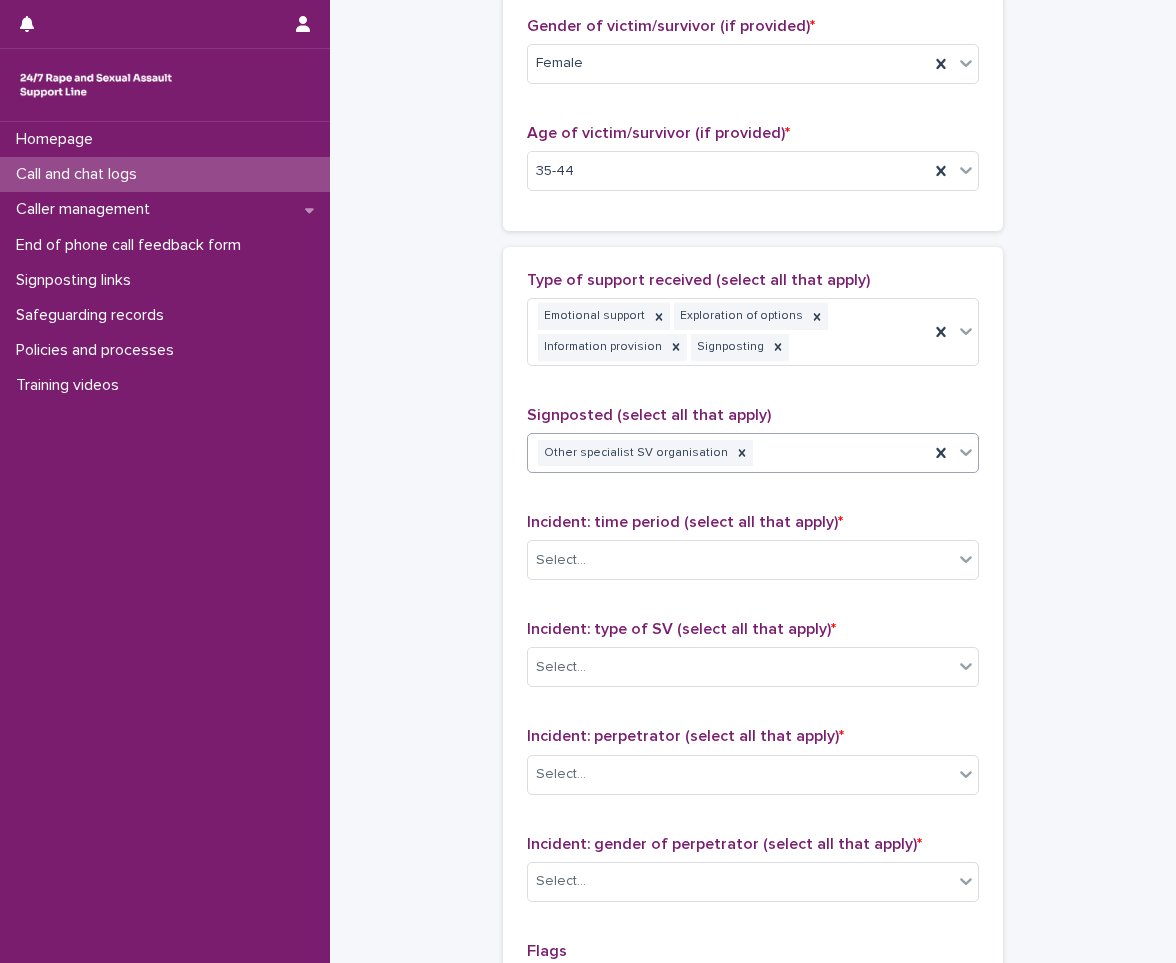 scroll, scrollTop: 1014, scrollLeft: 0, axis: vertical 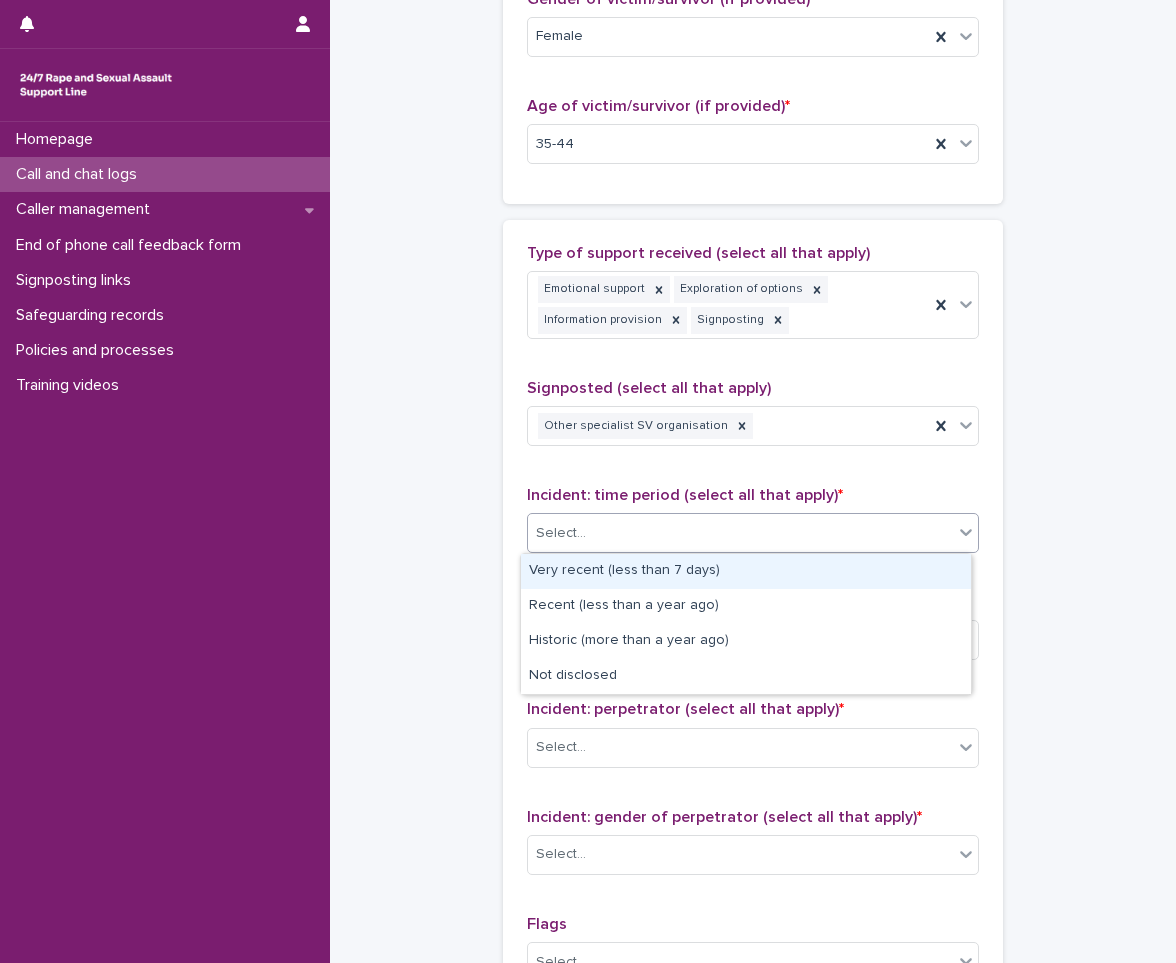 click on "Select..." at bounding box center (740, 533) 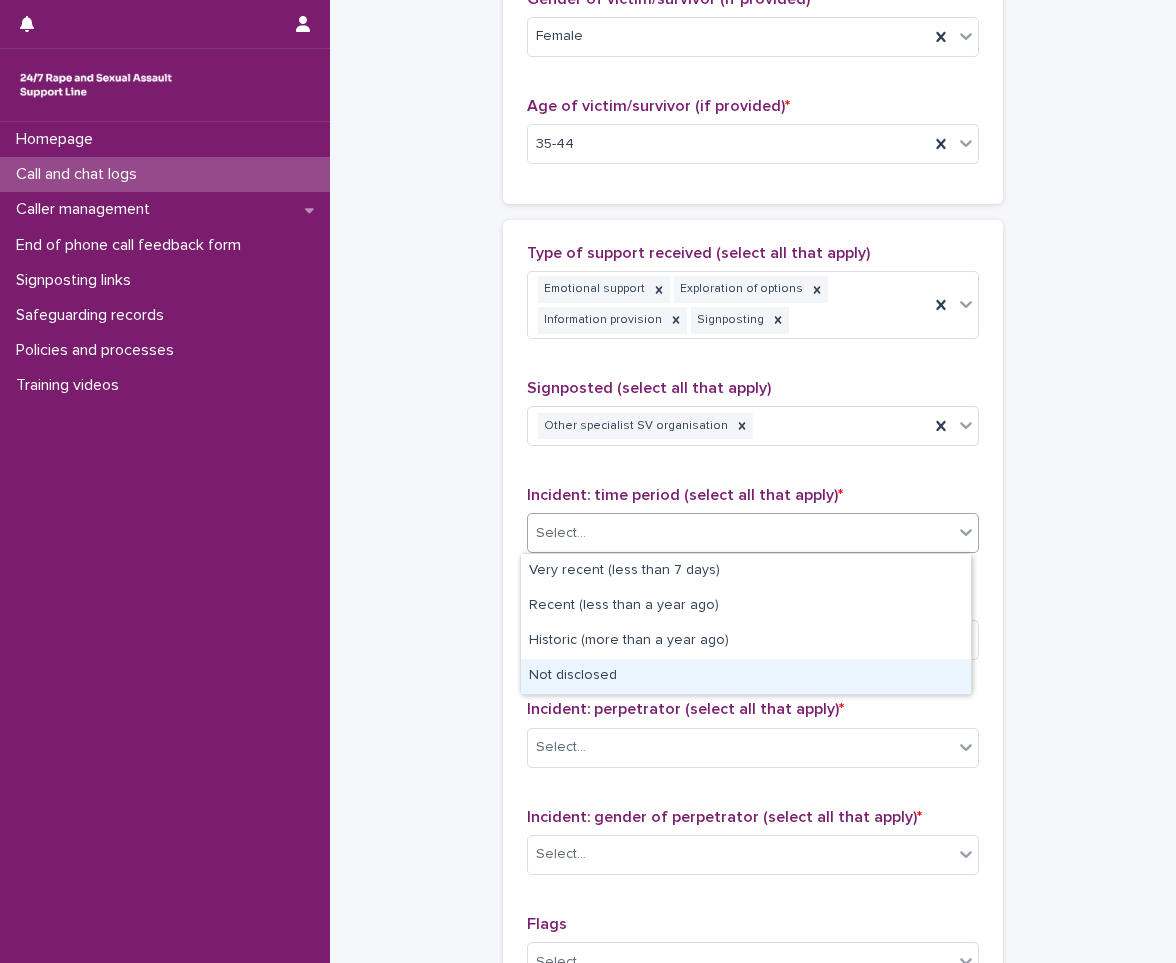 click on "Not disclosed" at bounding box center [746, 676] 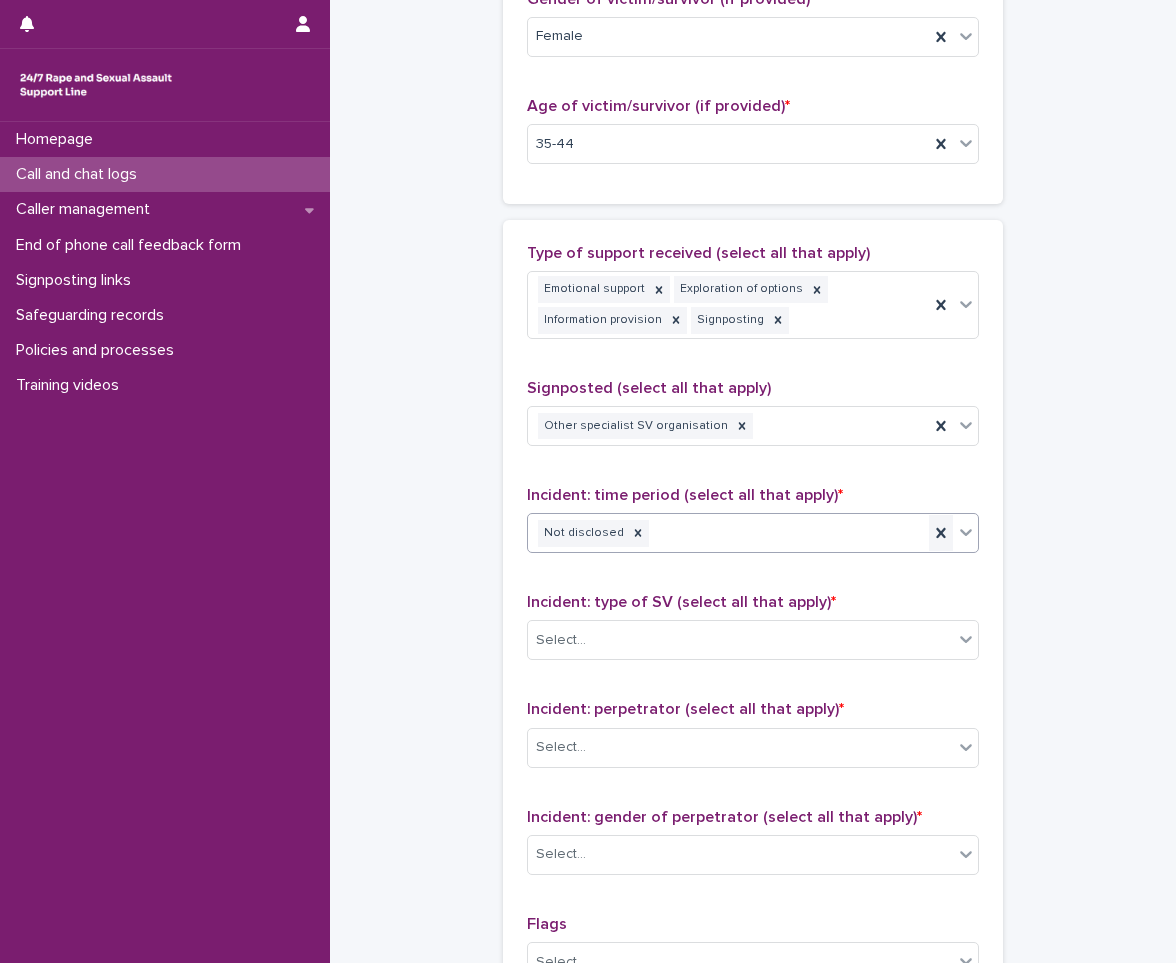 click at bounding box center (941, 533) 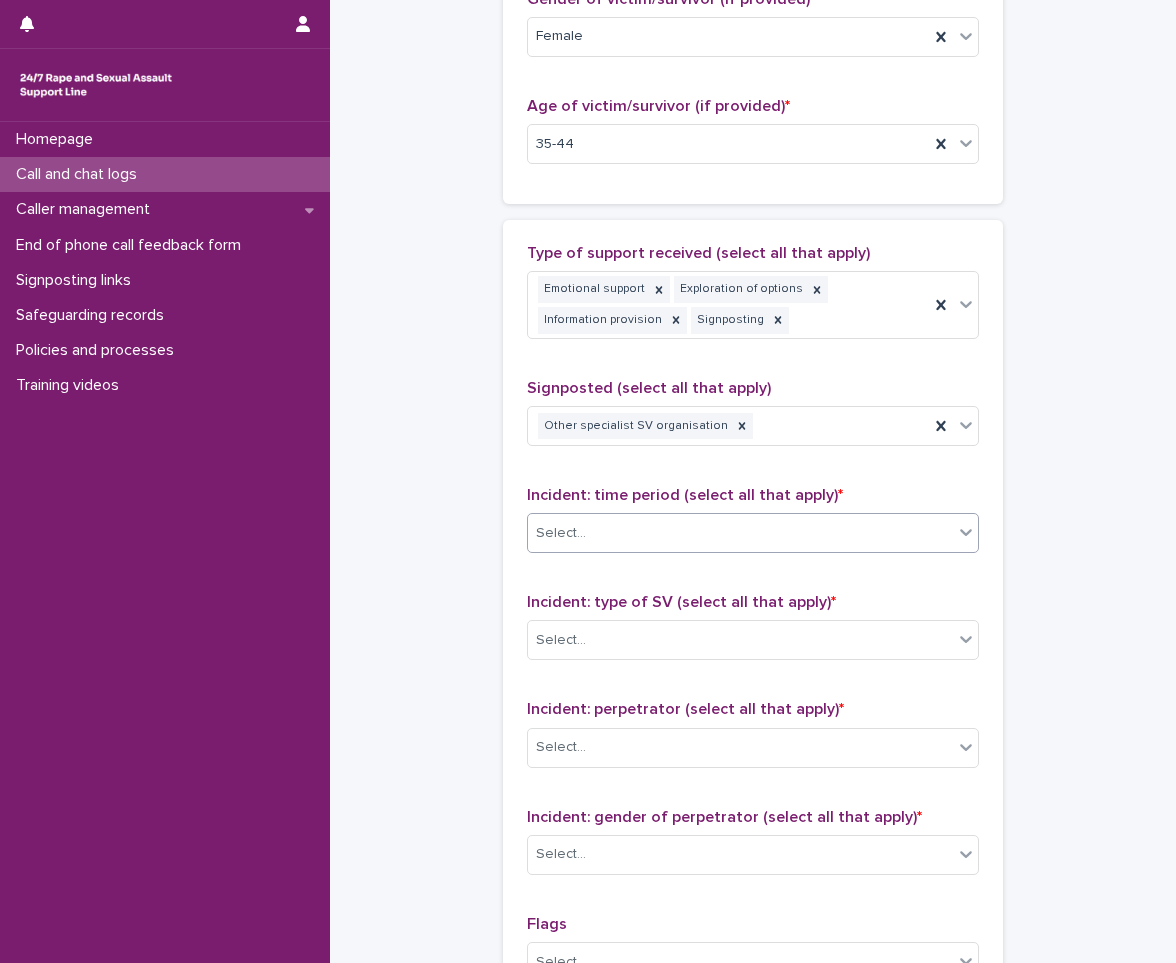 click 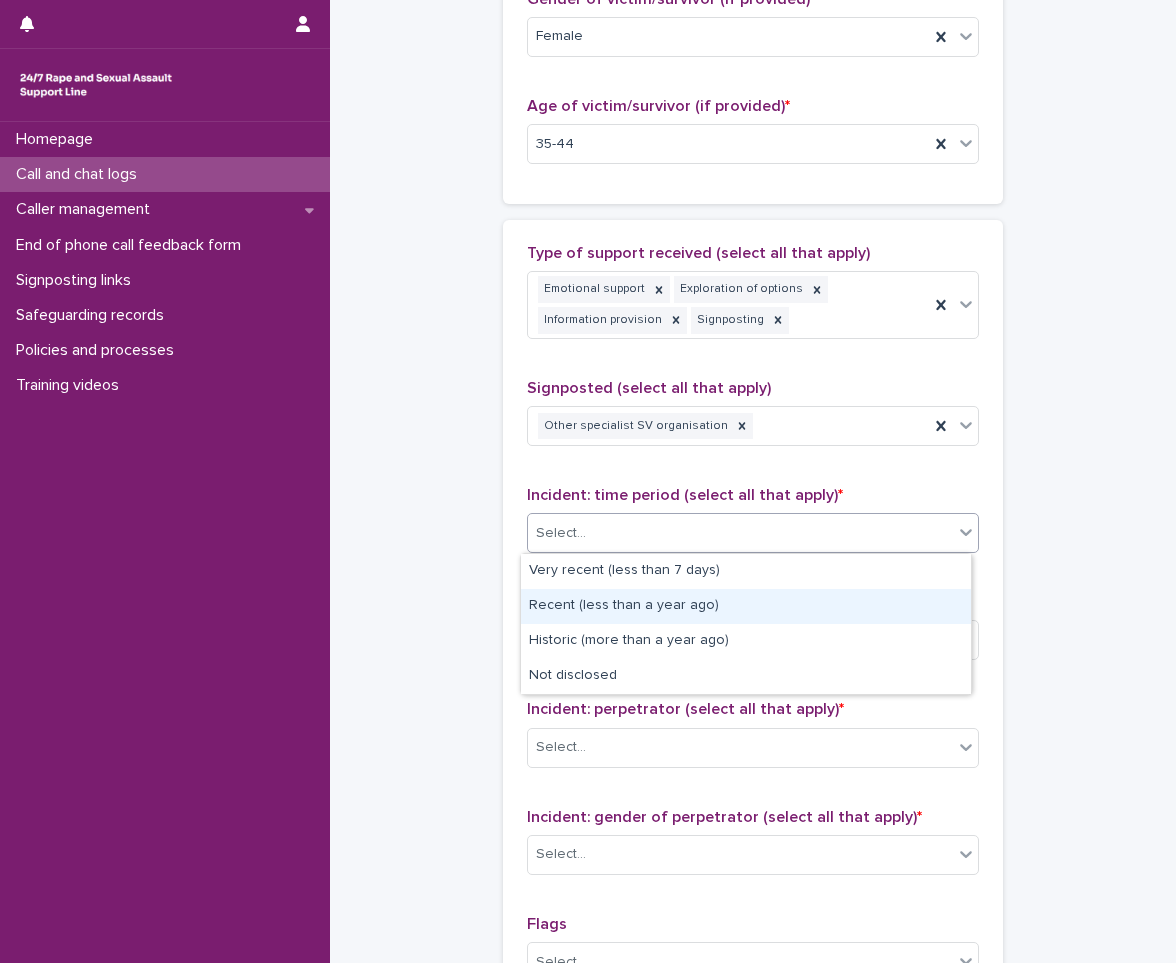 click on "Recent (less than a year ago)" at bounding box center (746, 606) 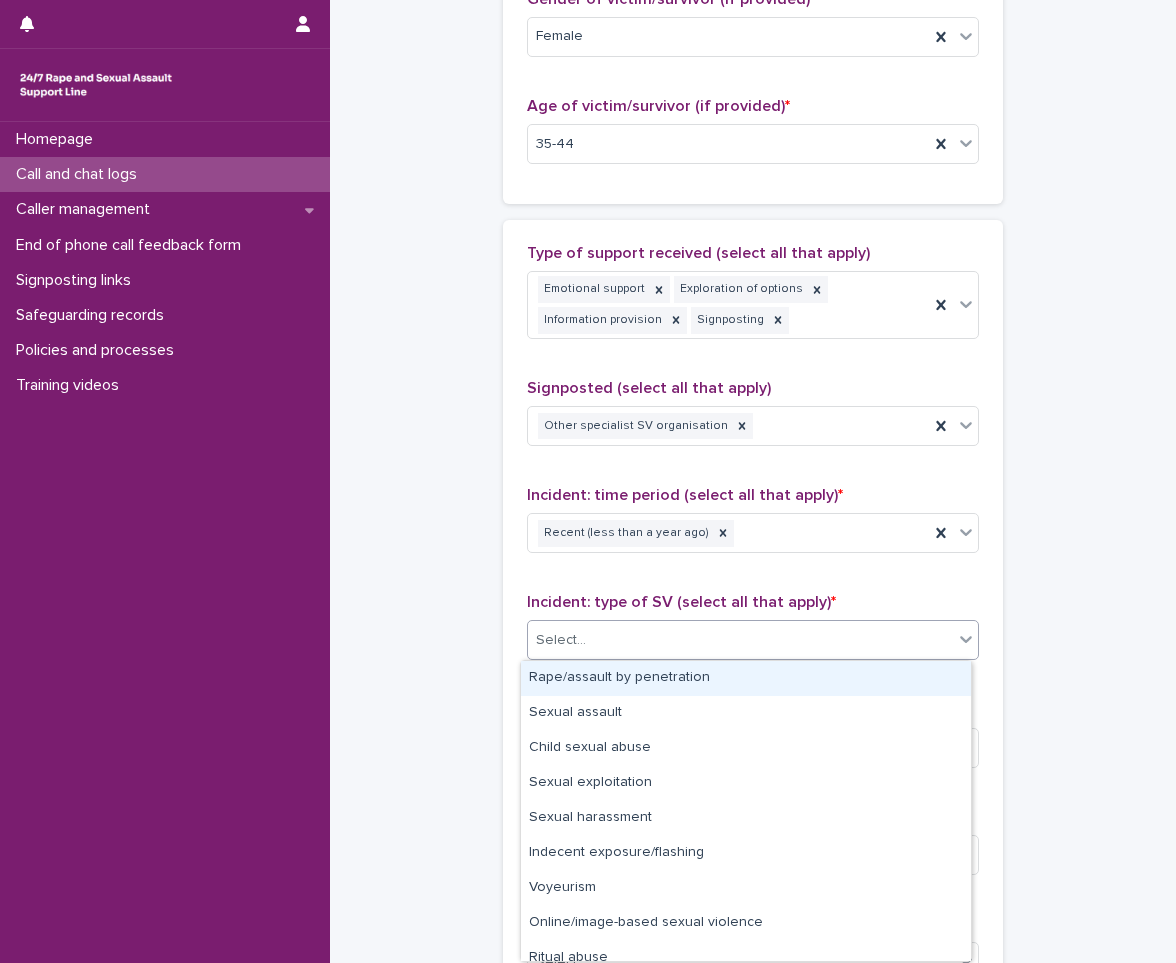 click on "Select..." at bounding box center [740, 640] 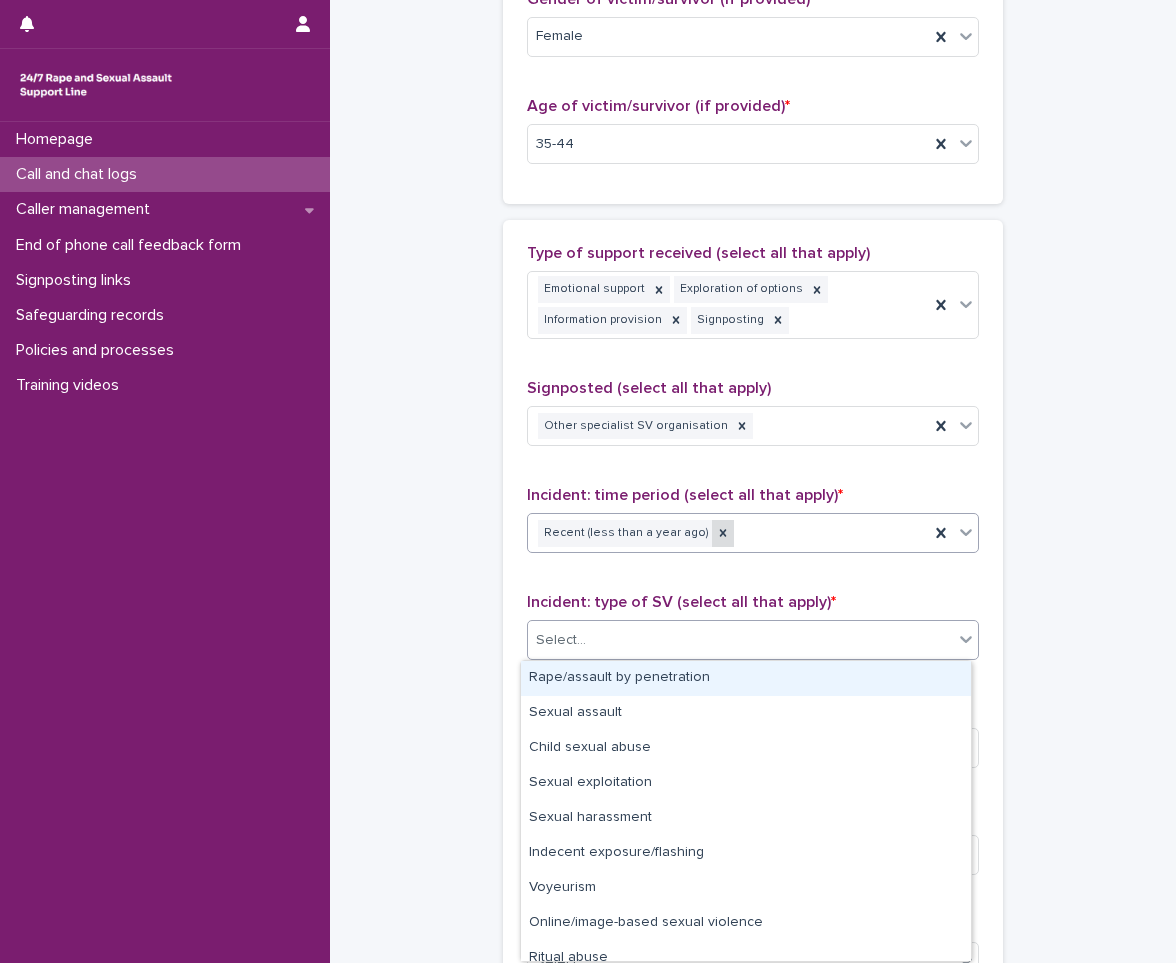 click at bounding box center [723, 533] 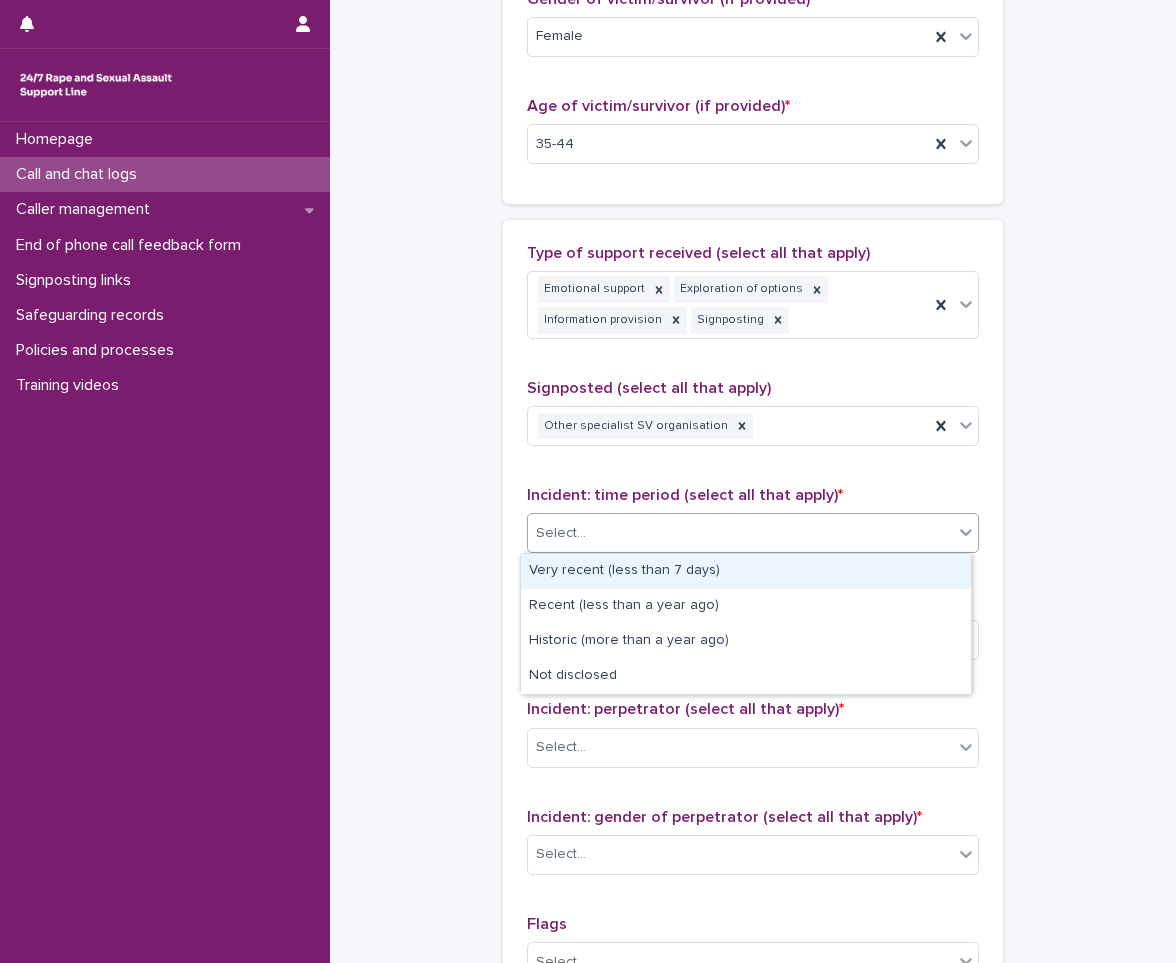 click 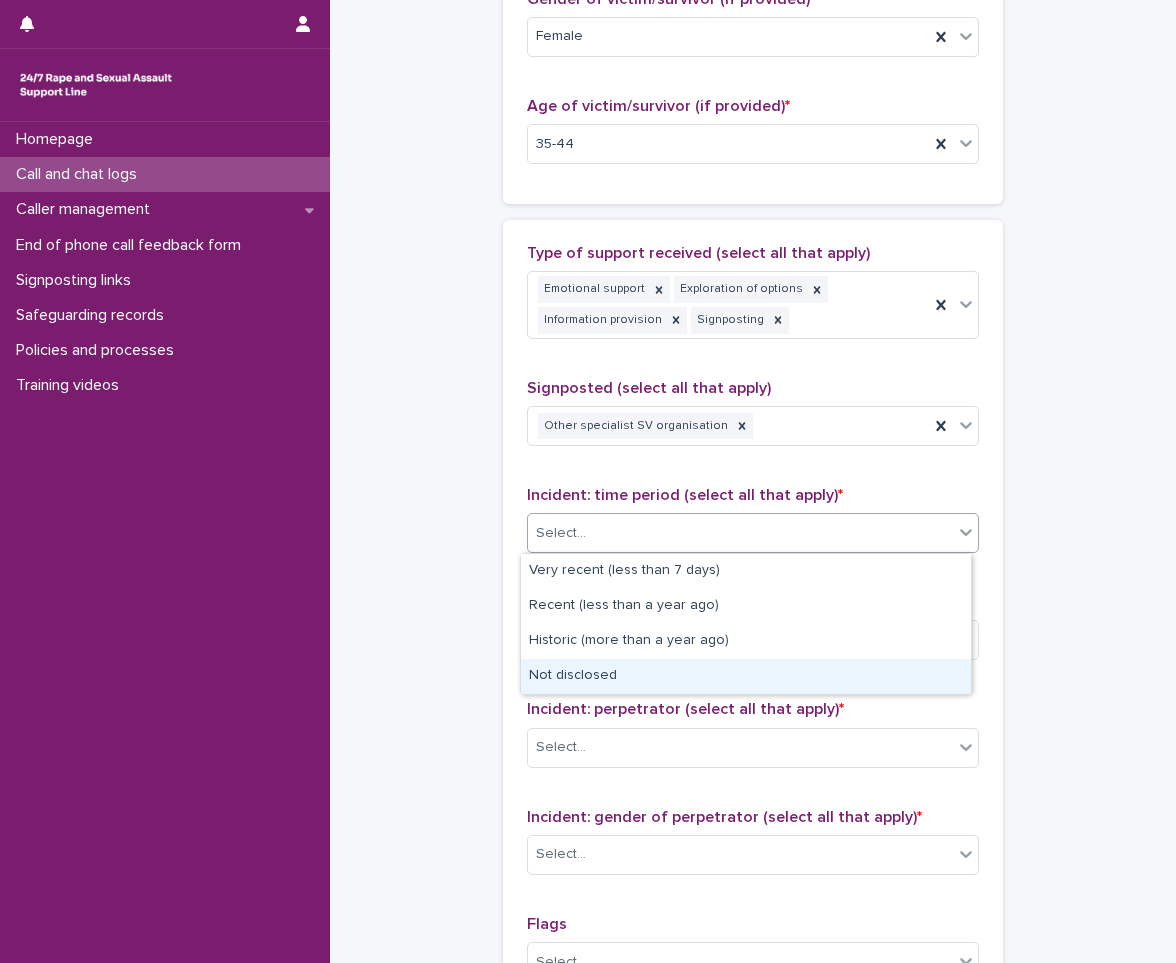 click on "Not disclosed" at bounding box center (746, 676) 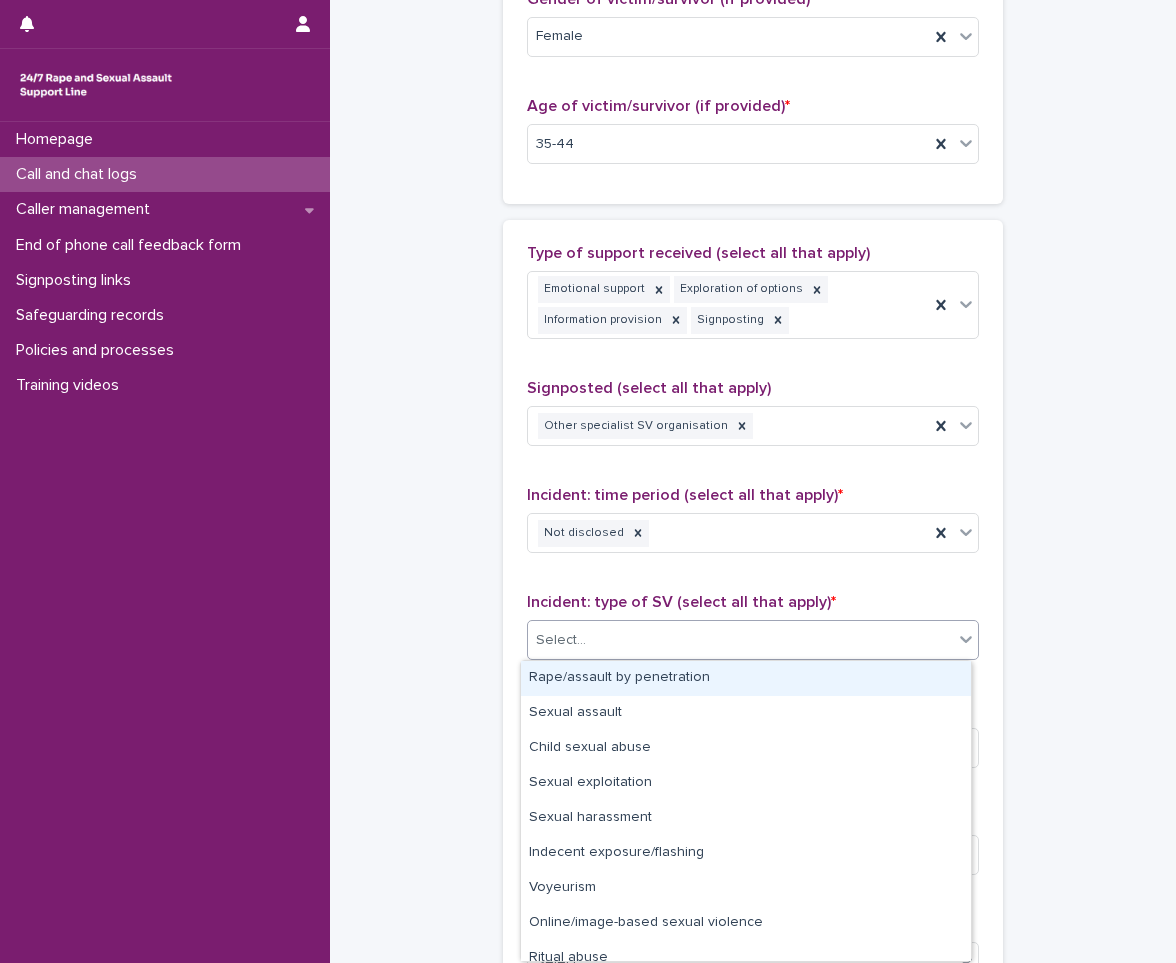 click on "Select..." at bounding box center (740, 640) 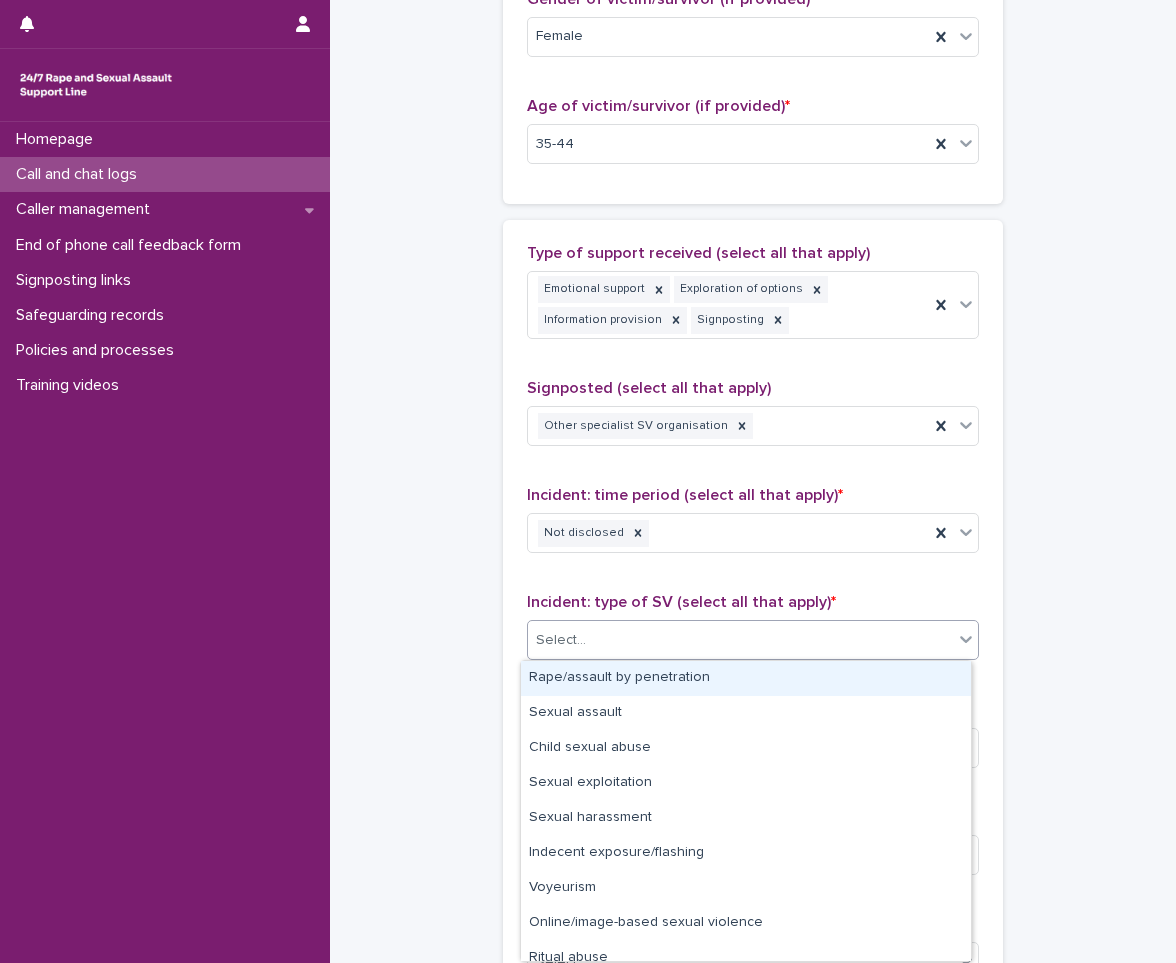 click on "Rape/assault by penetration" at bounding box center (746, 678) 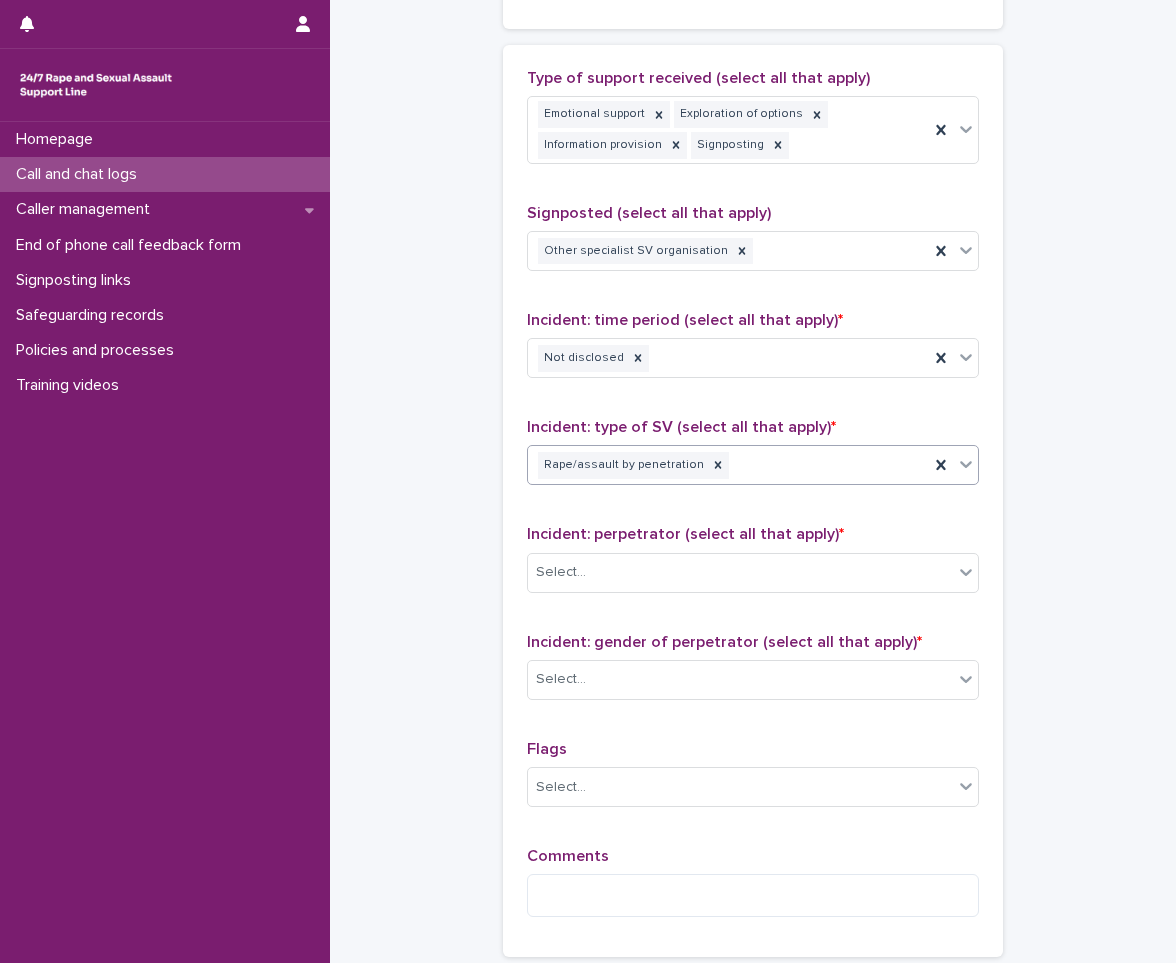 scroll, scrollTop: 1214, scrollLeft: 0, axis: vertical 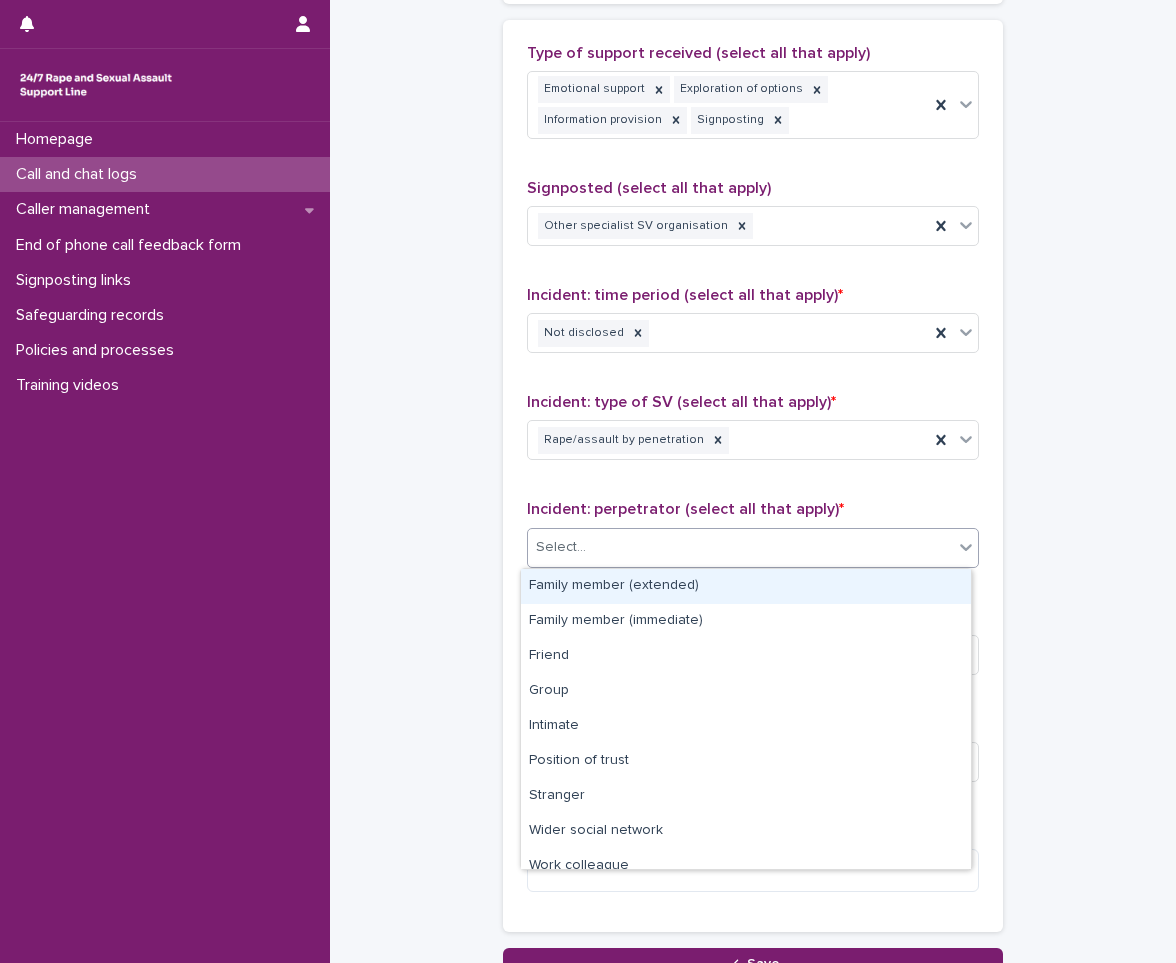 click on "Select..." at bounding box center [740, 547] 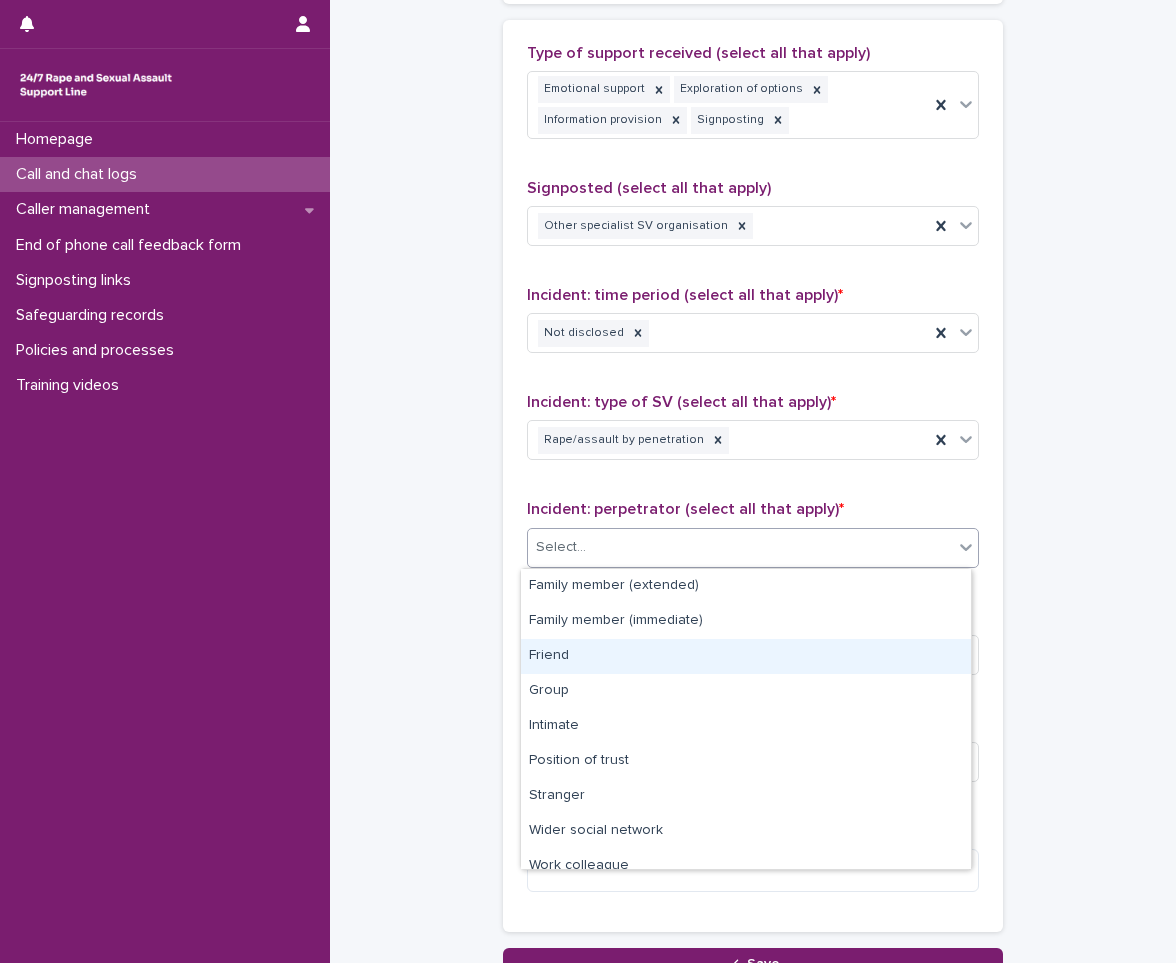 drag, startPoint x: 565, startPoint y: 677, endPoint x: 570, endPoint y: 665, distance: 13 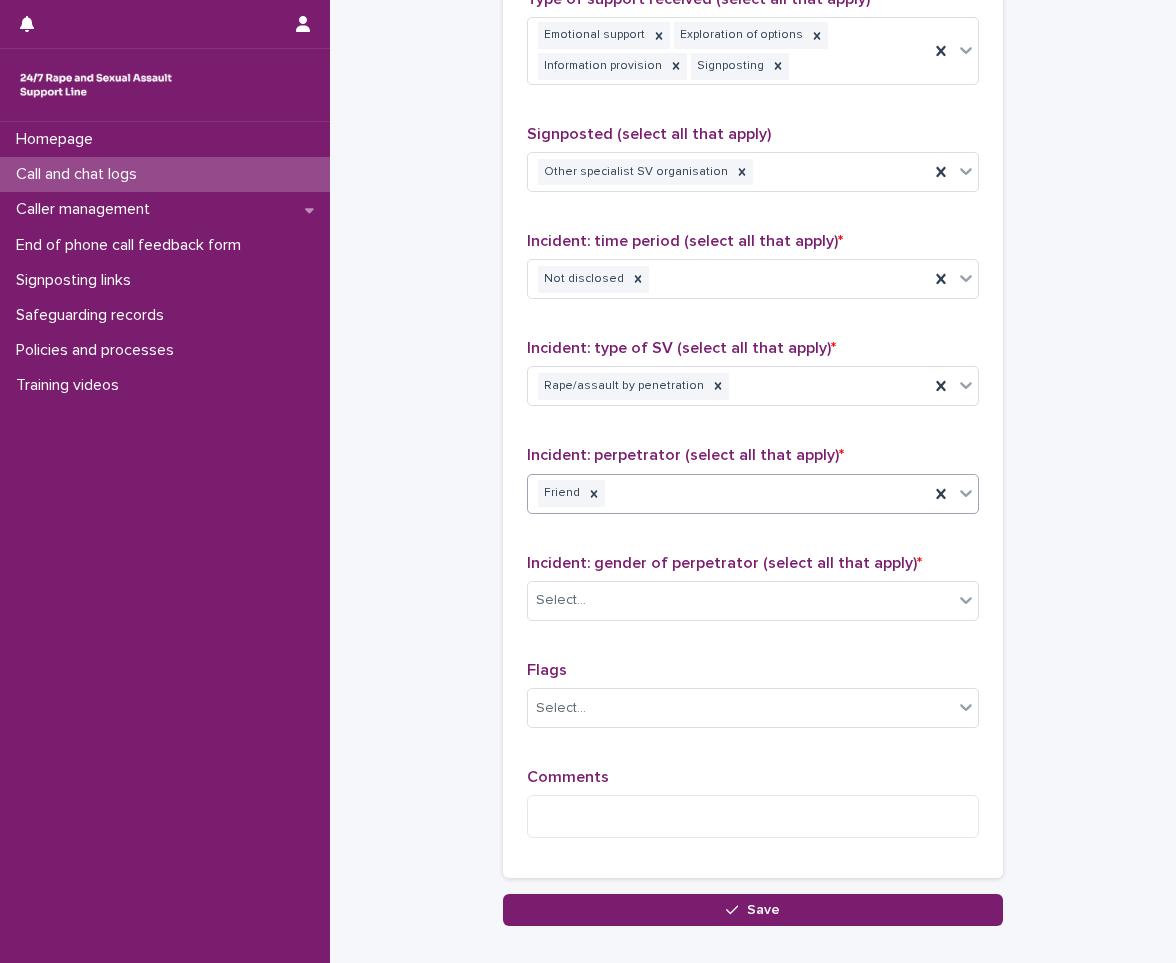 scroll, scrollTop: 1314, scrollLeft: 0, axis: vertical 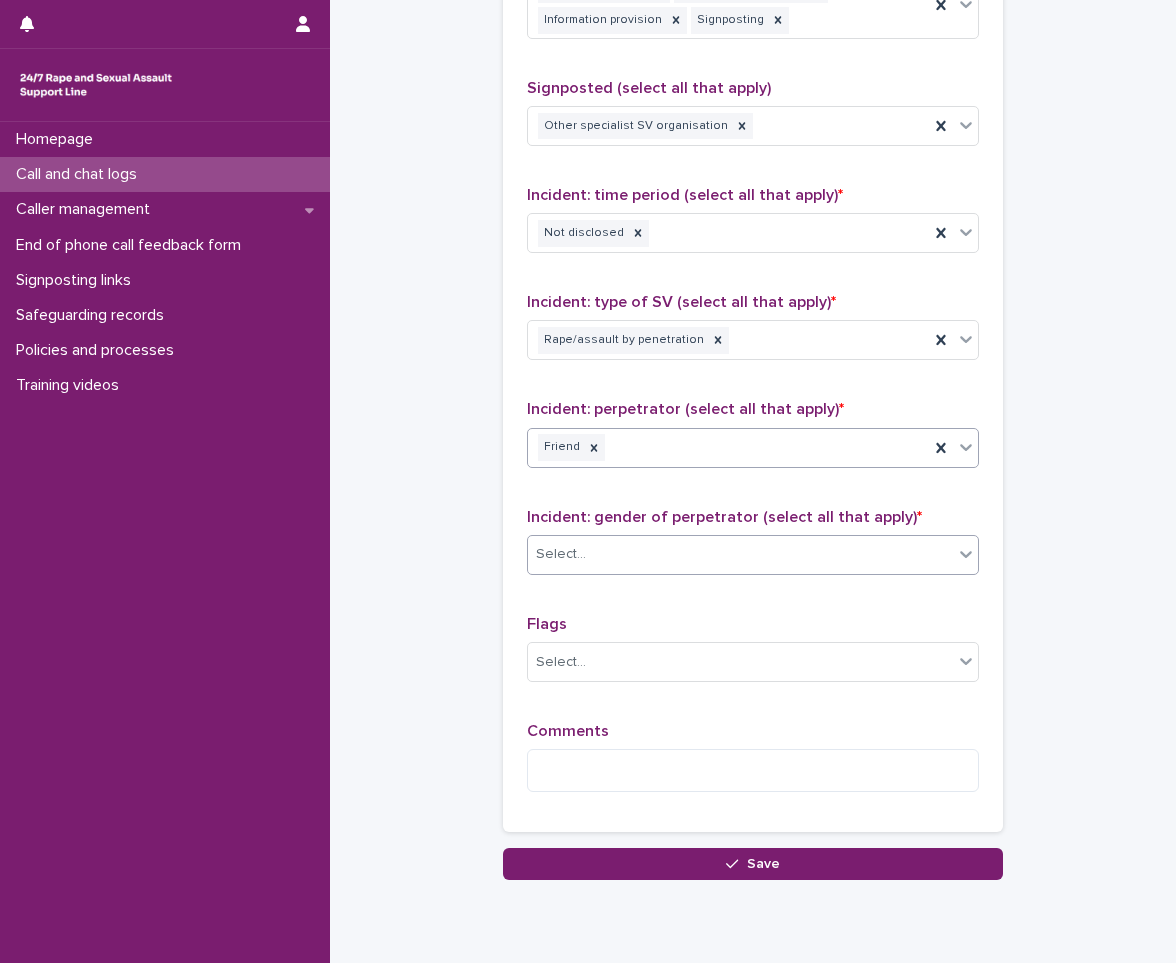 click on "Select..." at bounding box center [740, 554] 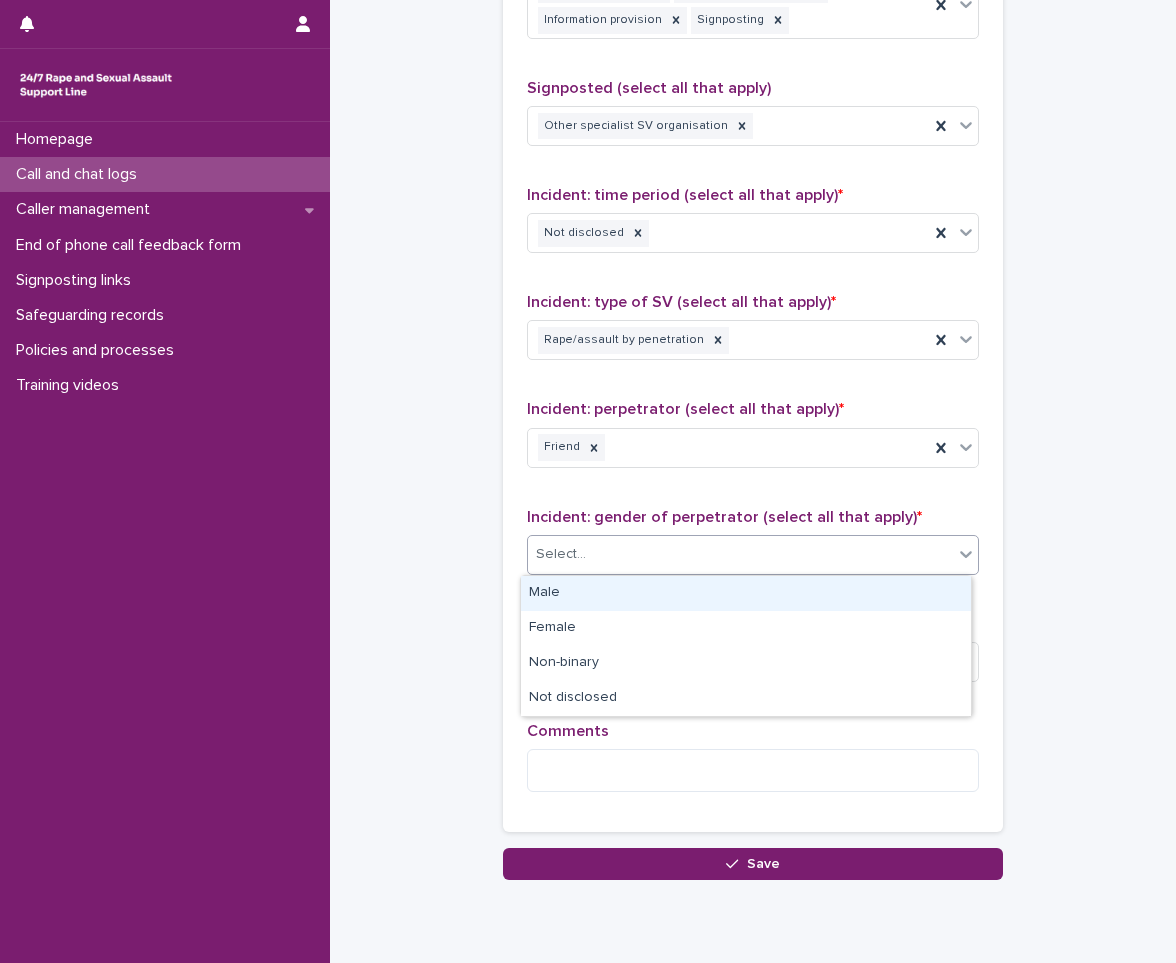 click on "Male" at bounding box center [746, 593] 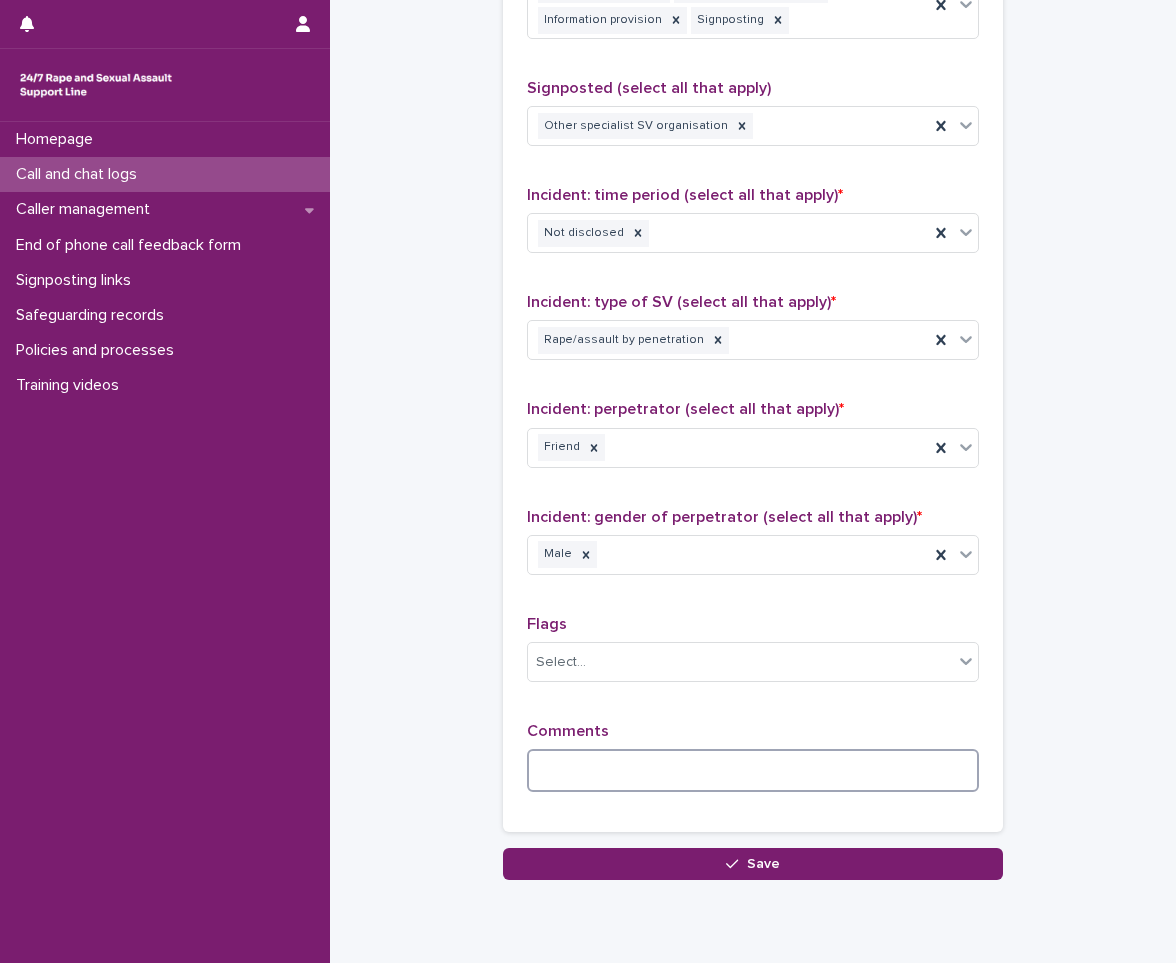 click at bounding box center [753, 770] 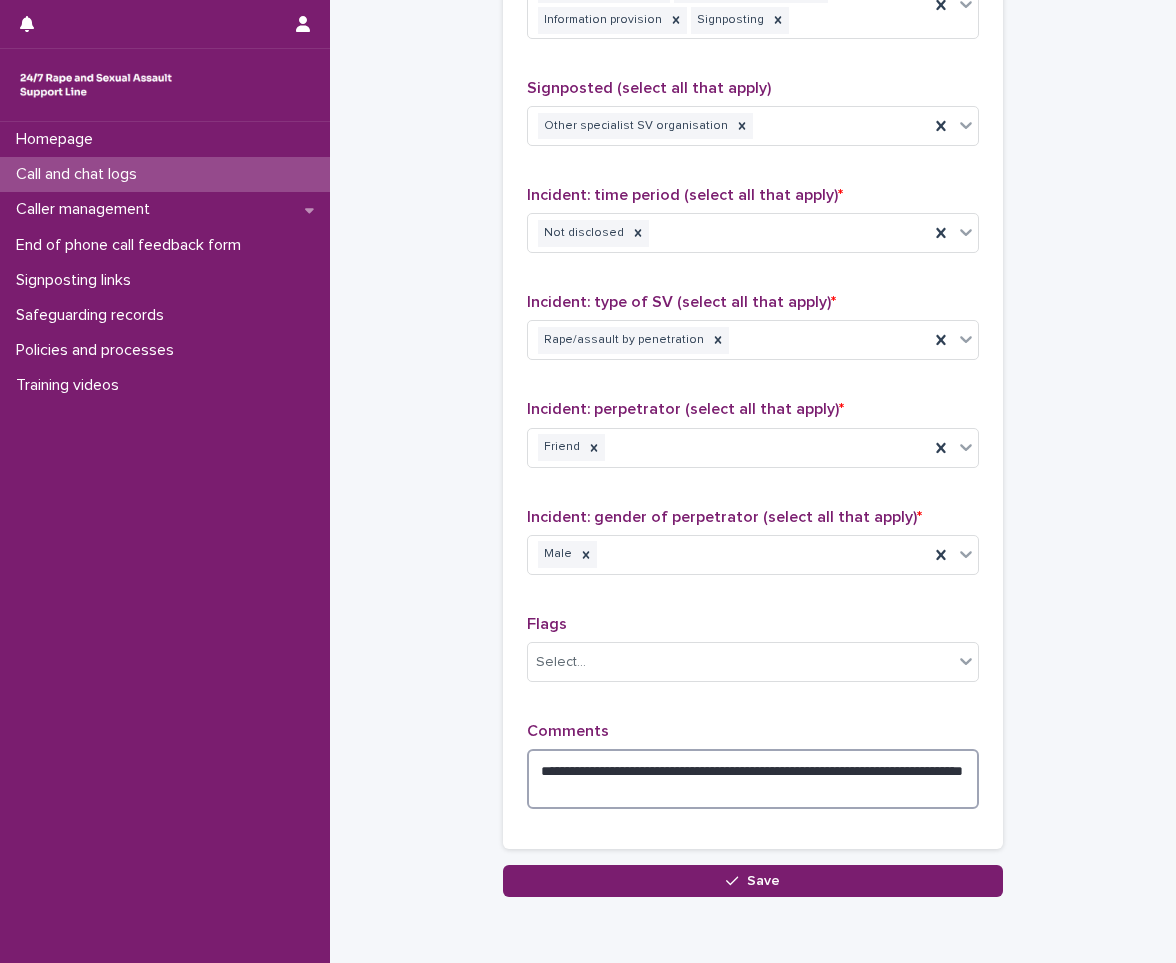 click on "**********" at bounding box center (753, 779) 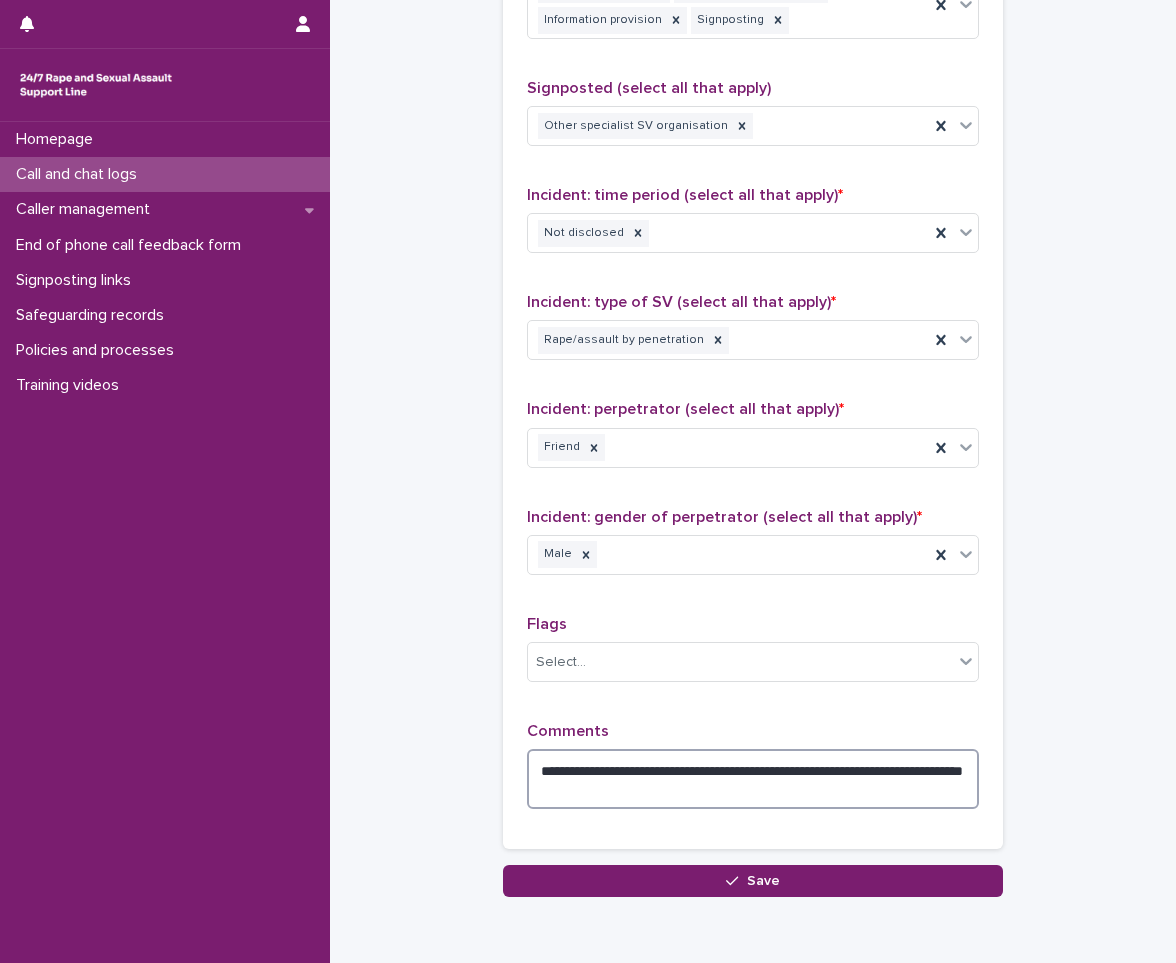 click on "**********" at bounding box center [753, 779] 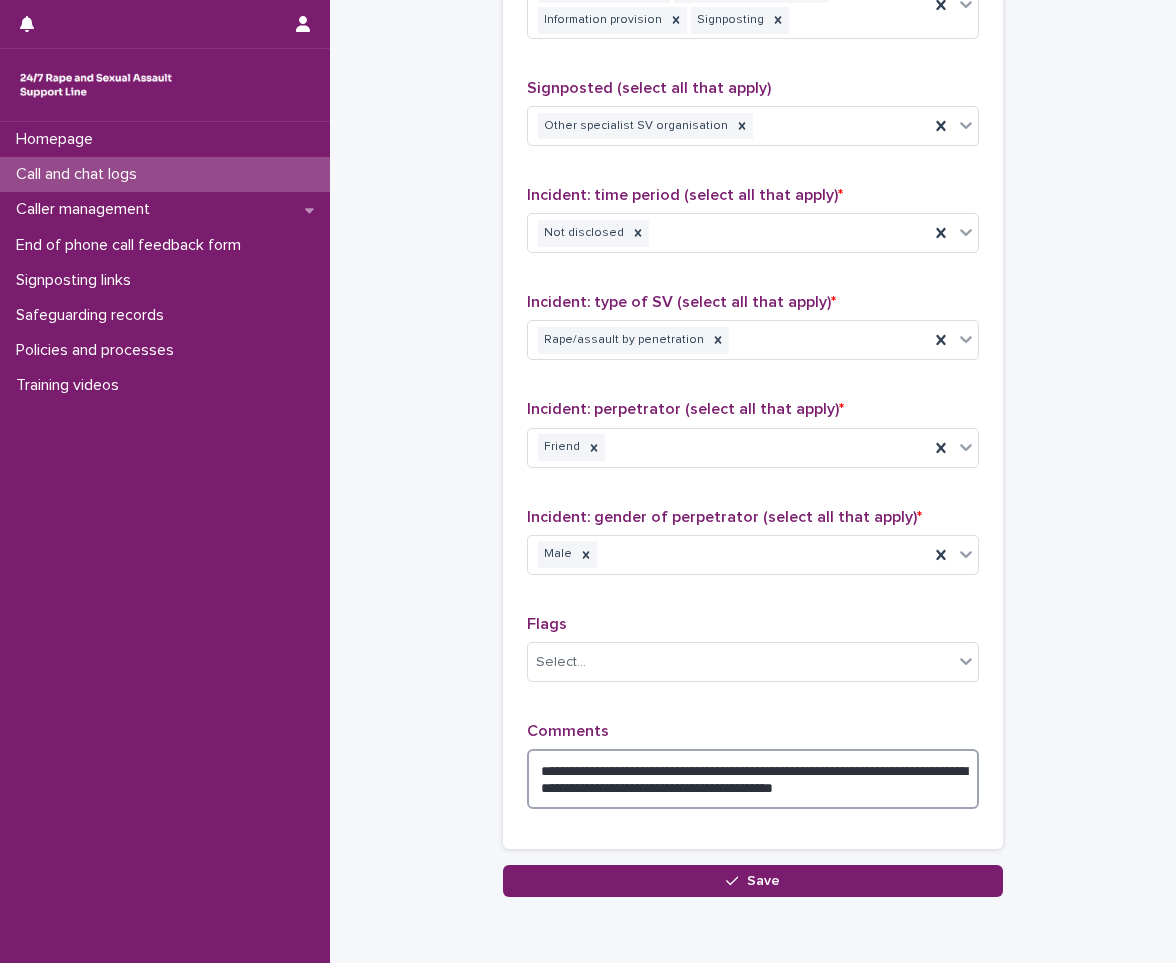 type on "**********" 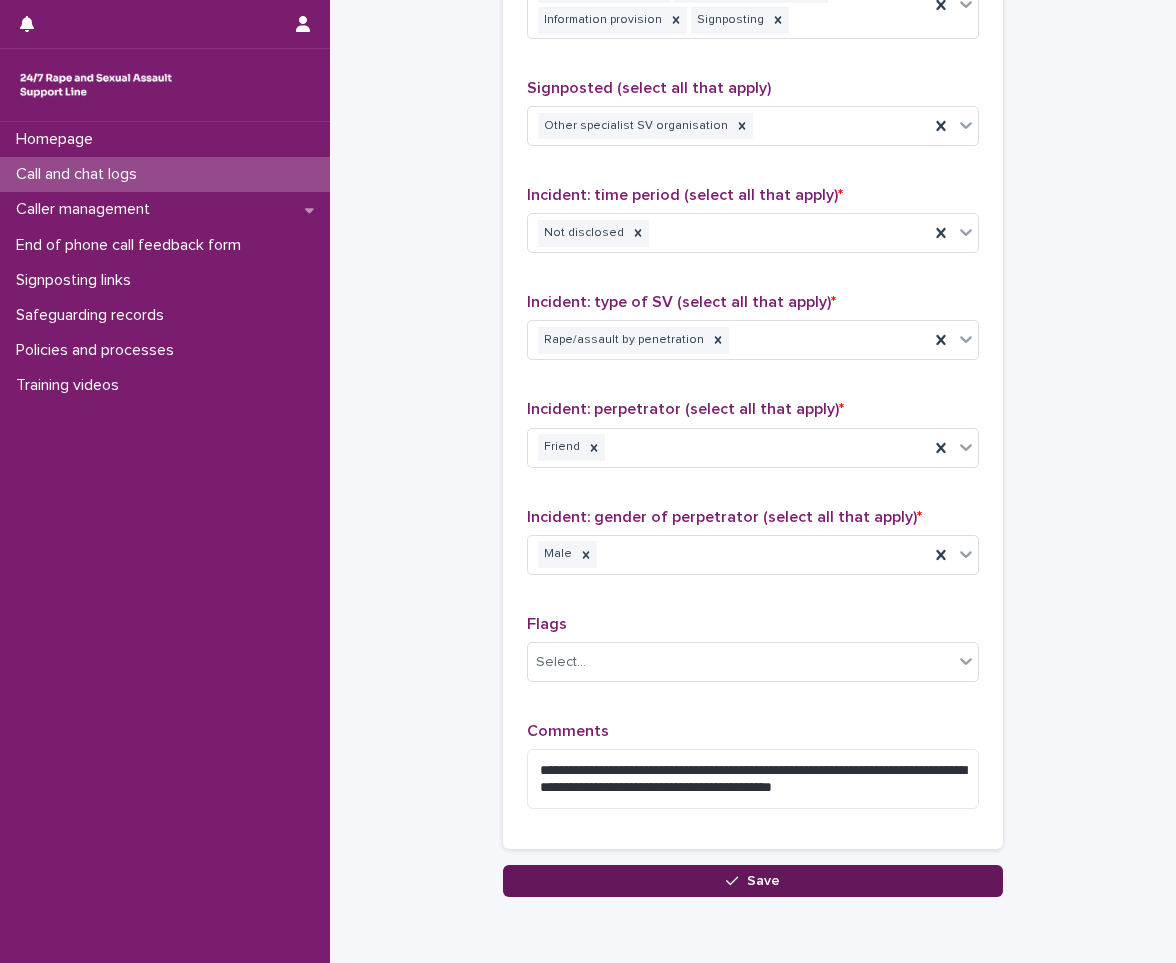 click on "Save" at bounding box center [753, 881] 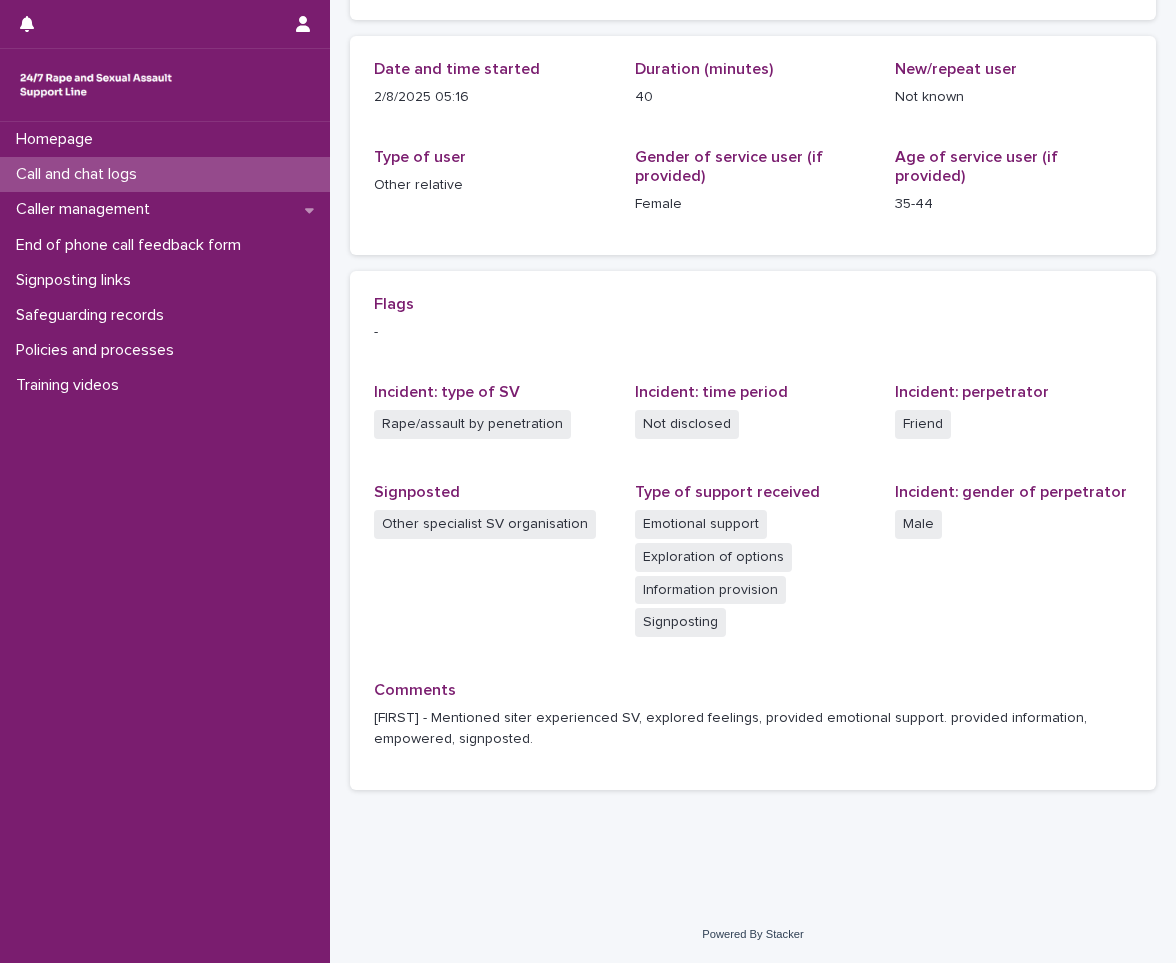scroll, scrollTop: 0, scrollLeft: 0, axis: both 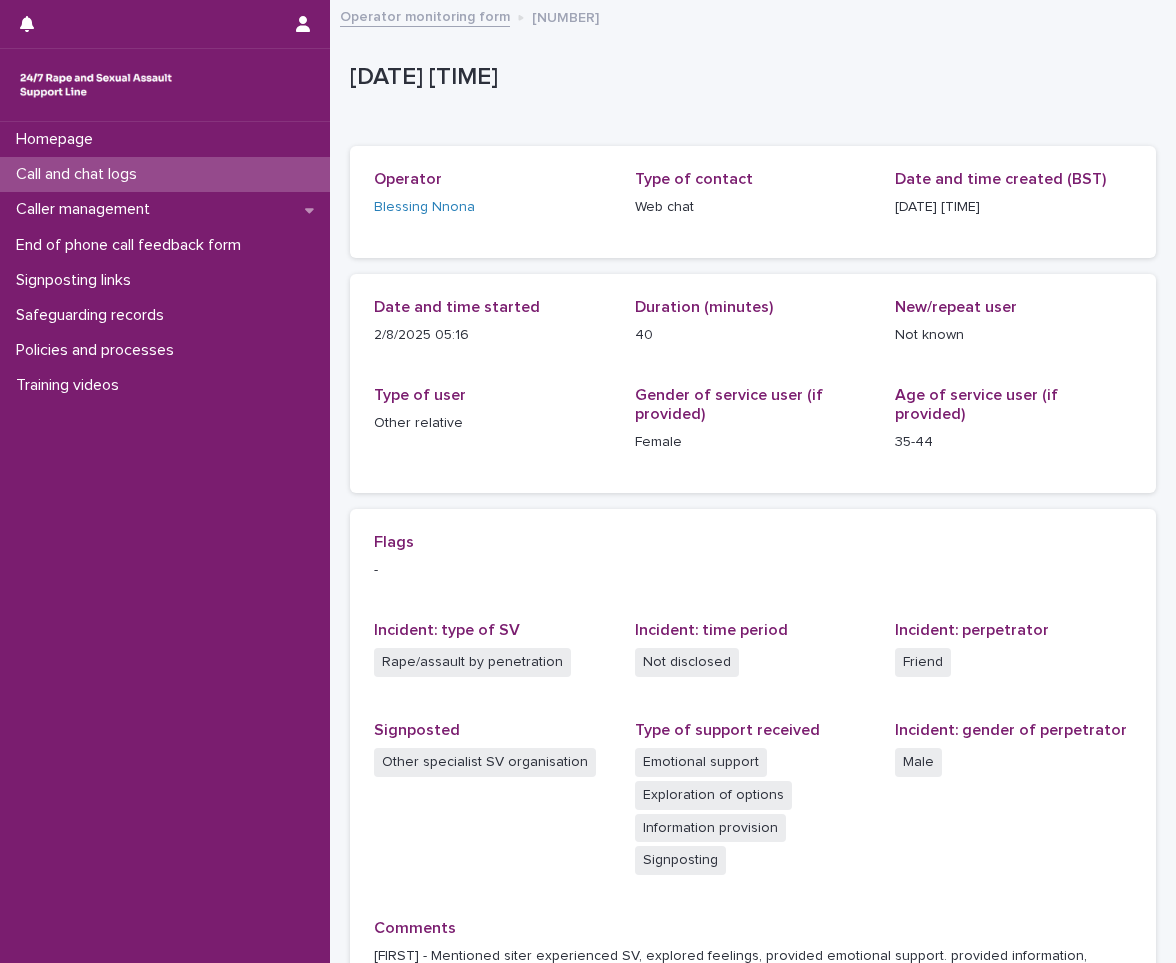 click on "Homepage Call and chat logs Caller management End of phone call feedback form Signposting links Safeguarding records Policies and processes Training videos" at bounding box center [165, 542] 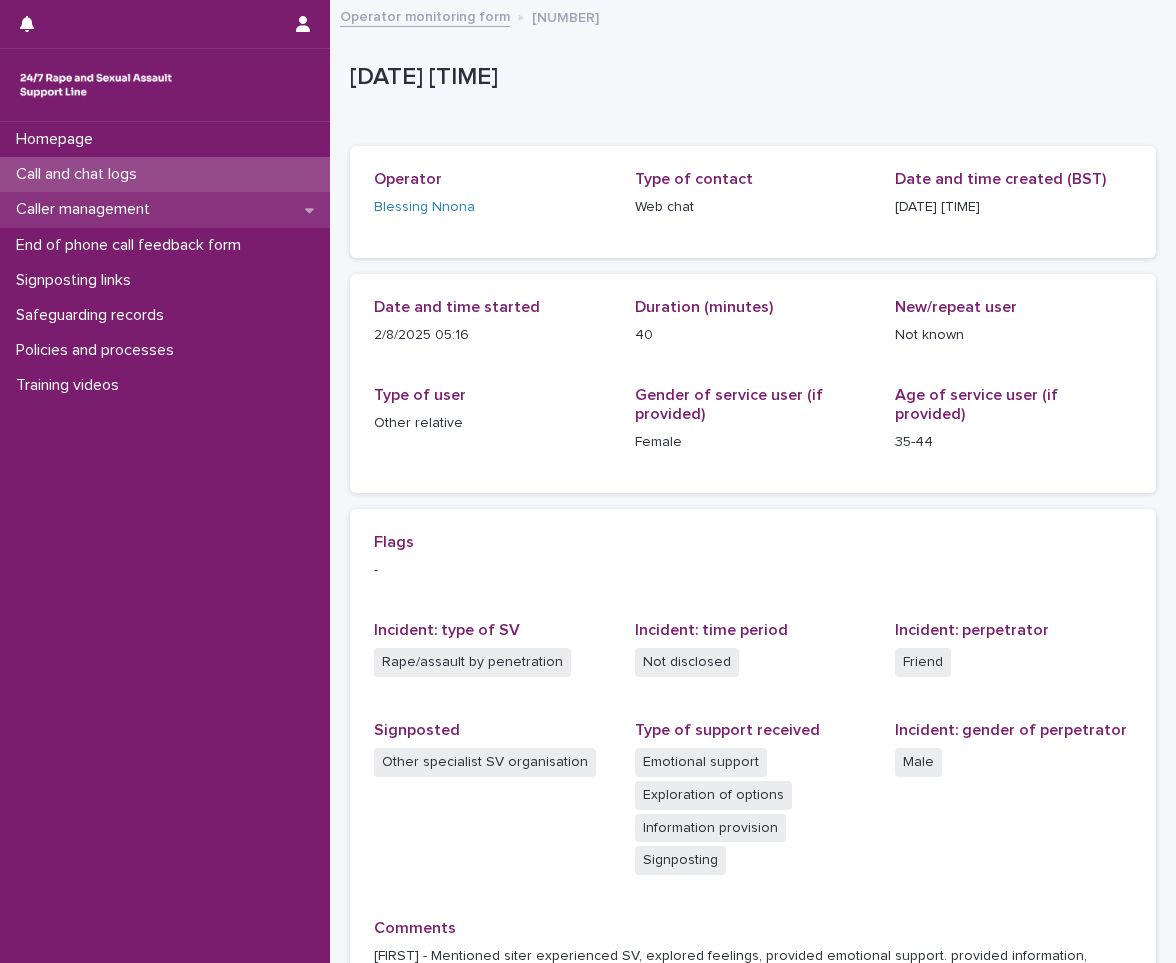 click on "Caller management" at bounding box center [87, 209] 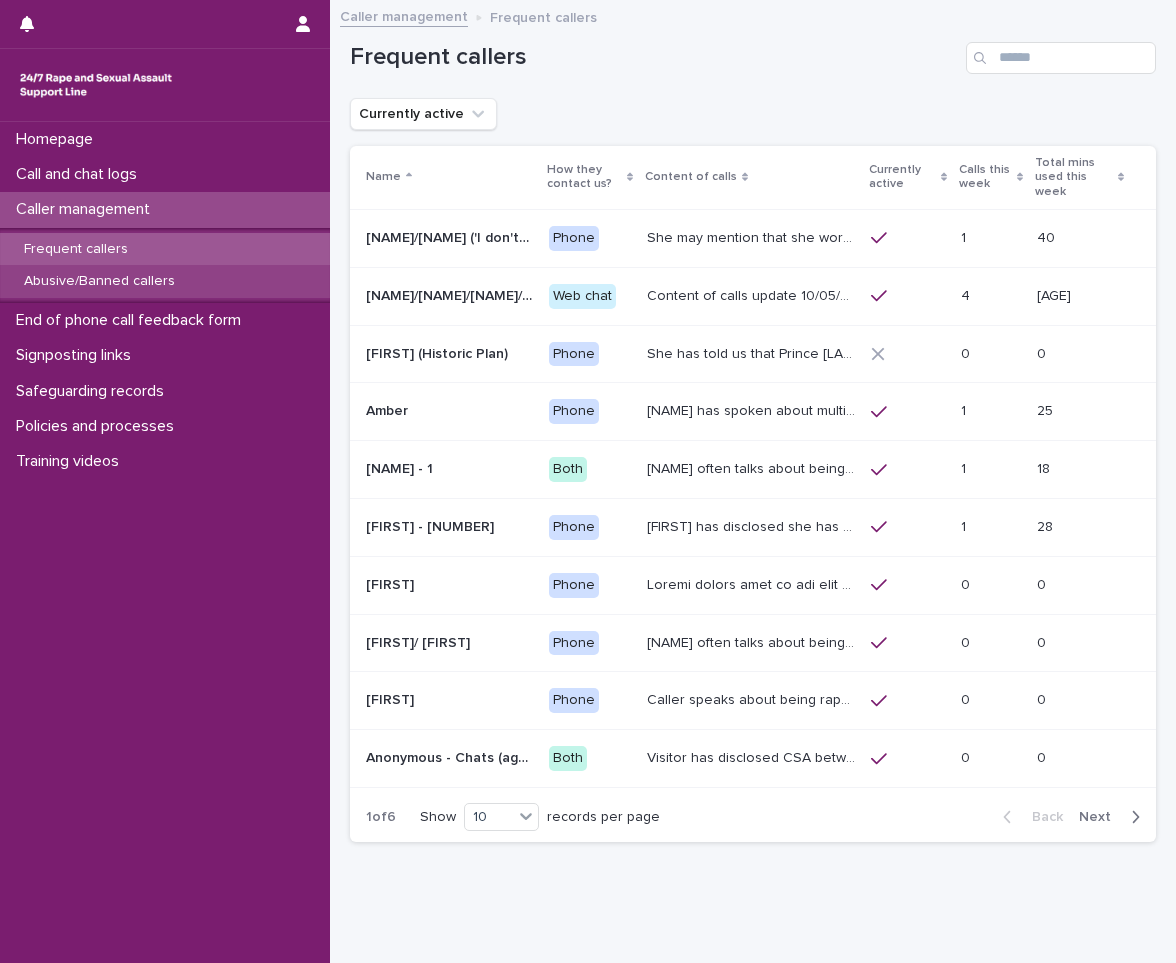 click on "Abusive/Banned callers" at bounding box center (165, 281) 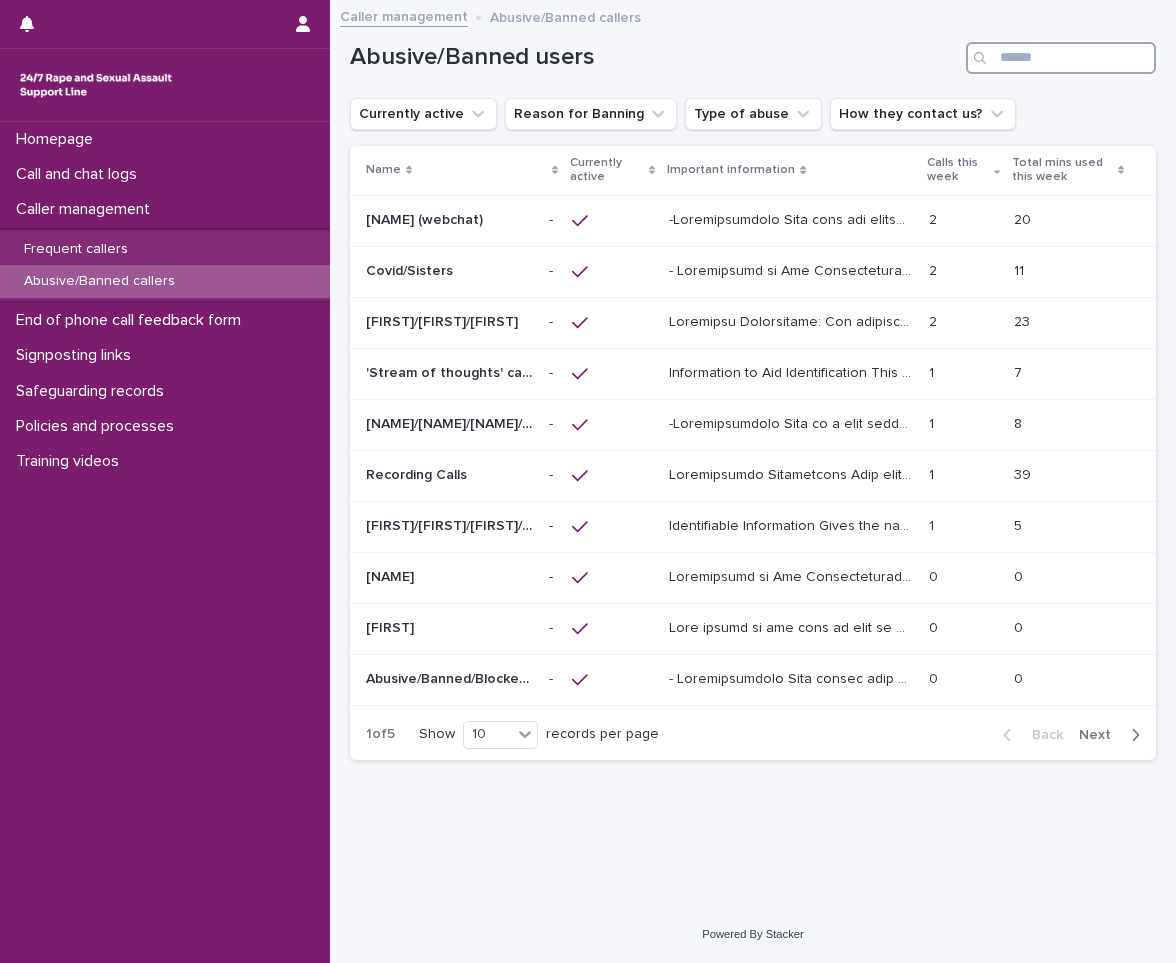 click at bounding box center (1061, 58) 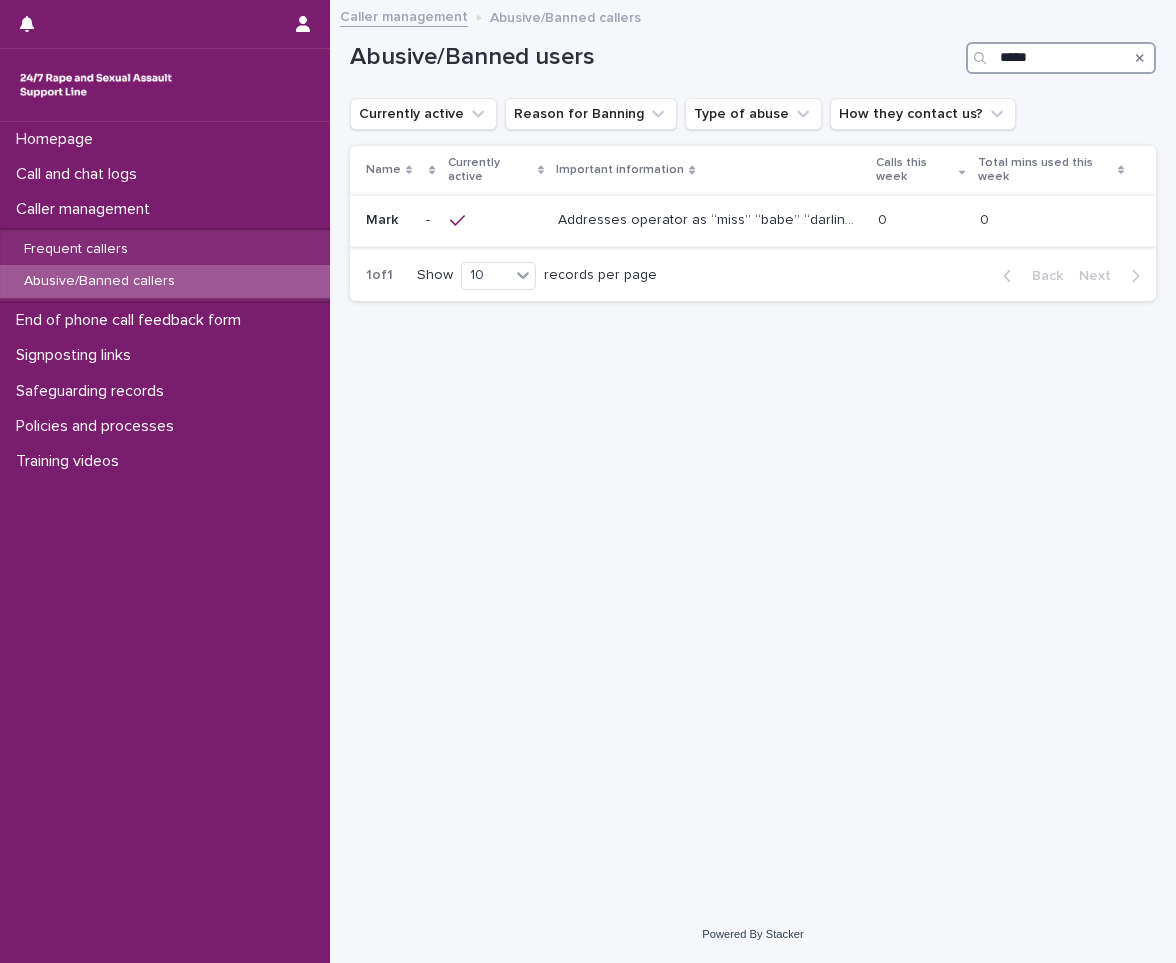 type on "****" 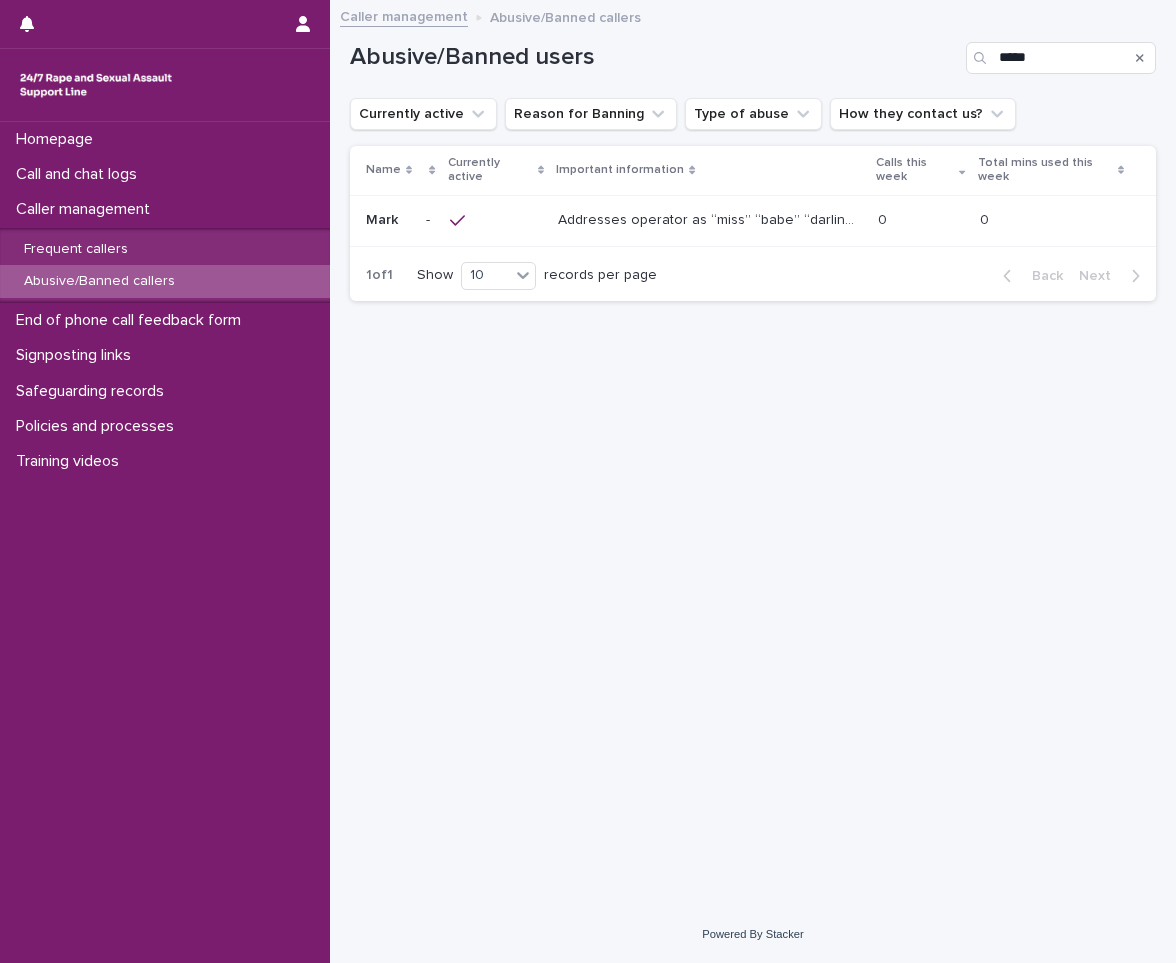 click on "Addresses operator as “miss” “babe” “darling” “my love”. Often puts “xx” at the end of messages. Uses love heart or other emojis.
They describe a recent break-up with a partner. Sometimes that they caught their partner cheating with a friend.
Other phrases they may use:
“so raw recent miss xx”
“feeling hurt angry betrayed my miss xx”
“taking things nice and slow but sure to begin with”
“round and round slow but sure”
“nice and slow, round and round”
Addresses operator as “miss” “babe” “darling” “my love”. Often puts “xx” at the end of messages. Uses love heart or other emojis.
They describe a recent break-up with a partner. Sometimes that they caught their partner cheating with a friend.
Other phrases they may use:
“so raw recent miss xx”
“feeling hurt angry betrayed my miss xx”
“taking things nice and slow but sure to begin with”
“round and round slow but sure”
“nice and slow, round and round”" at bounding box center (709, 220) 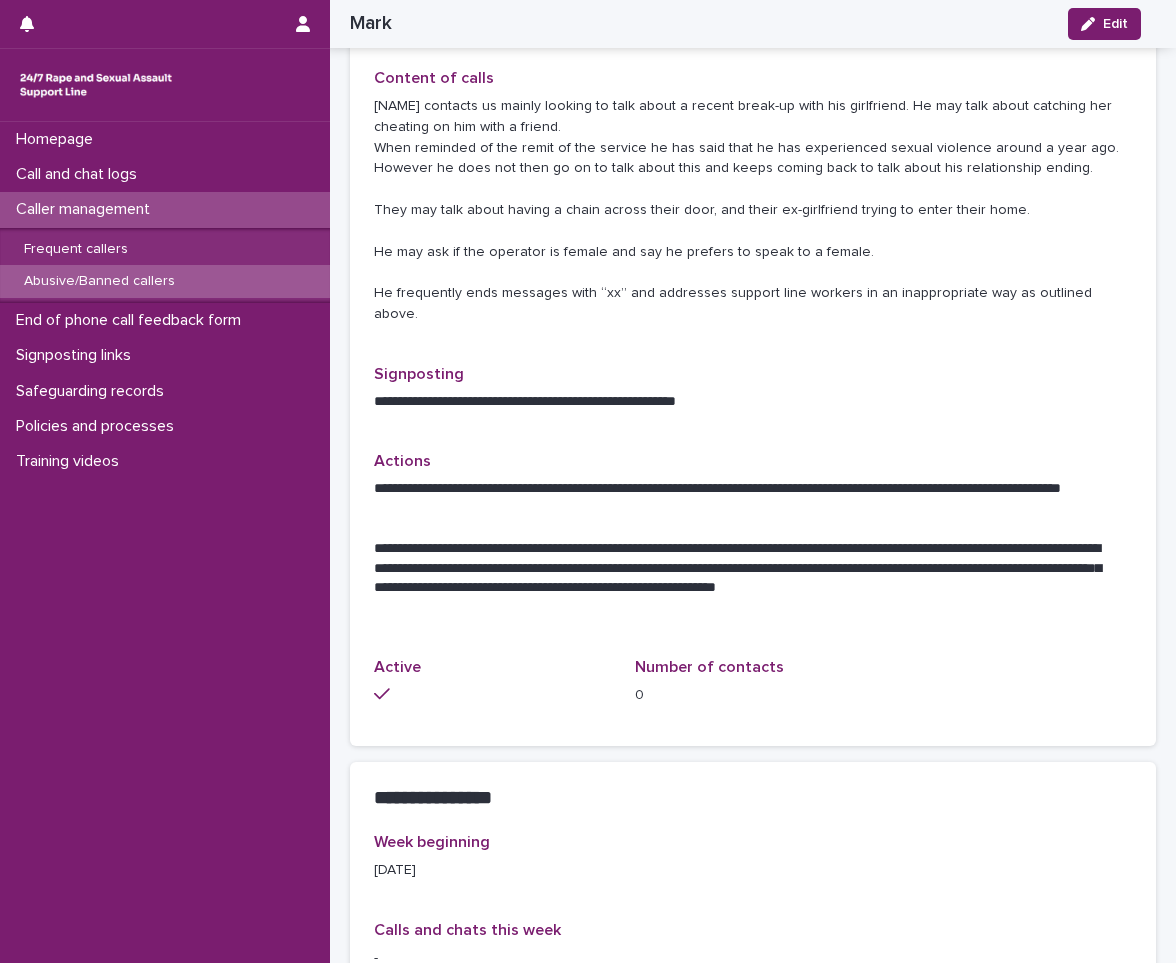 scroll, scrollTop: 900, scrollLeft: 0, axis: vertical 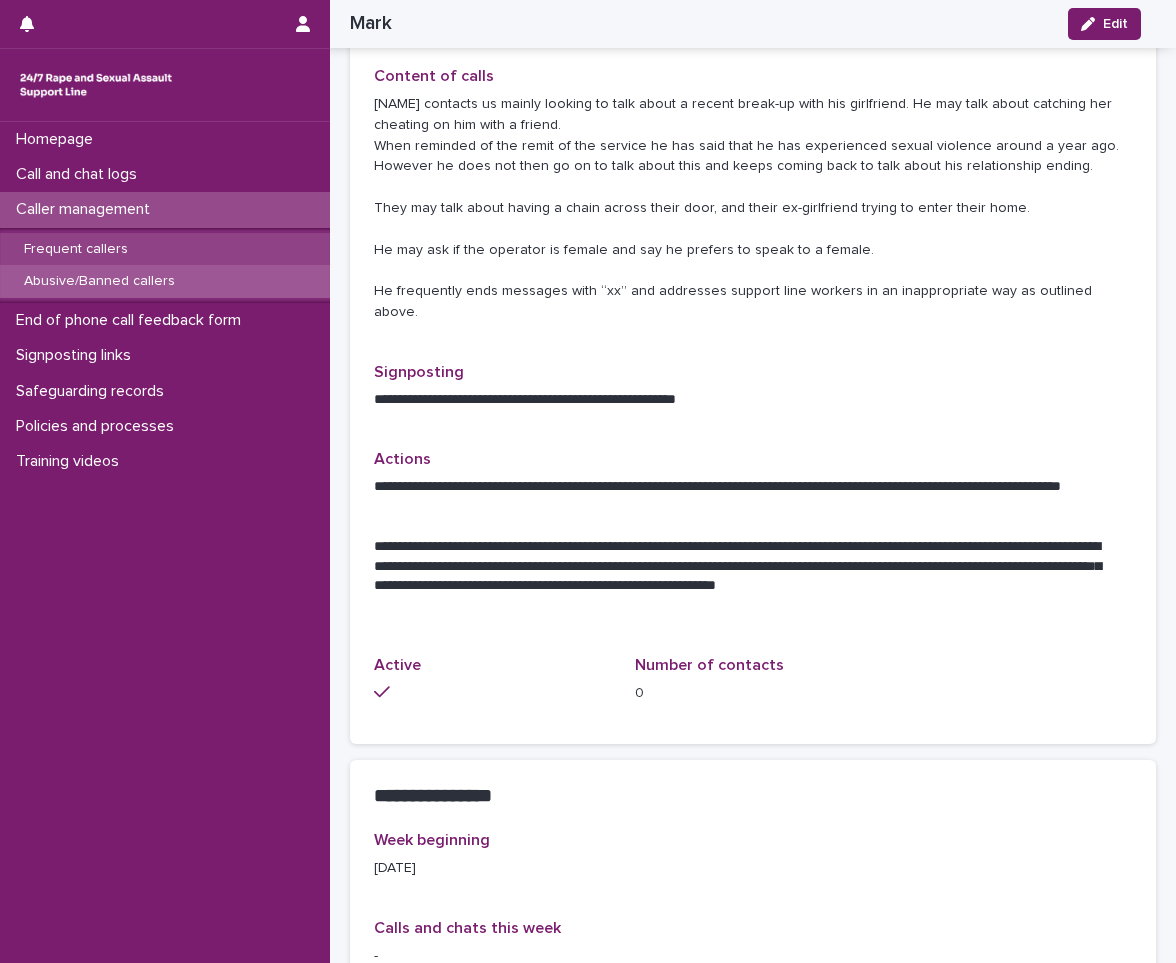 click on "Frequent callers" at bounding box center (165, 249) 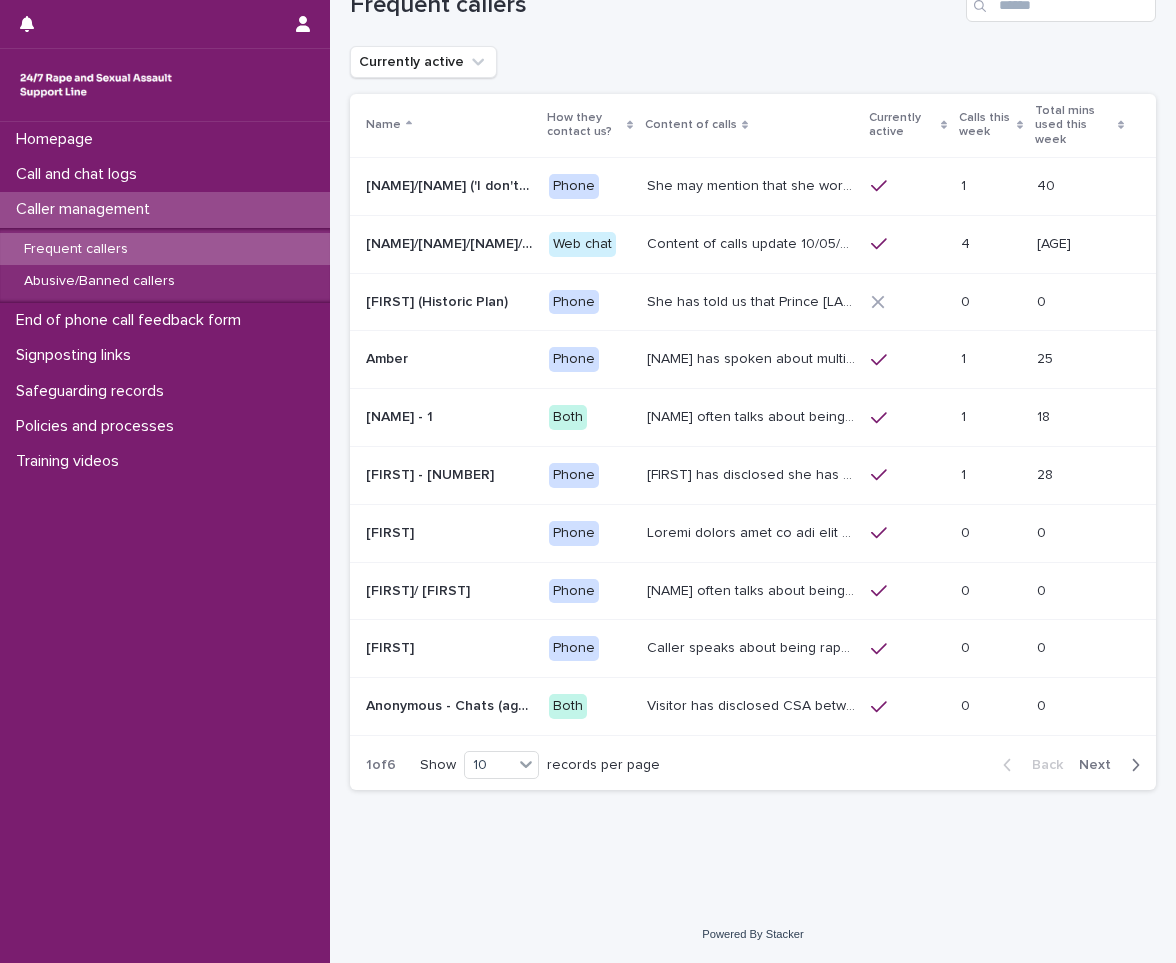 scroll, scrollTop: 0, scrollLeft: 0, axis: both 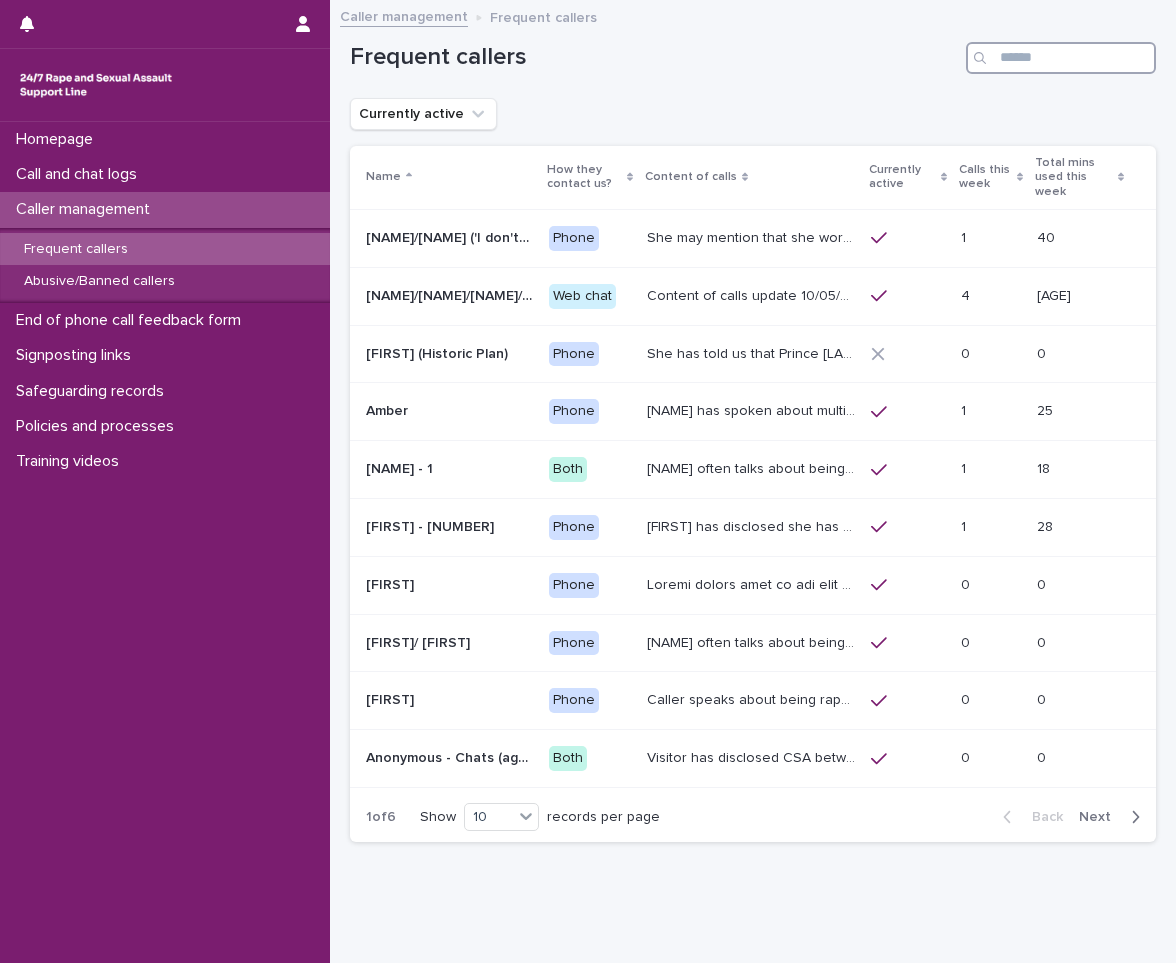 click at bounding box center (1061, 58) 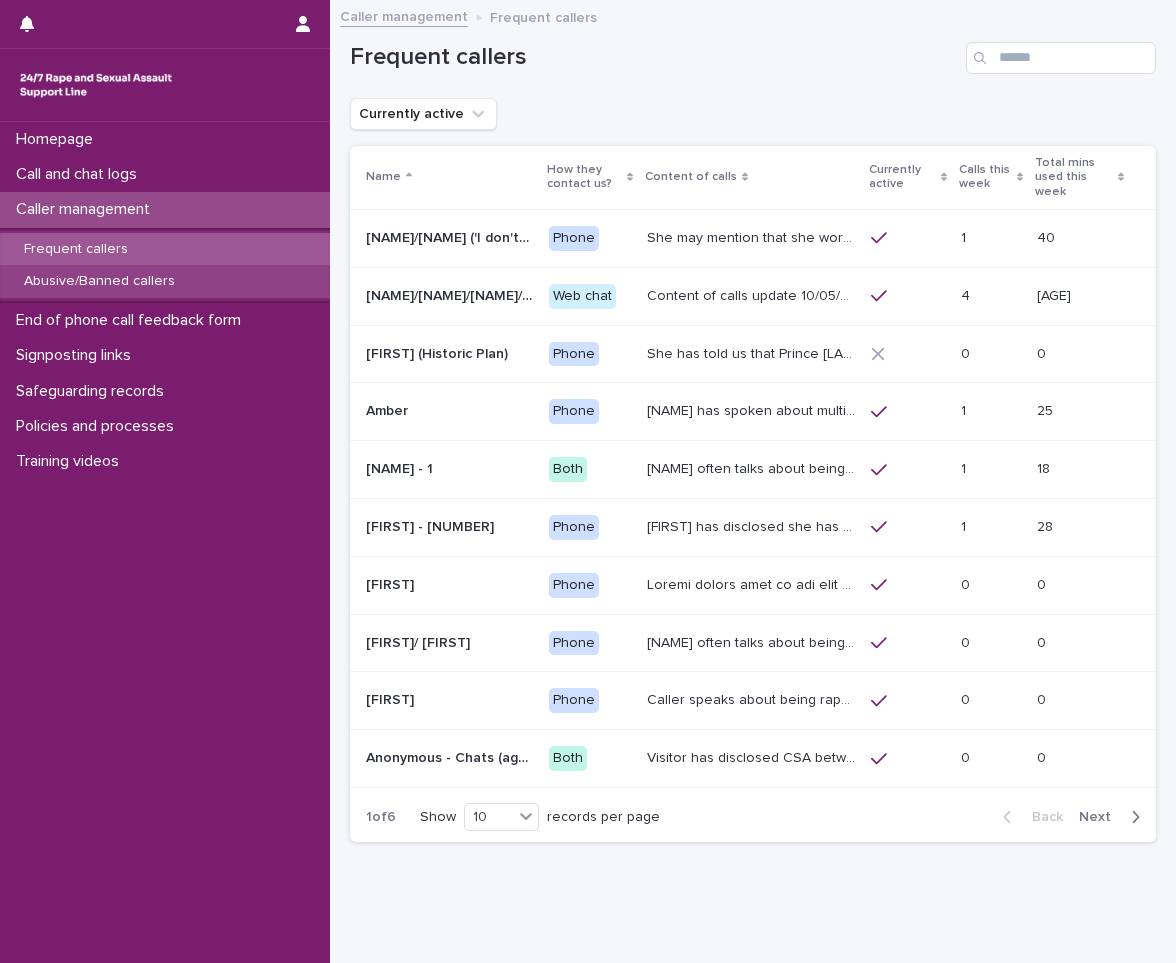 click on "Abusive/Banned callers" at bounding box center [99, 281] 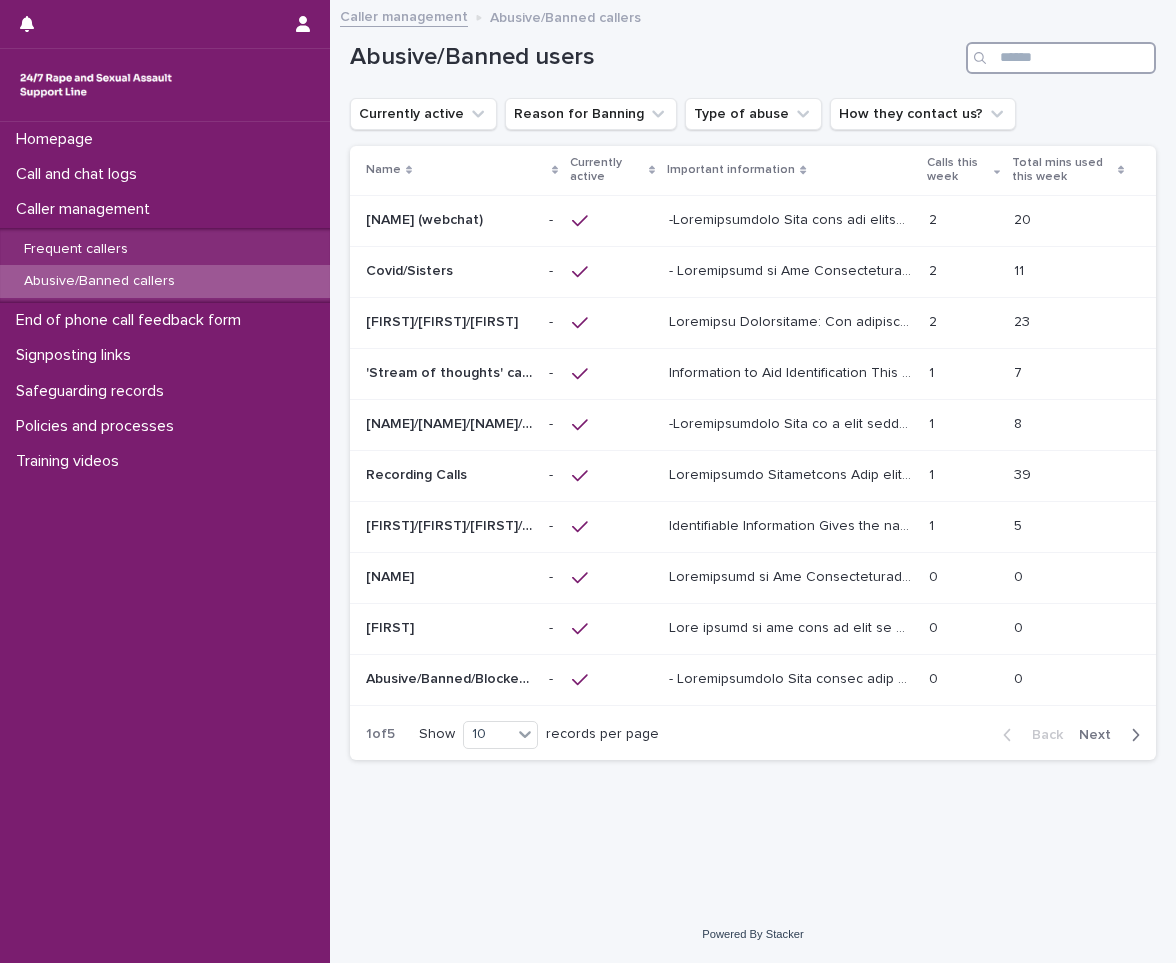 click at bounding box center (1061, 58) 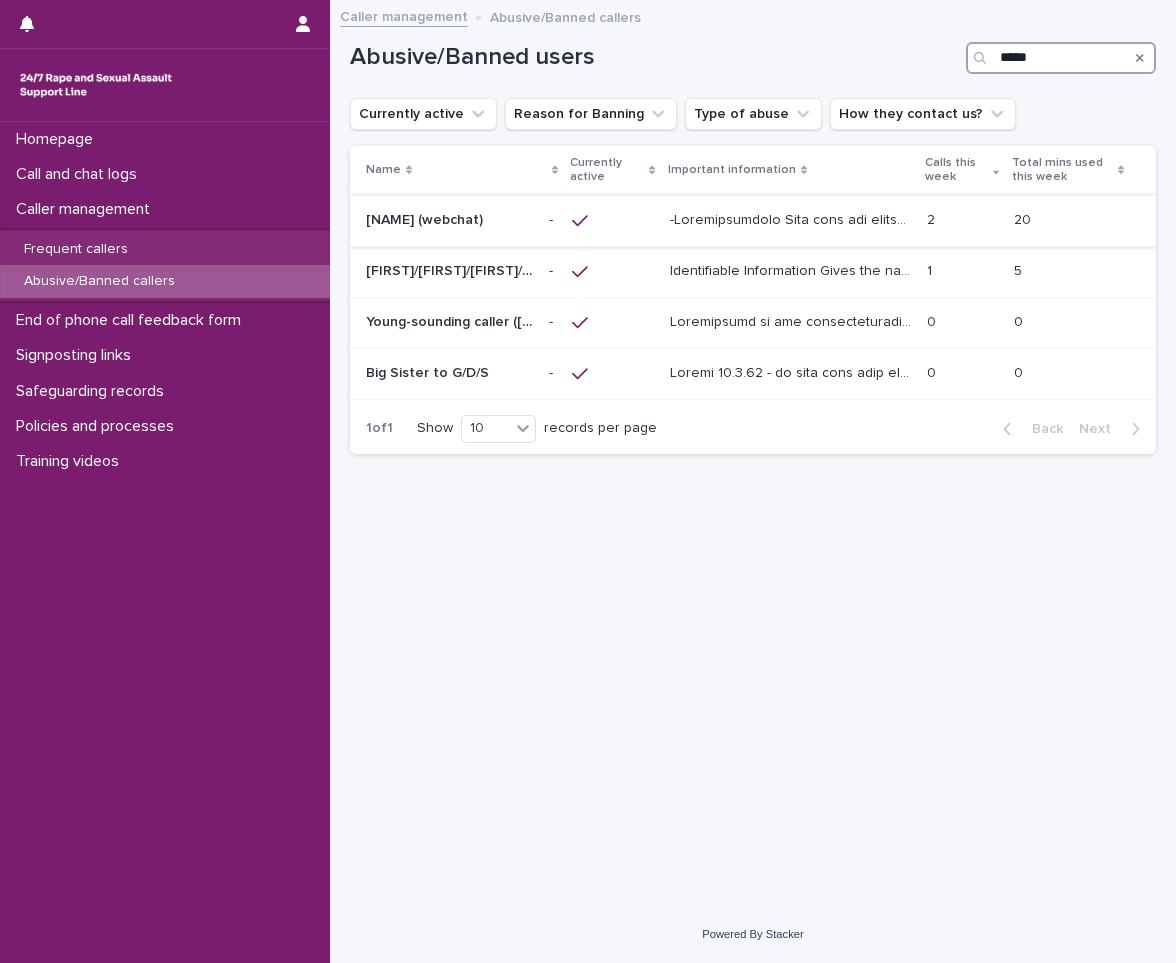 type on "*****" 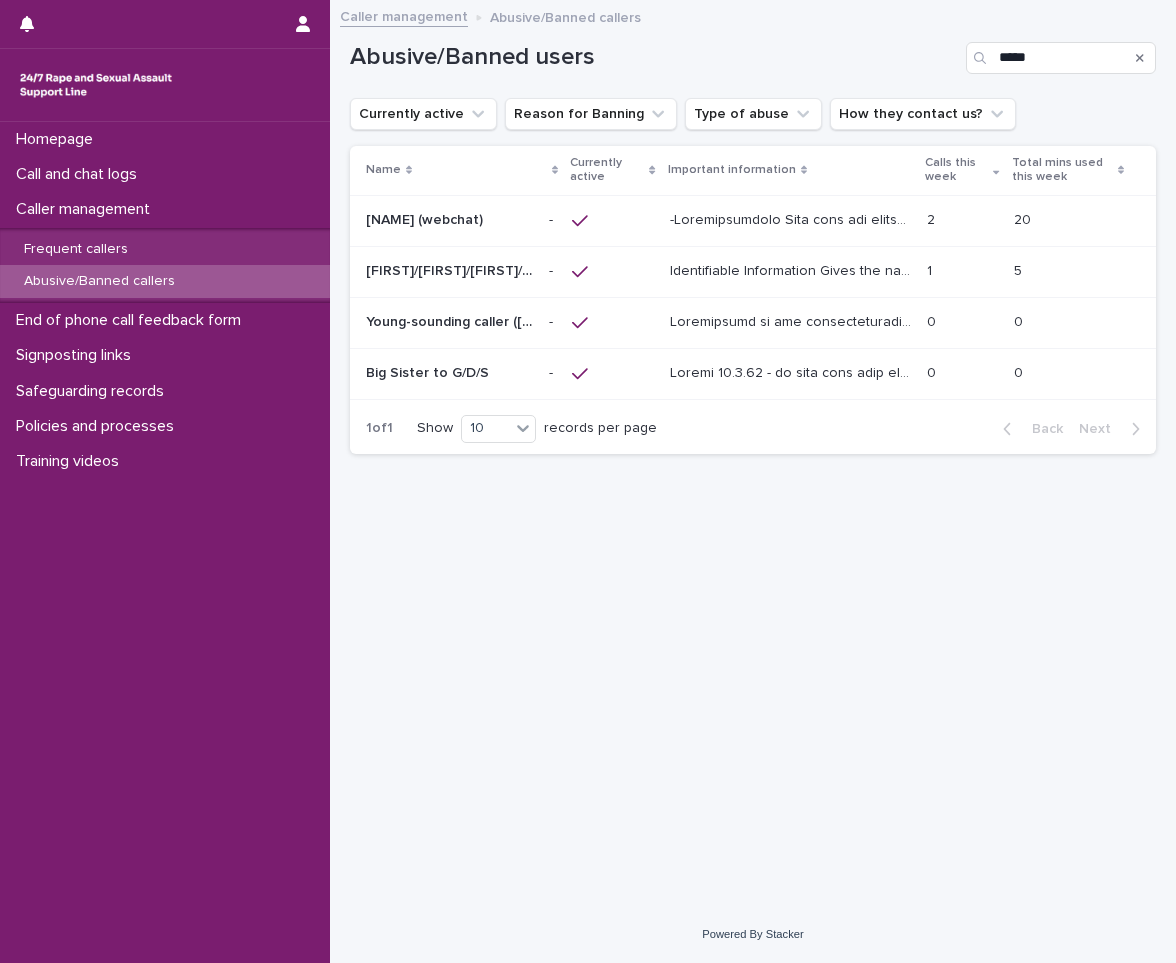click at bounding box center (793, 218) 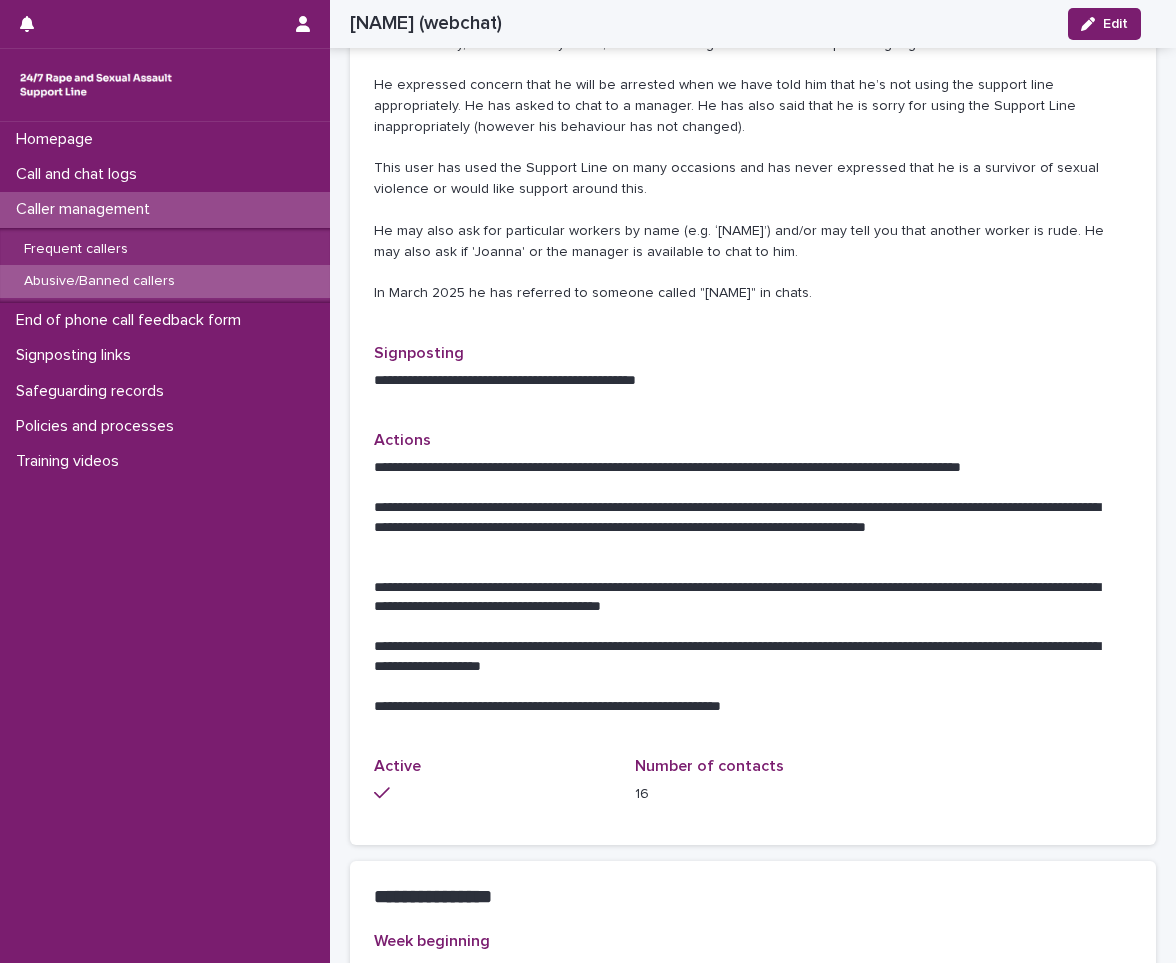 scroll, scrollTop: 900, scrollLeft: 0, axis: vertical 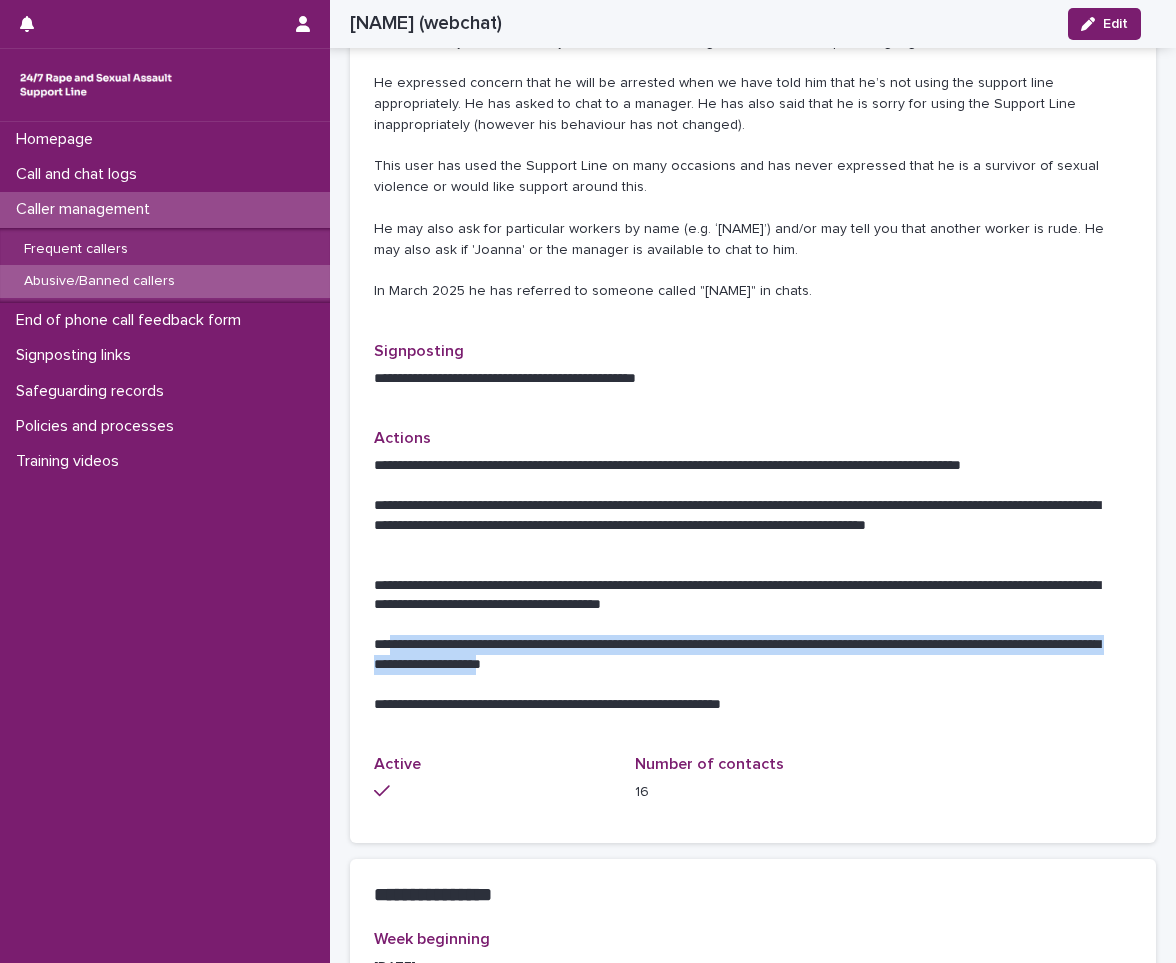 drag, startPoint x: 383, startPoint y: 646, endPoint x: 648, endPoint y: 660, distance: 265.36957 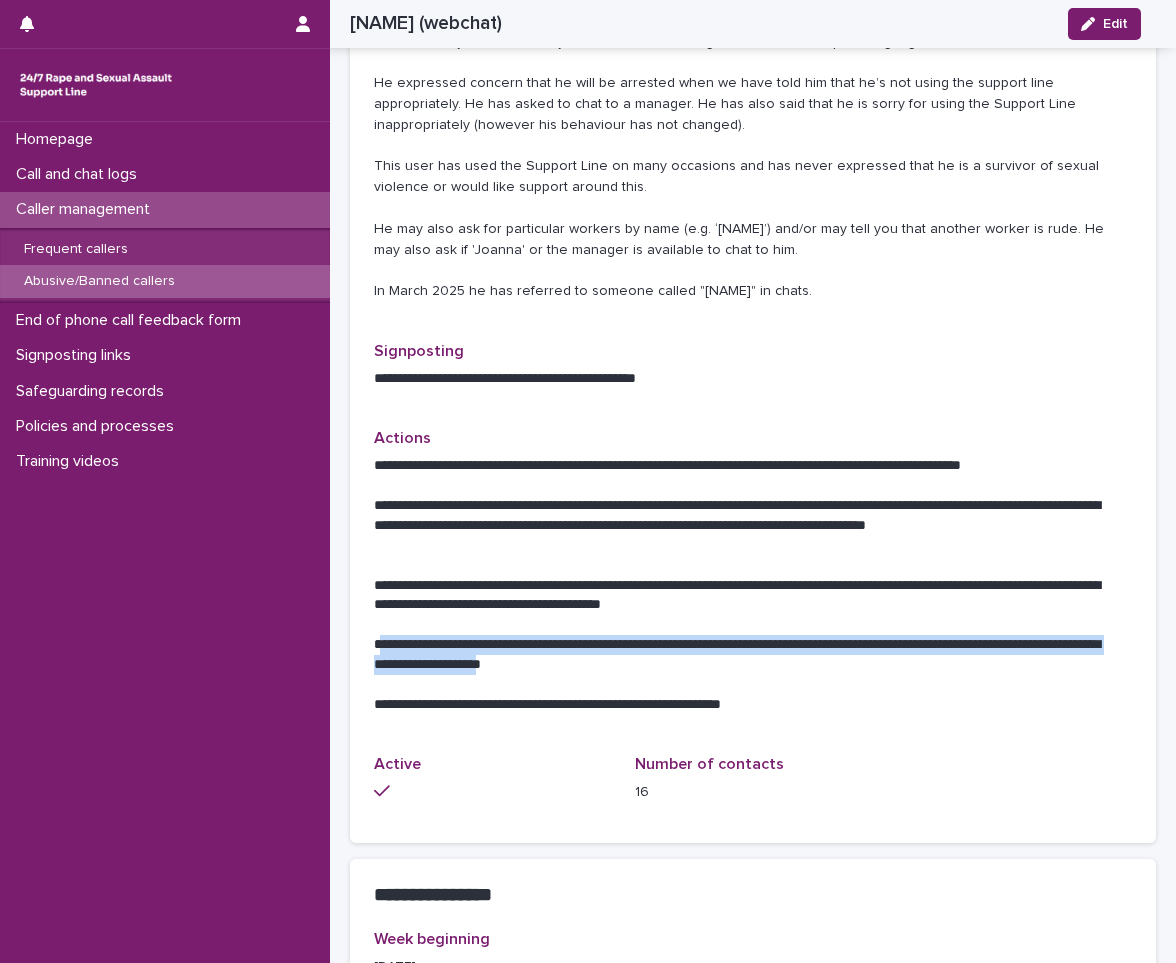 drag, startPoint x: 376, startPoint y: 638, endPoint x: 647, endPoint y: 665, distance: 272.3417 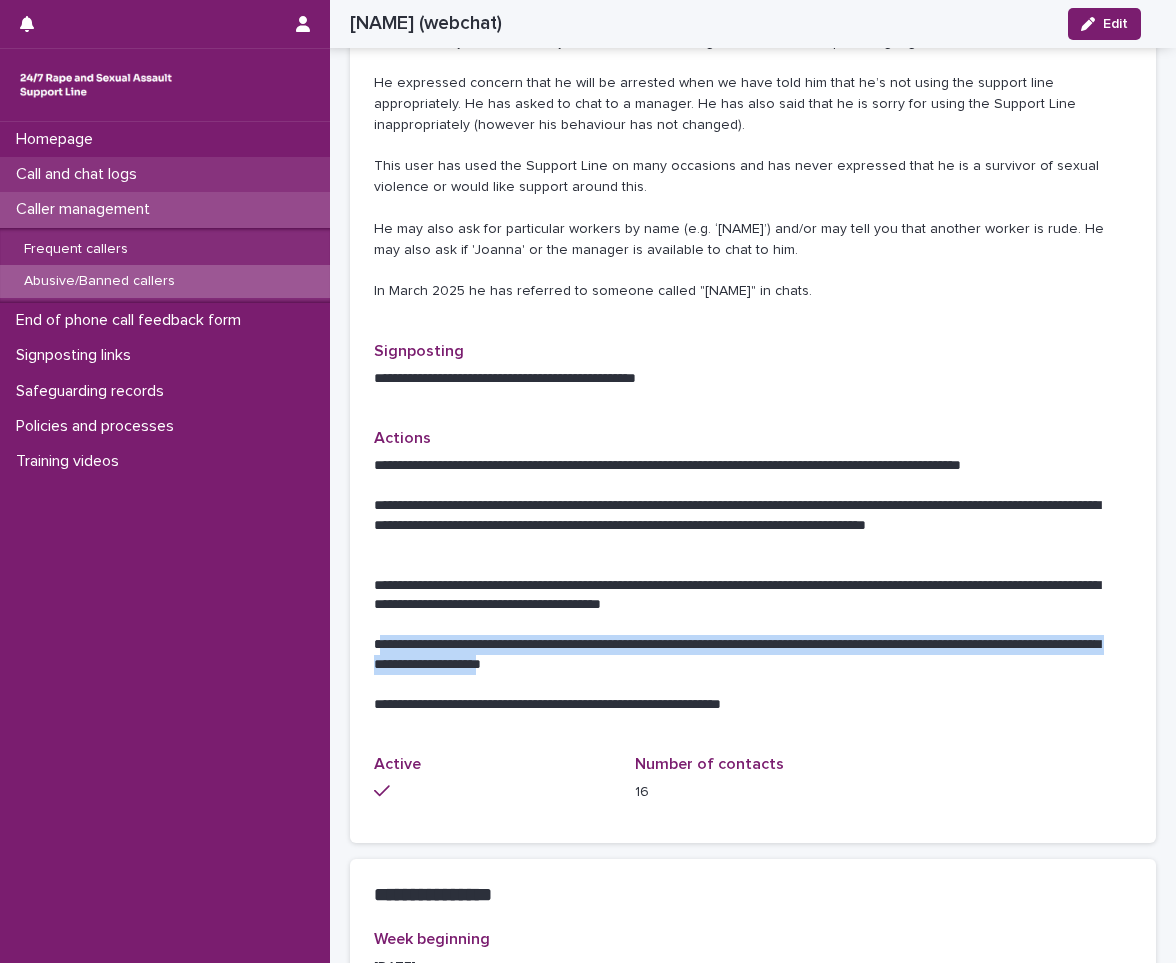click on "Call and chat logs" at bounding box center [80, 174] 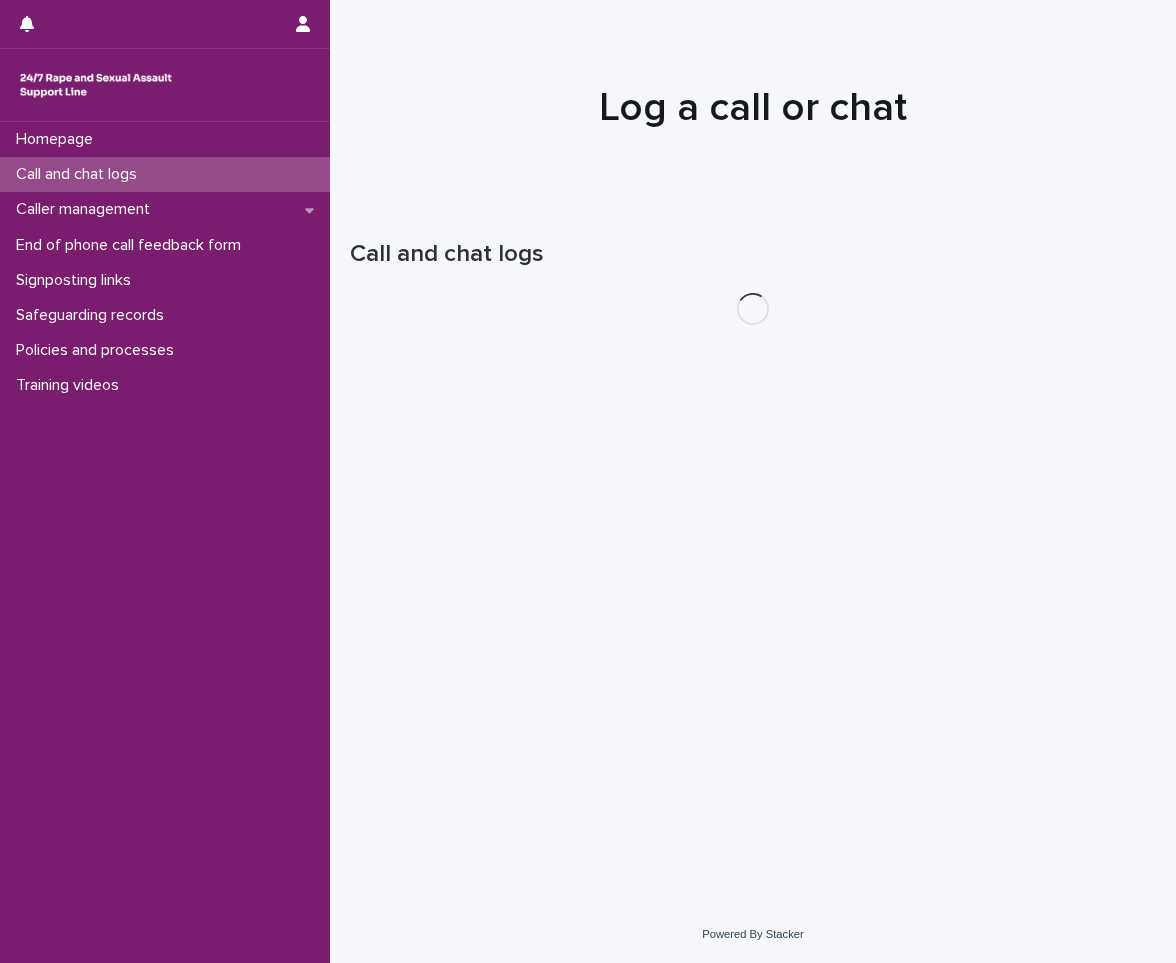 scroll, scrollTop: 0, scrollLeft: 0, axis: both 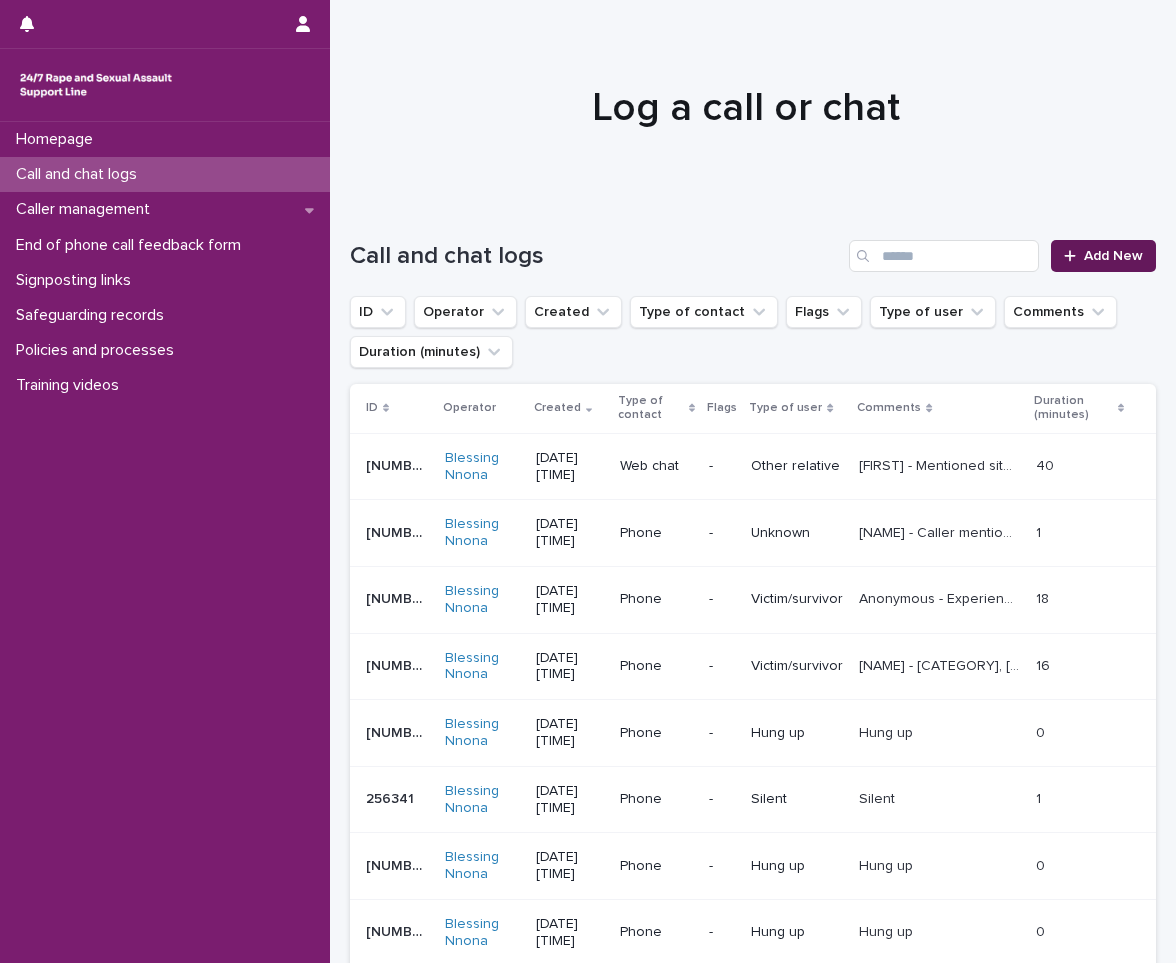 click on "Add New" at bounding box center (1113, 256) 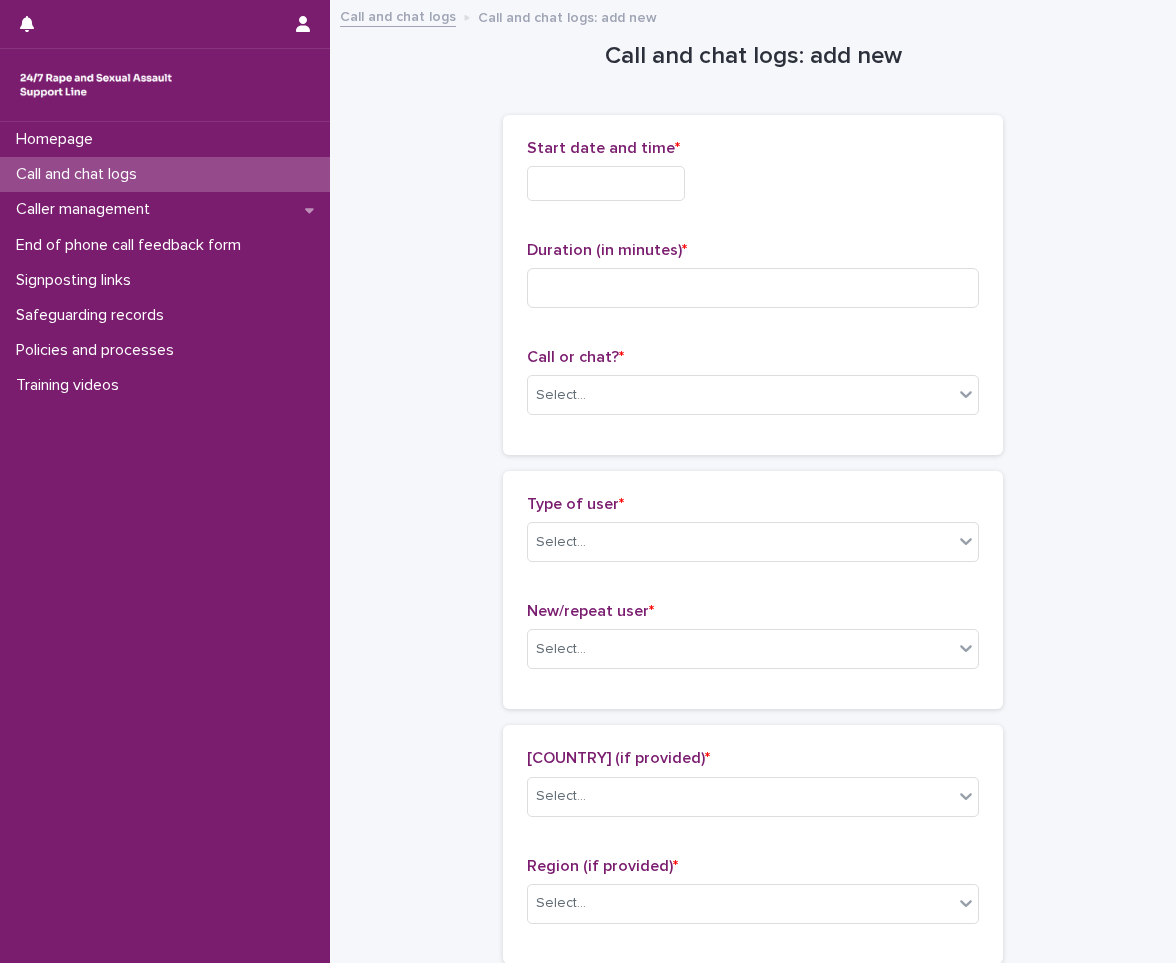 click on "Start date and time *" at bounding box center [753, 178] 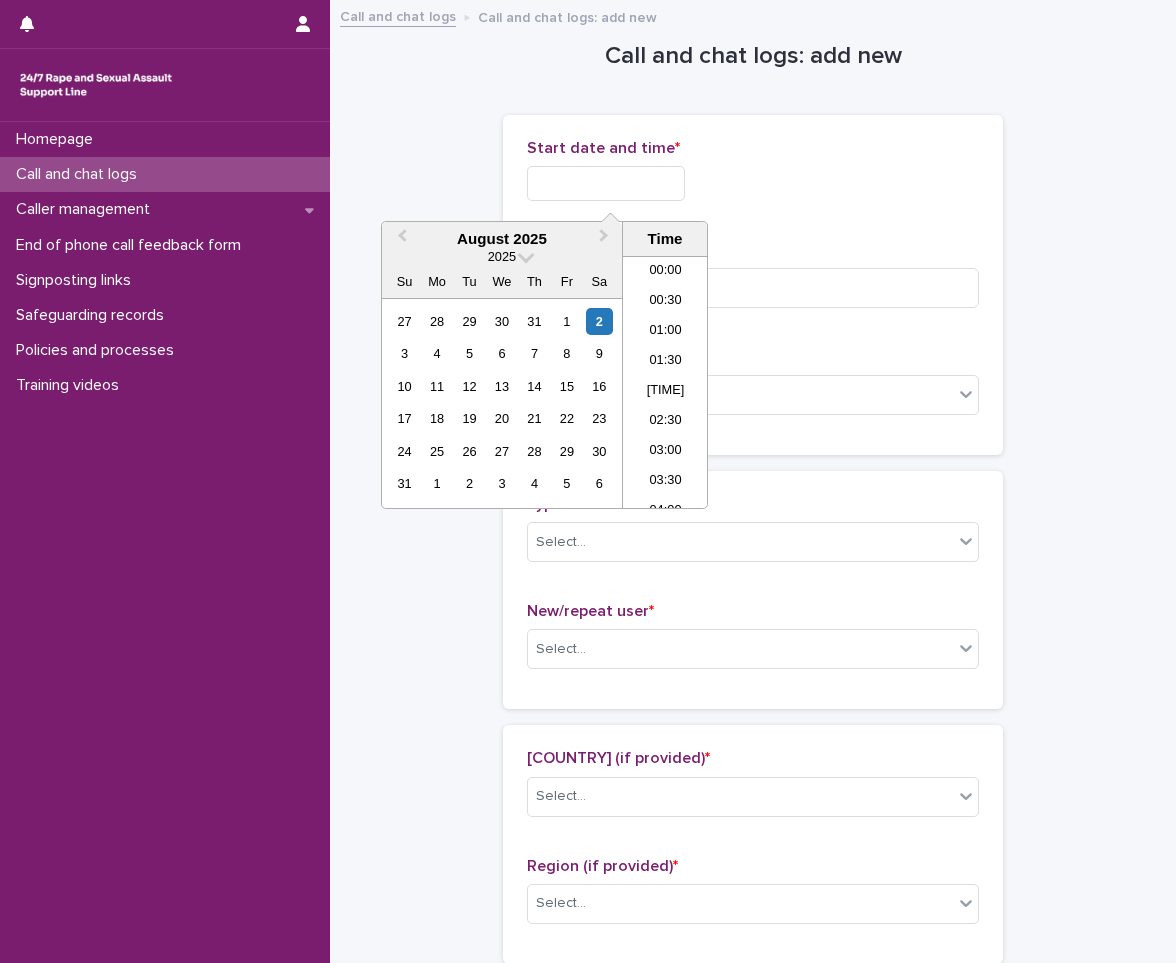 click at bounding box center [606, 183] 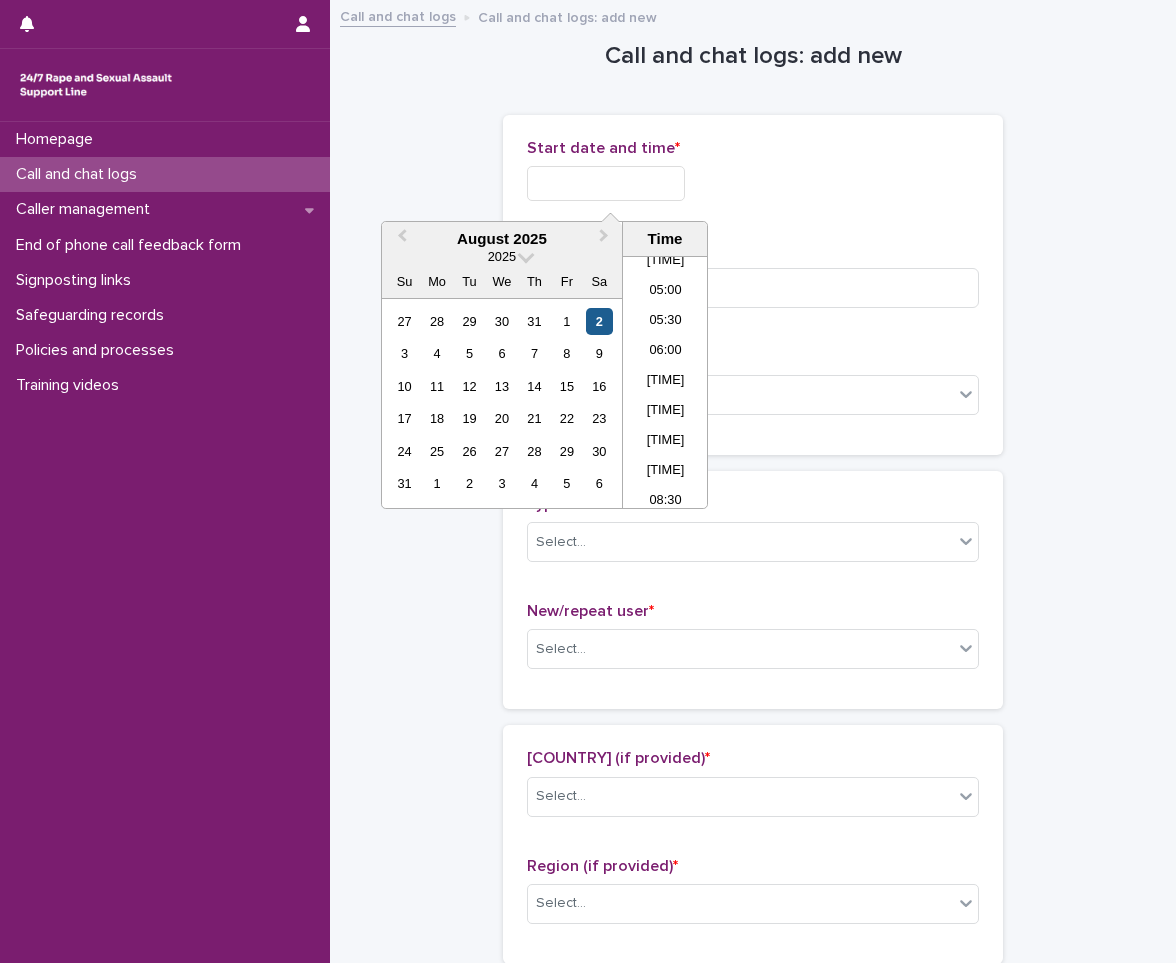 click on "2" at bounding box center [599, 321] 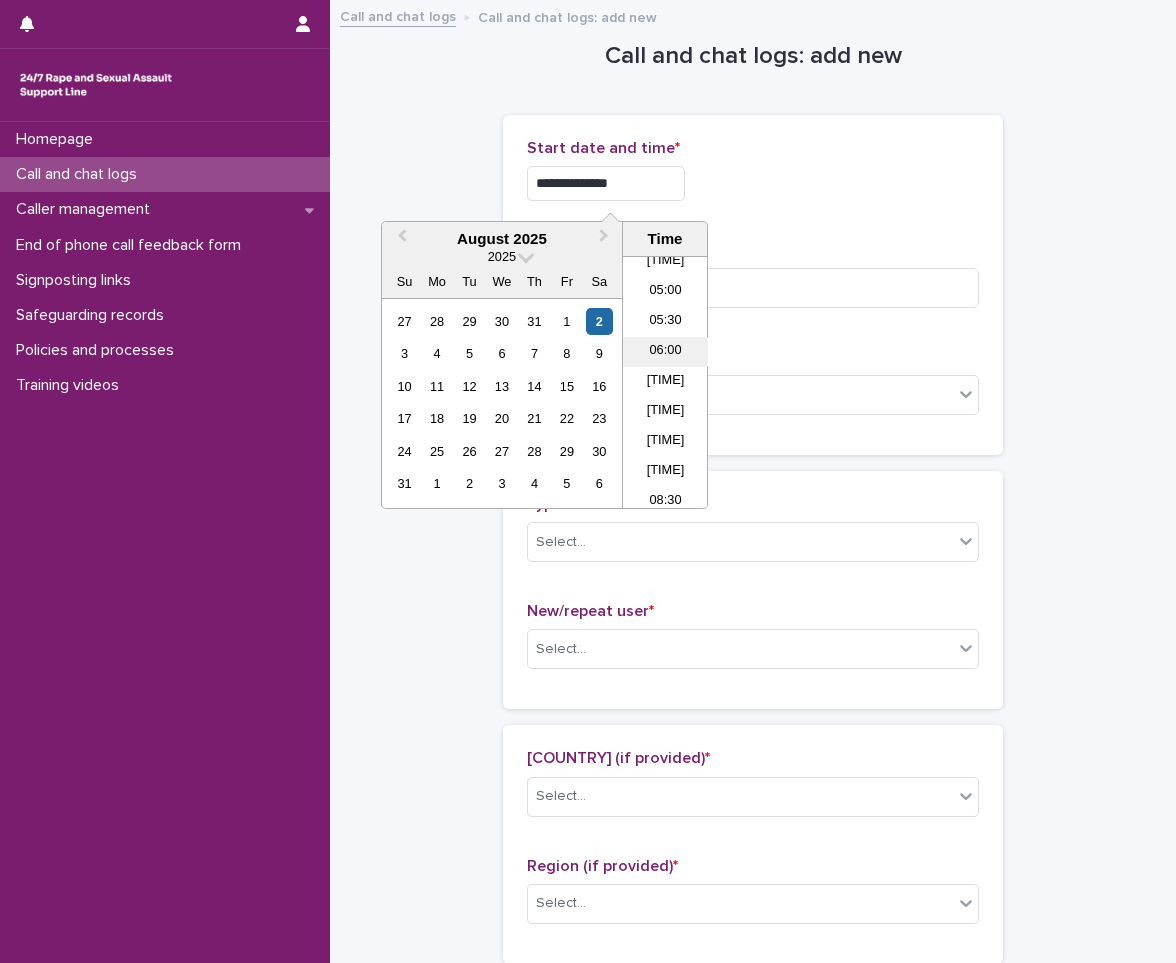 click on "06:00" at bounding box center [665, 352] 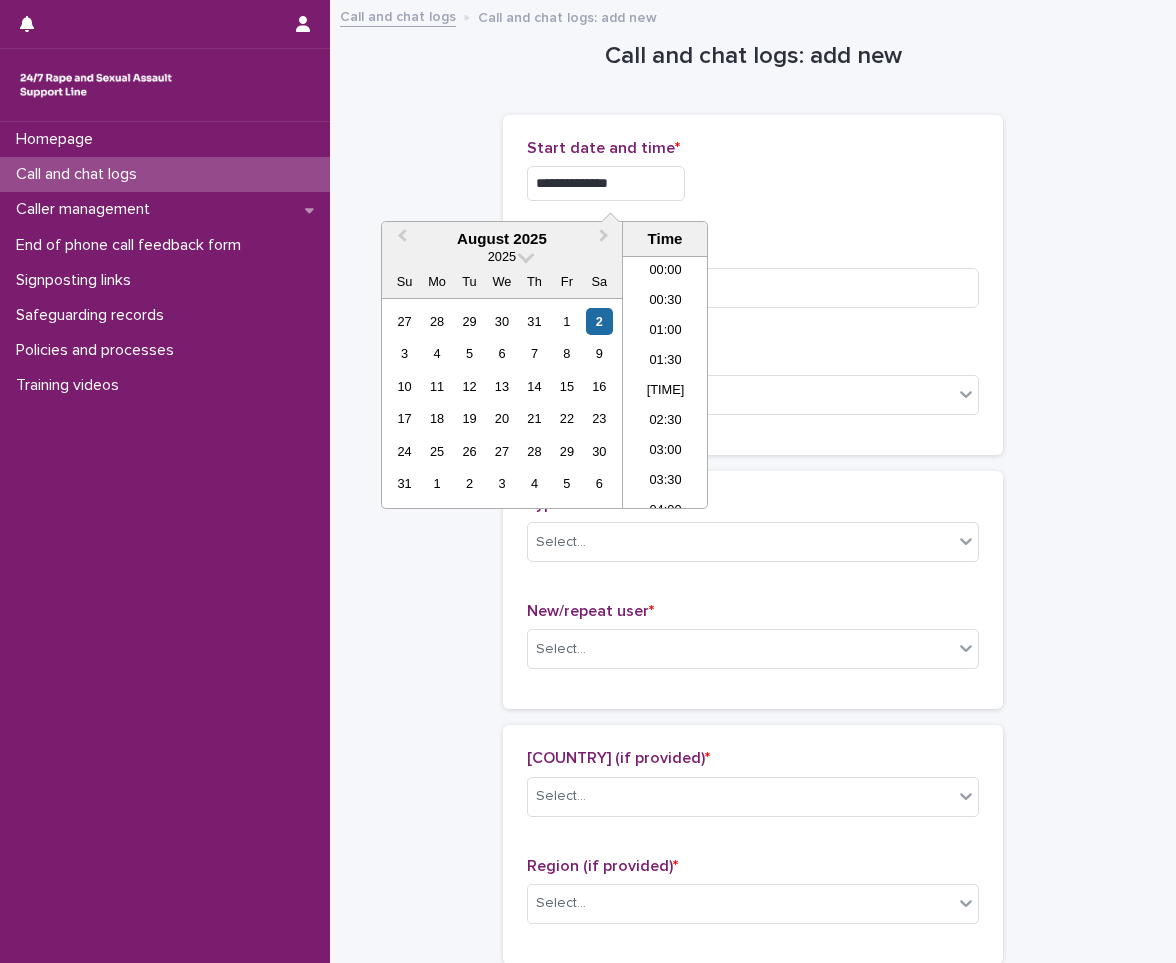 click on "**********" at bounding box center (606, 183) 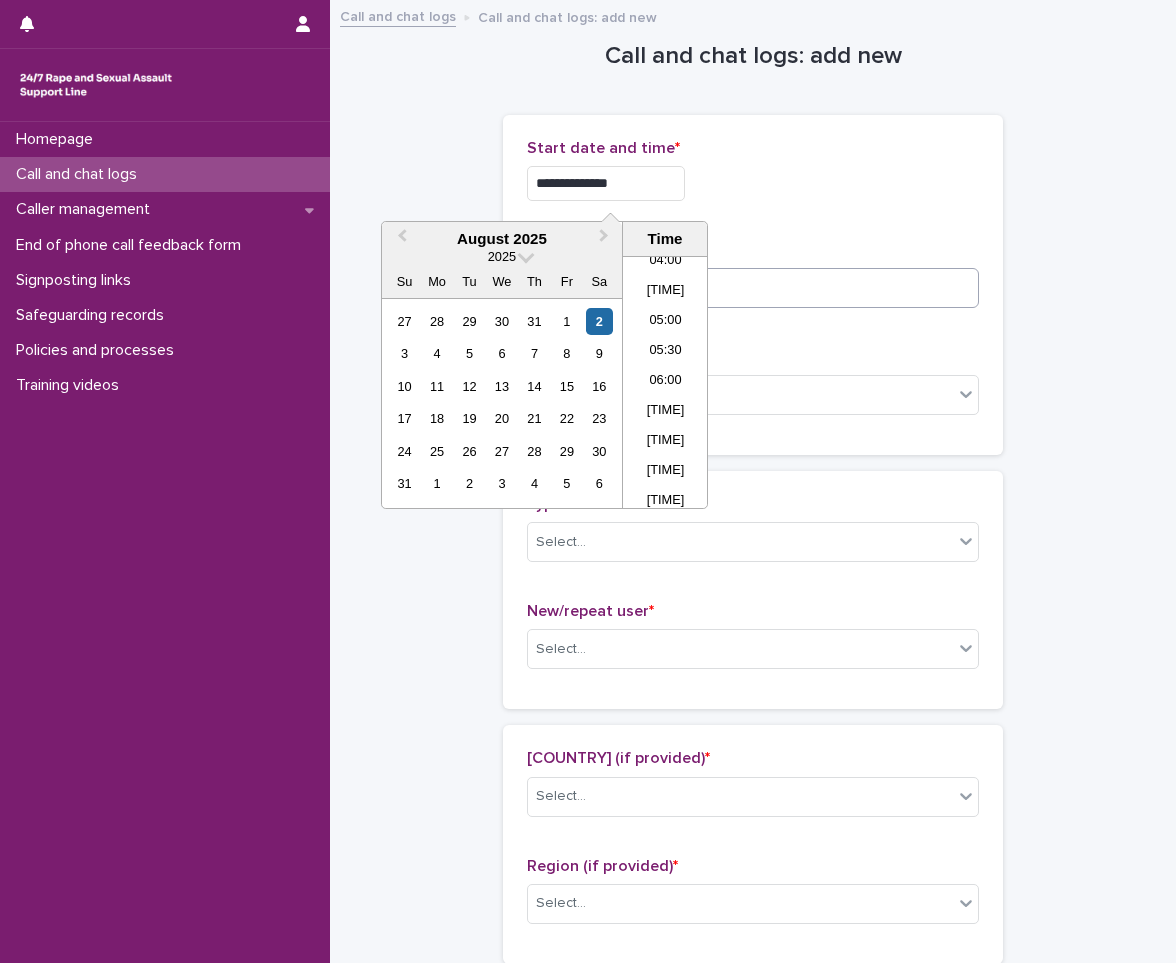 type on "**********" 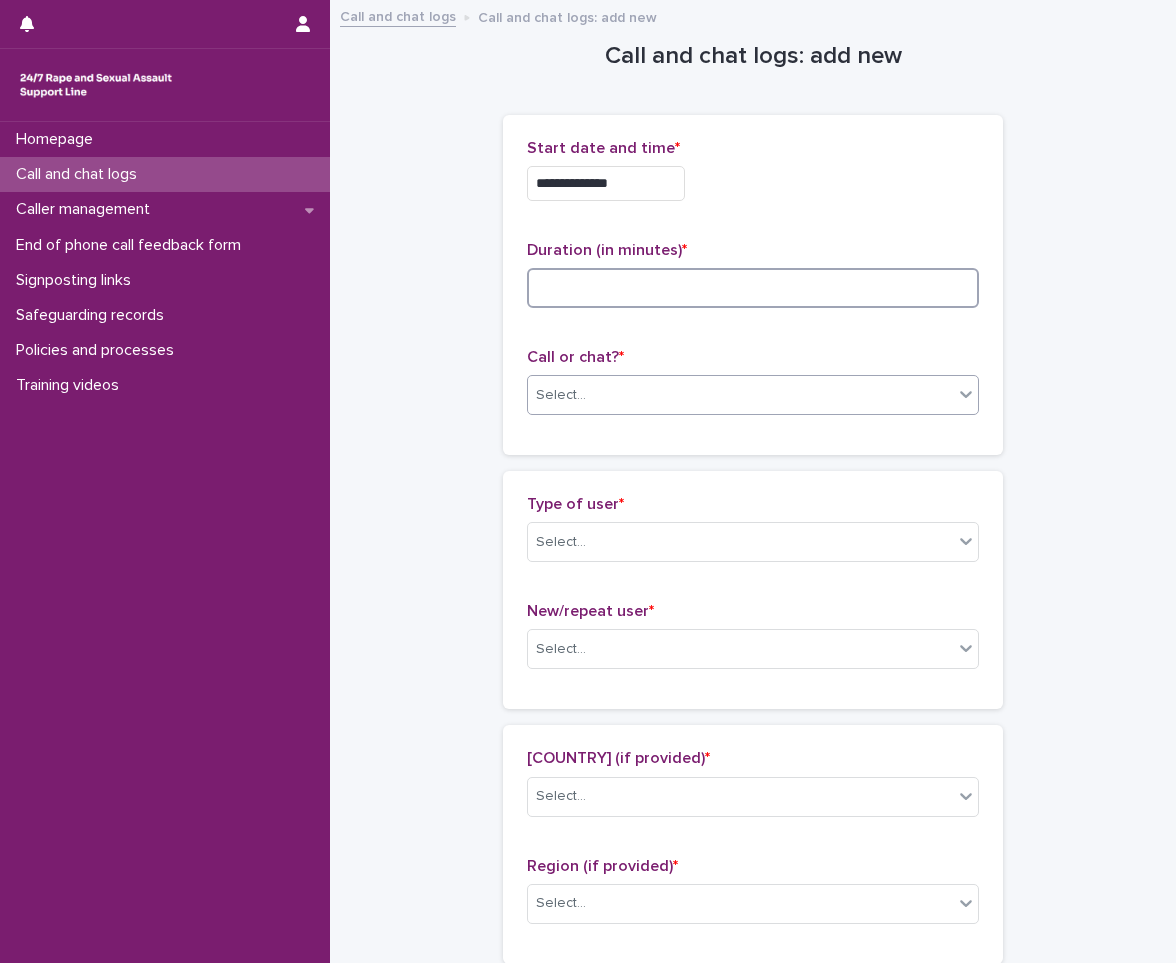 drag, startPoint x: 809, startPoint y: 280, endPoint x: 615, endPoint y: 412, distance: 234.64867 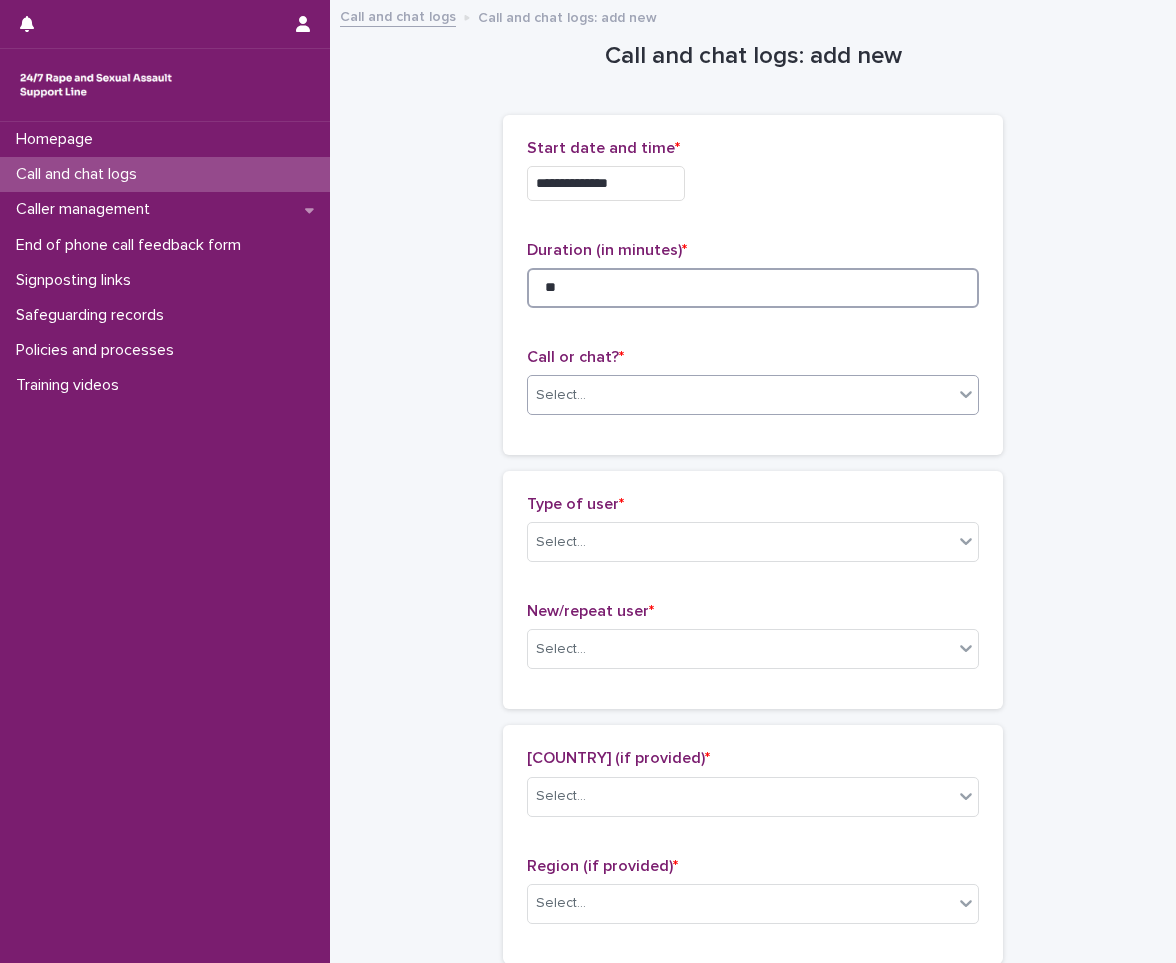 type on "**" 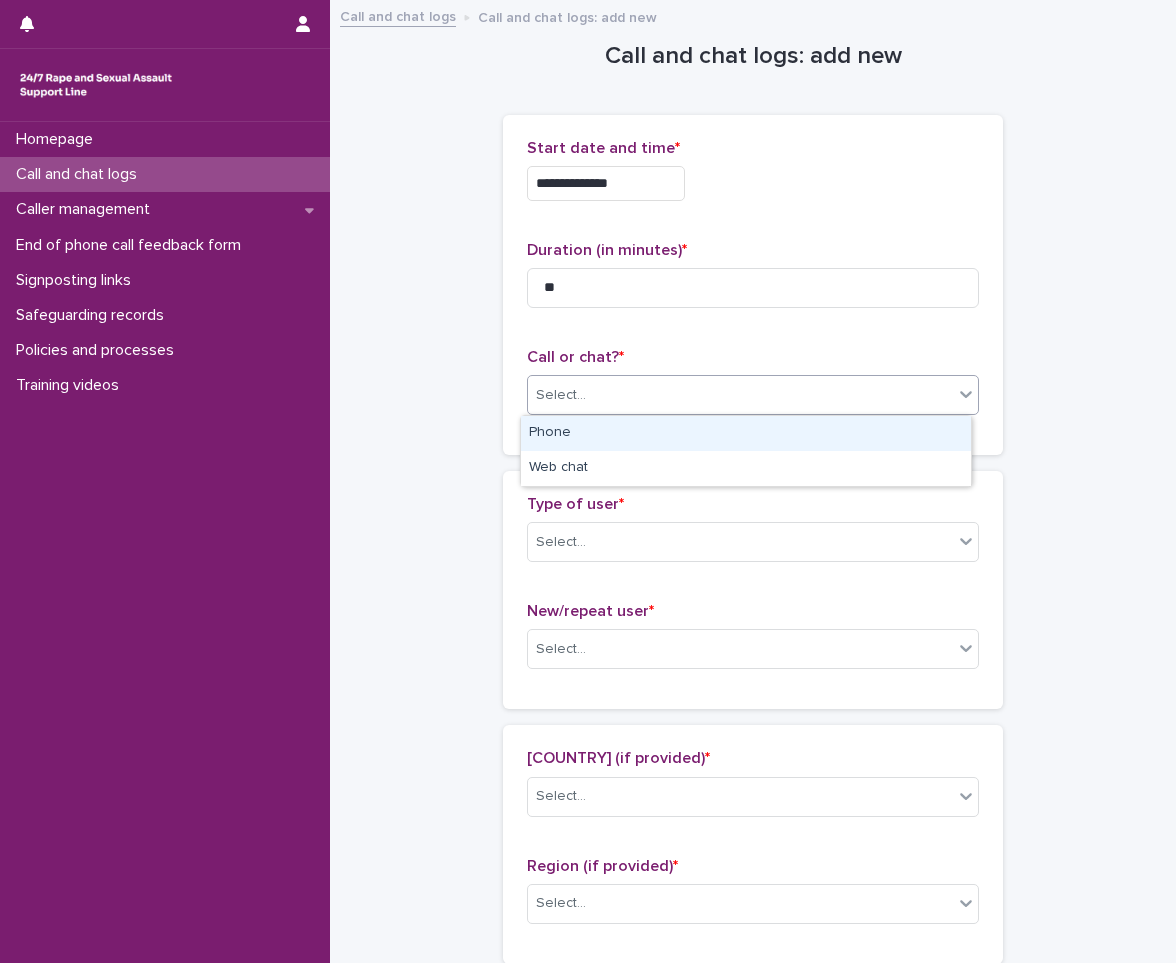 click on "Select..." at bounding box center (740, 395) 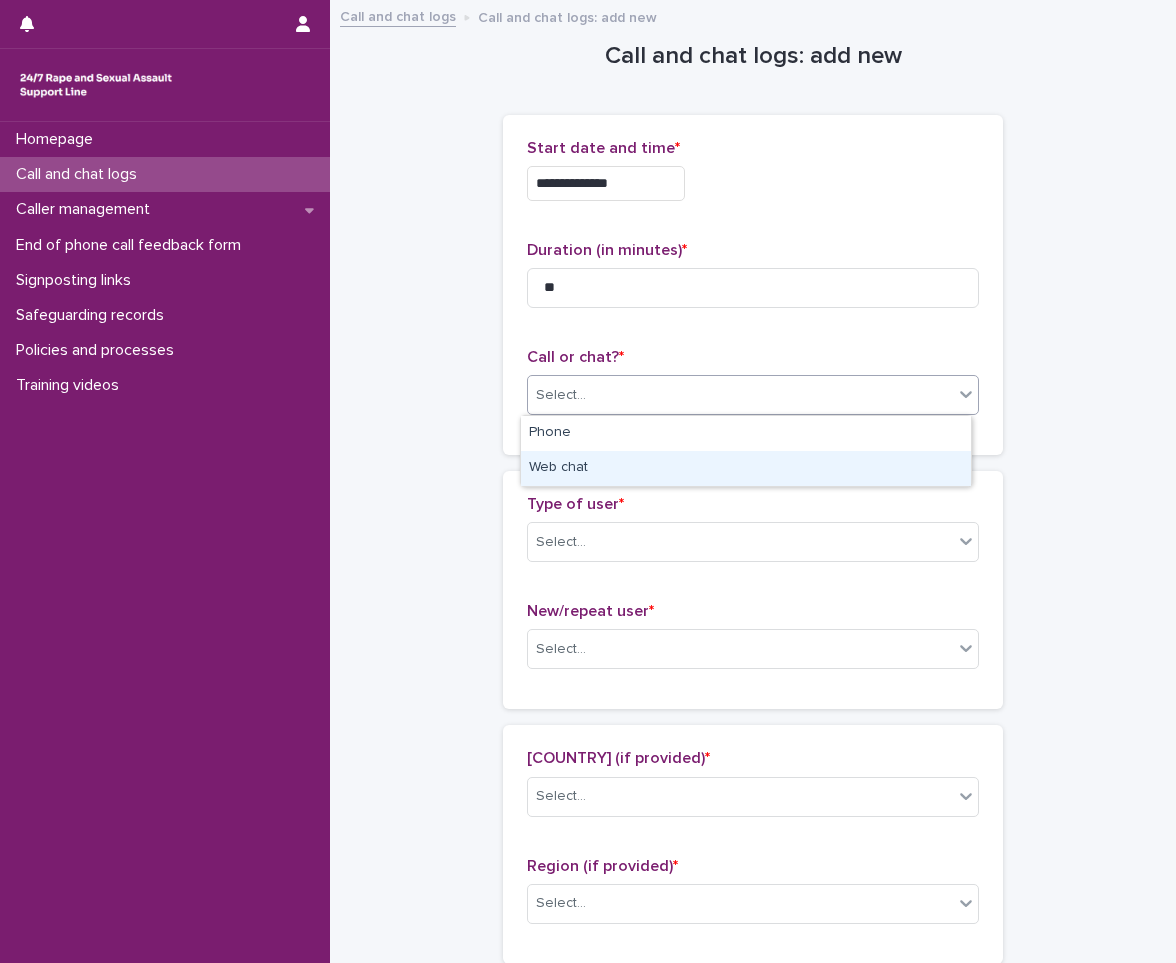 click on "Web chat" at bounding box center [746, 468] 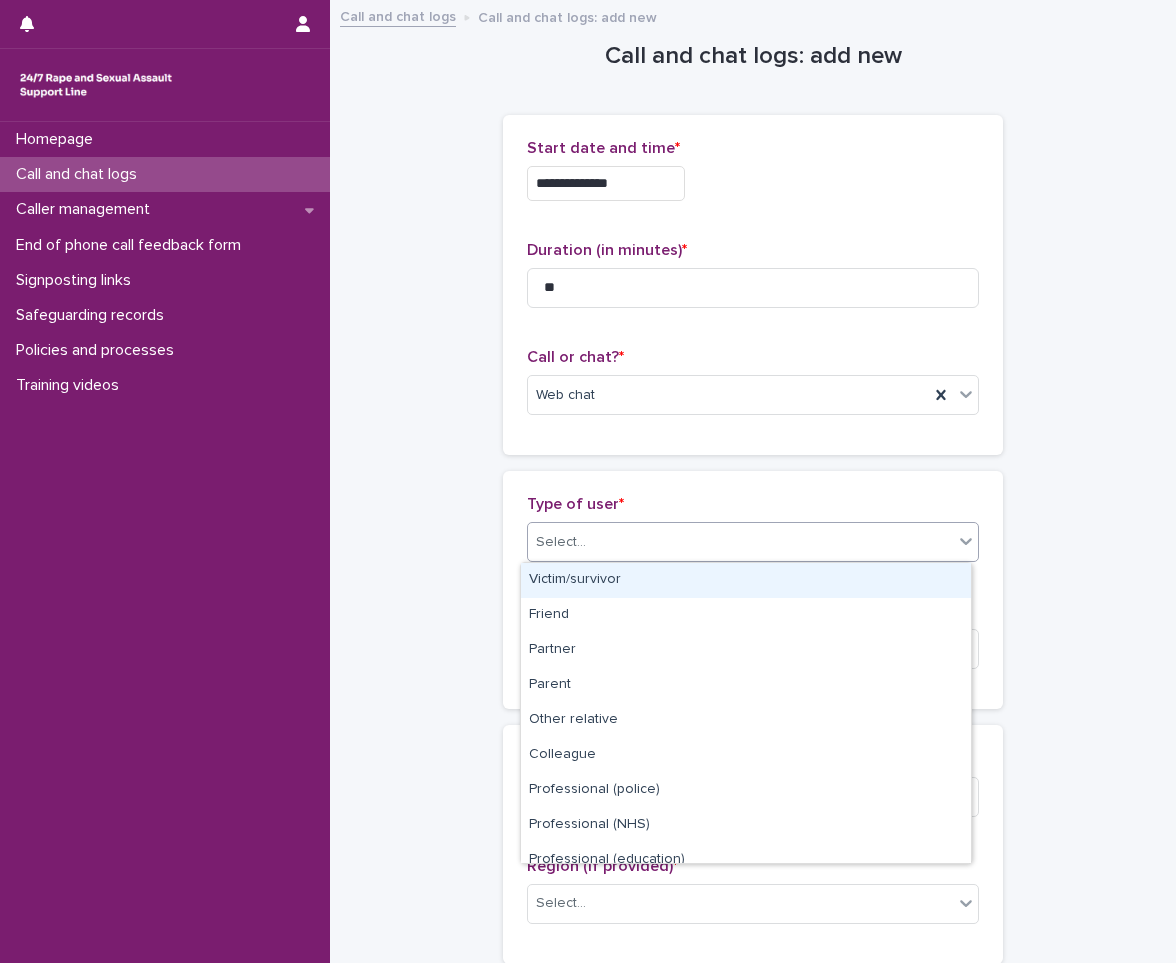 click on "Select..." at bounding box center [740, 542] 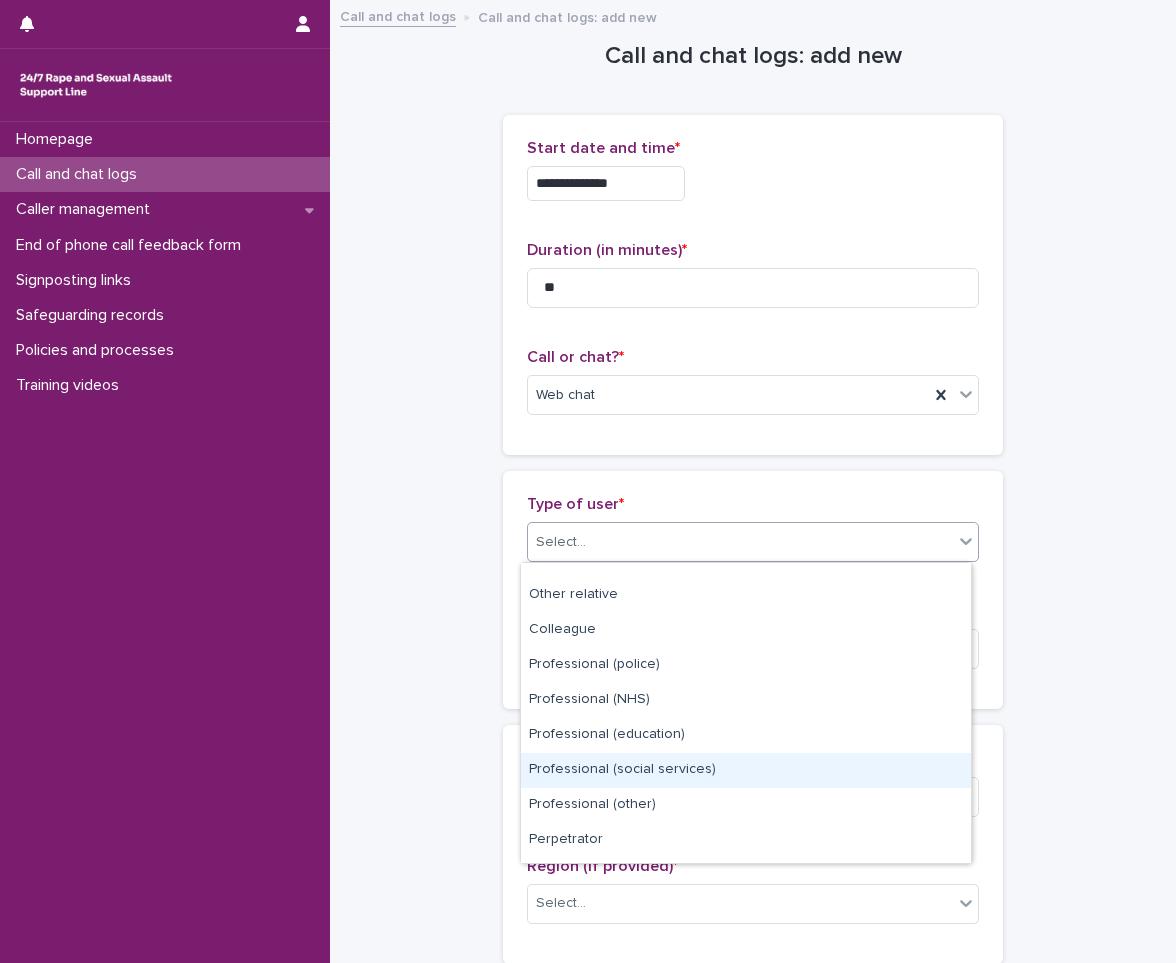 scroll, scrollTop: 0, scrollLeft: 0, axis: both 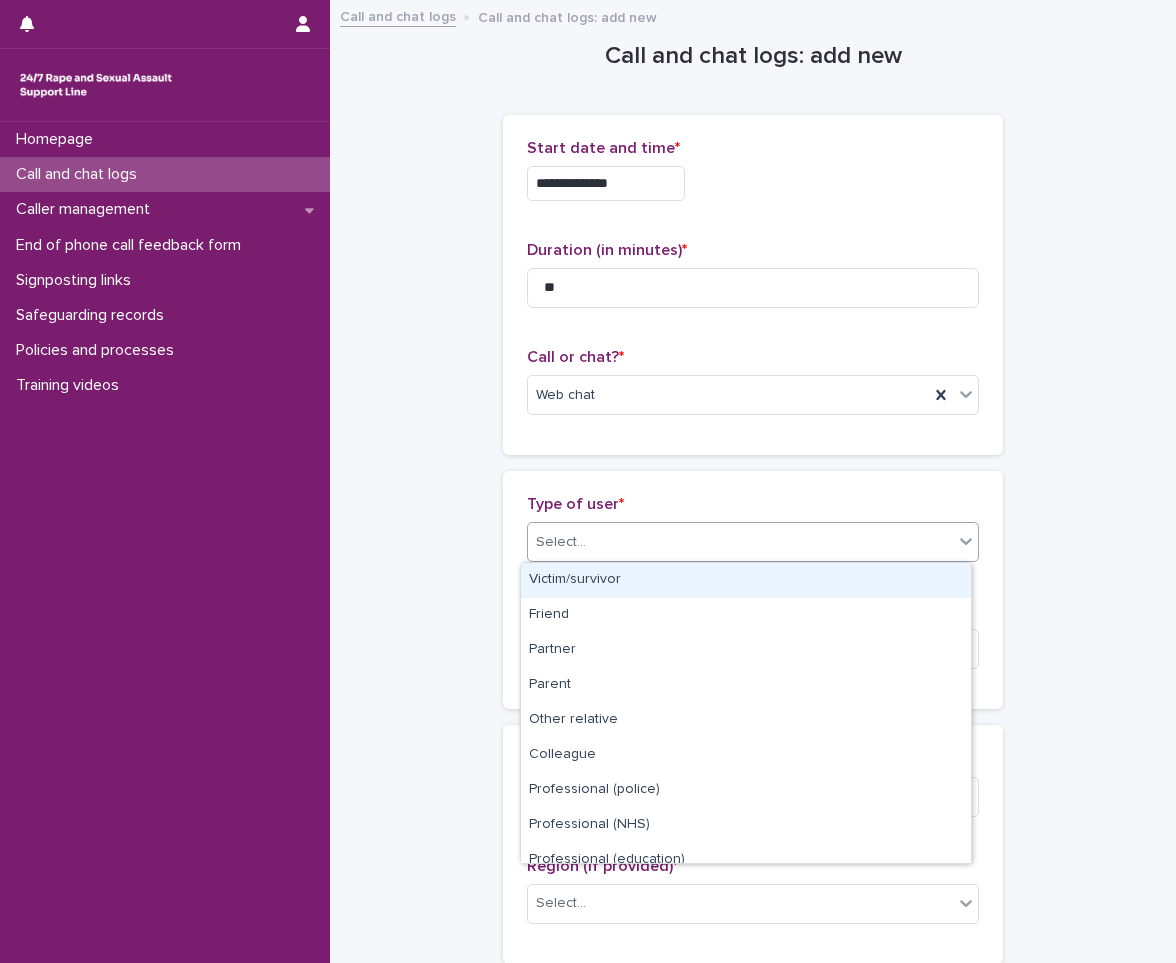 click on "Victim/survivor" at bounding box center (746, 580) 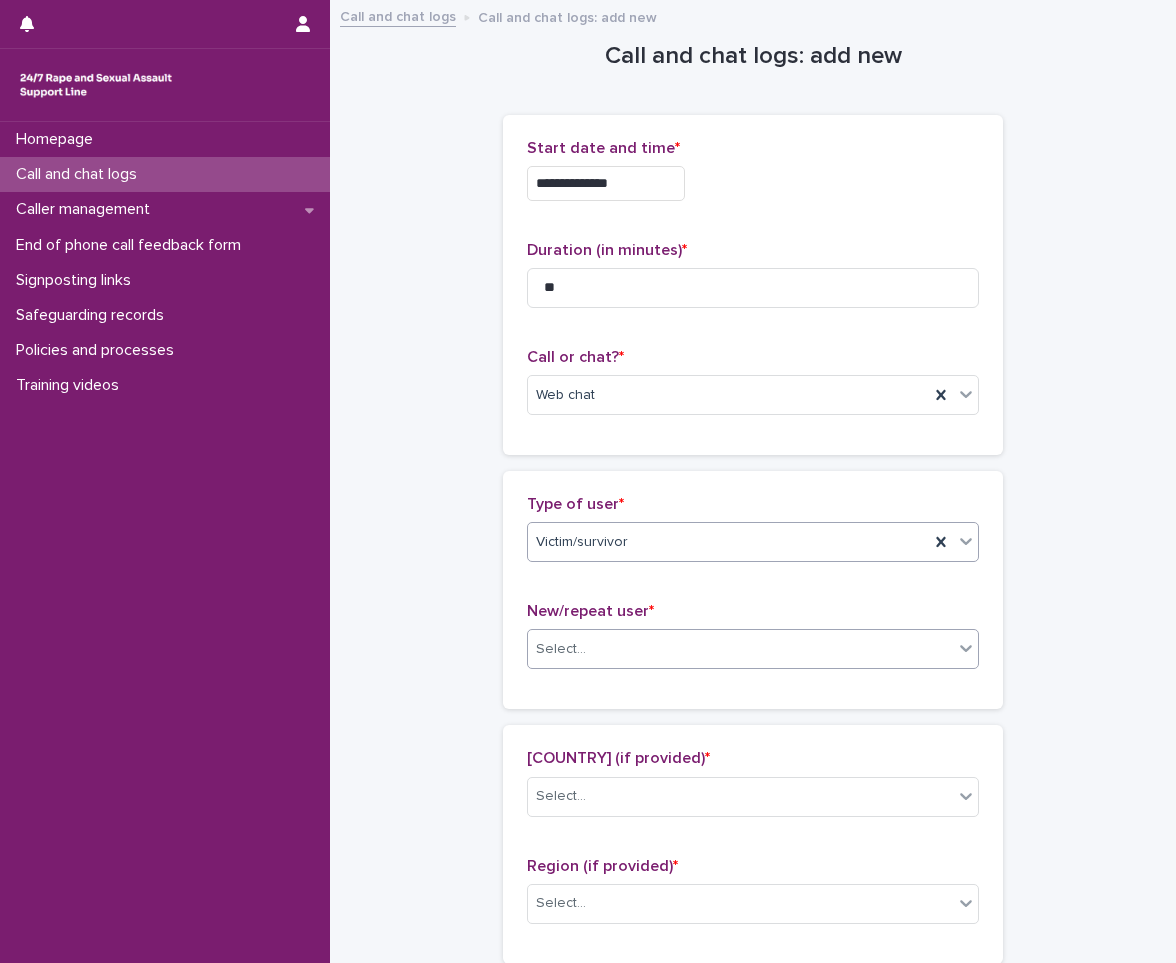 click on "Select..." at bounding box center [740, 649] 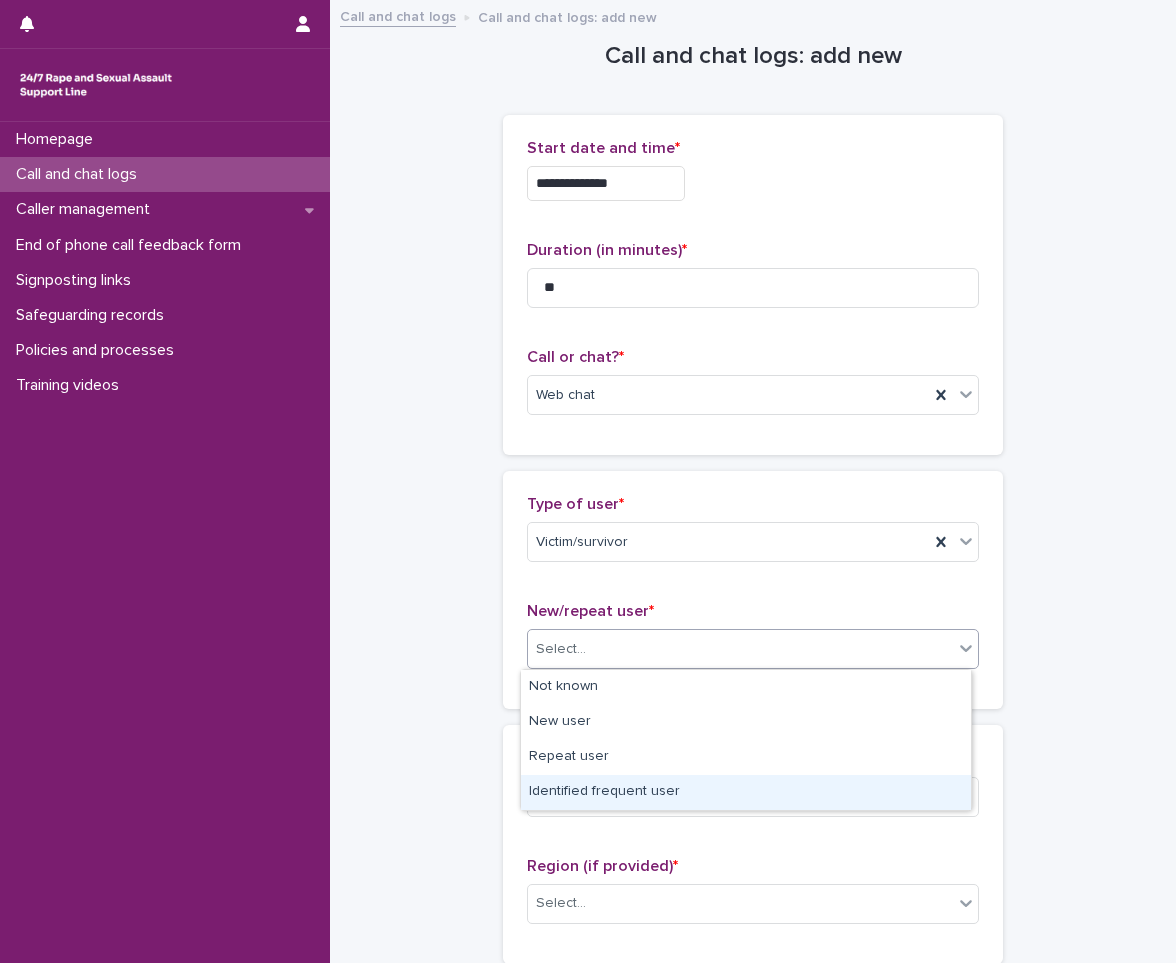 click on "Identified frequent user" at bounding box center [746, 792] 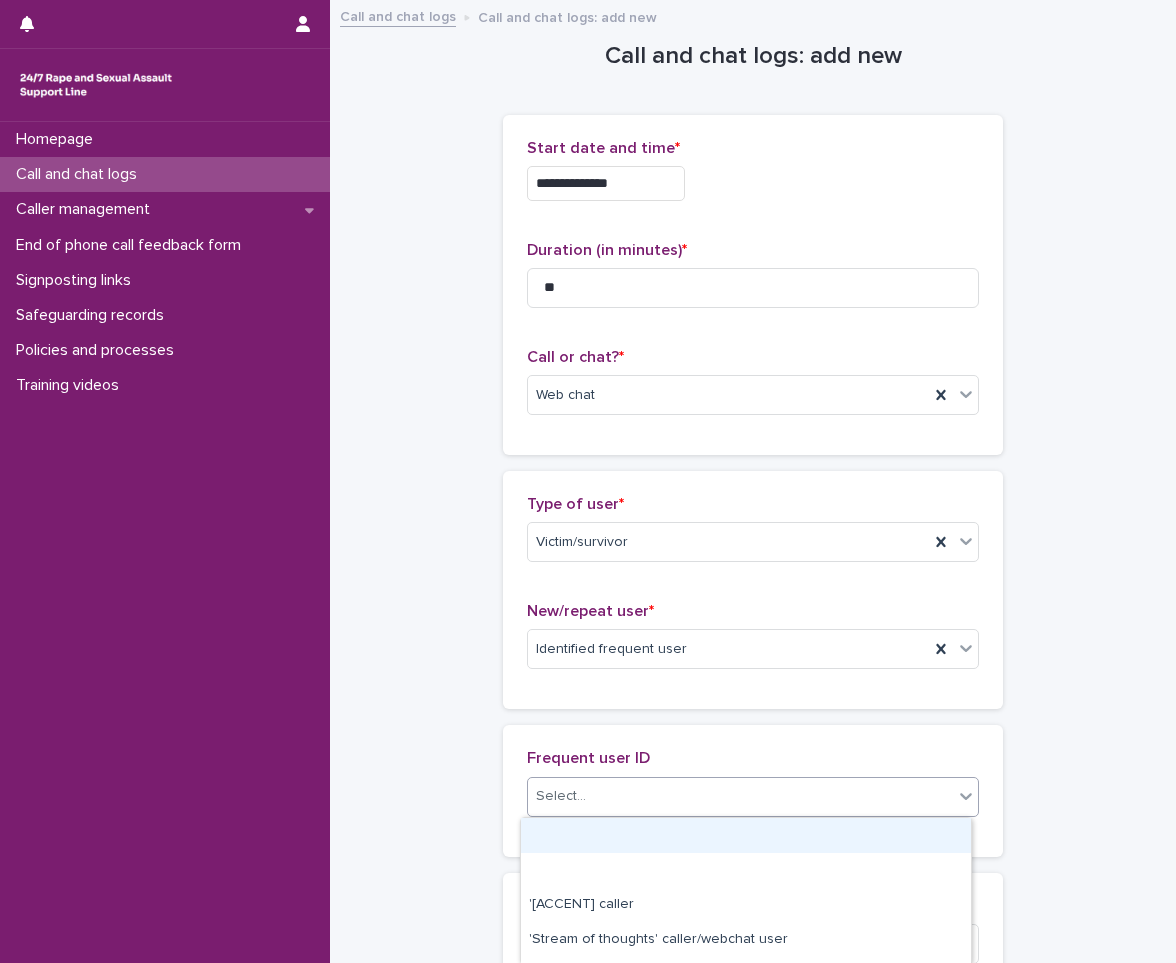 click on "Select..." at bounding box center (740, 796) 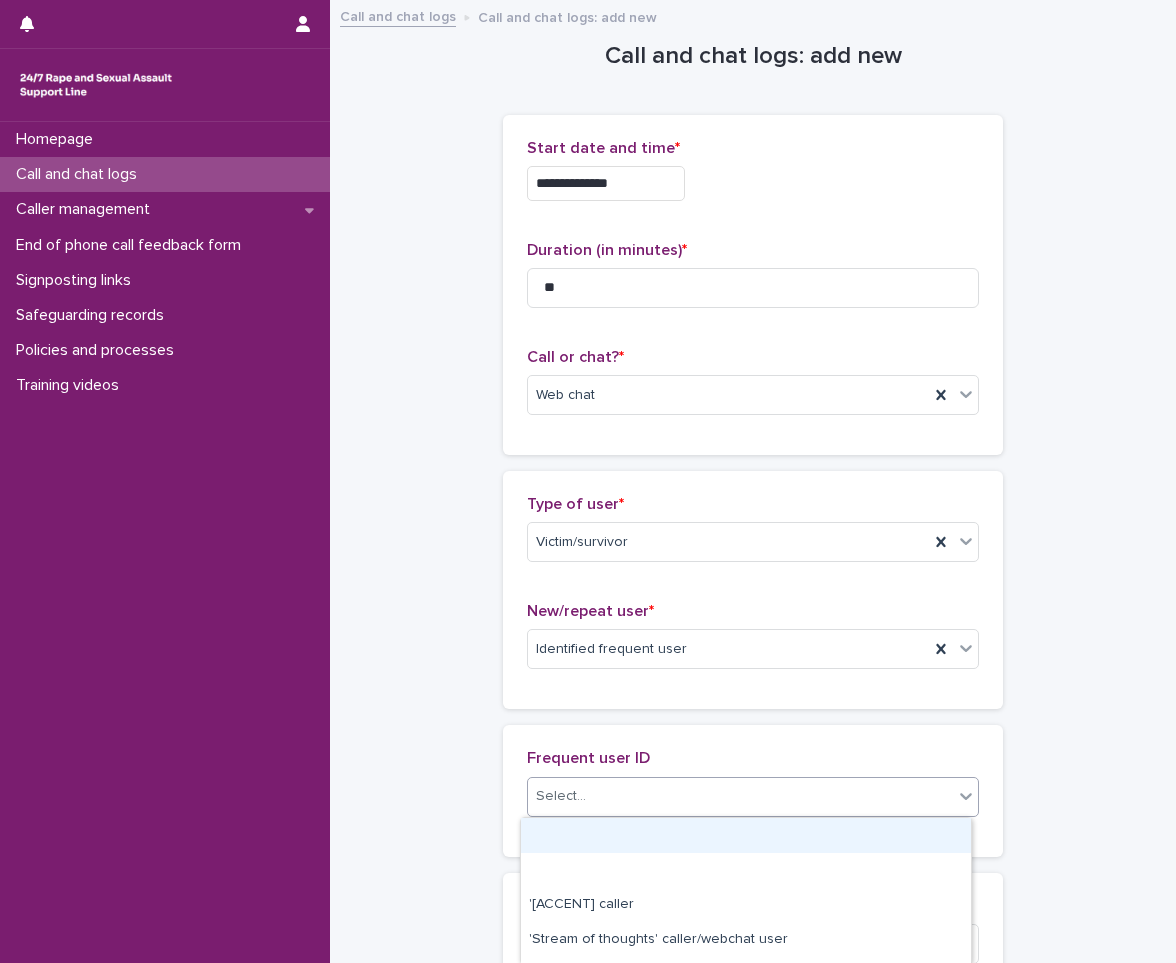 click at bounding box center (746, 835) 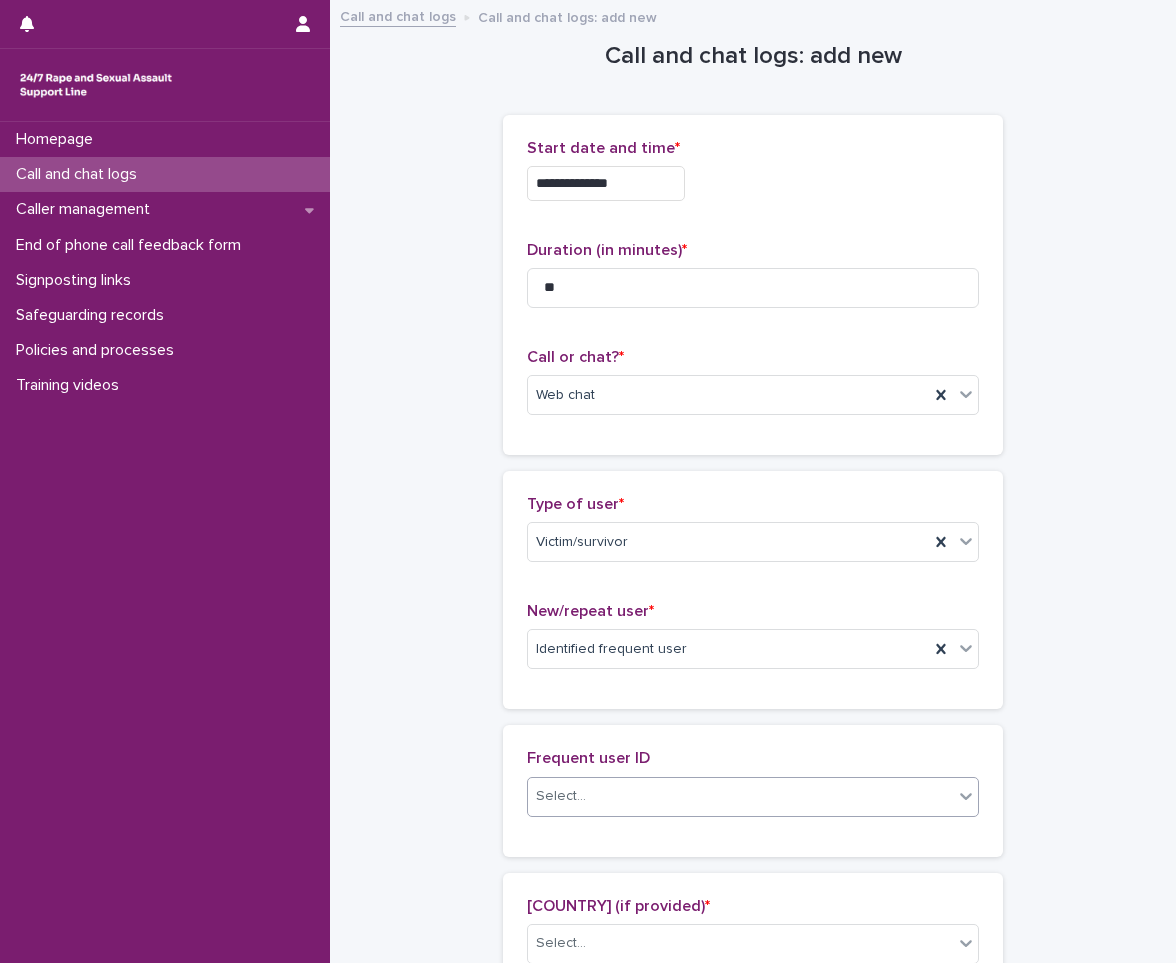 click on "Select..." at bounding box center (740, 796) 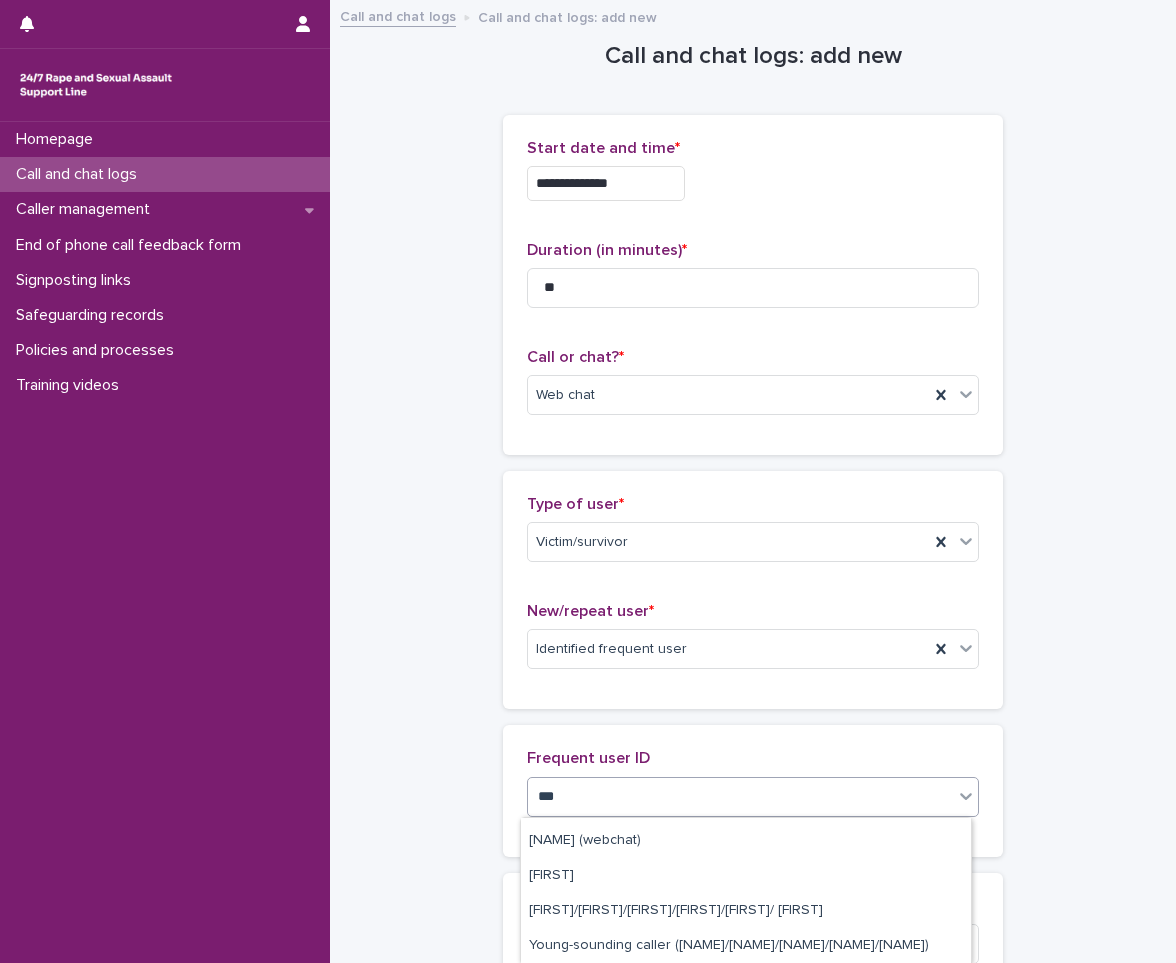 scroll, scrollTop: 0, scrollLeft: 0, axis: both 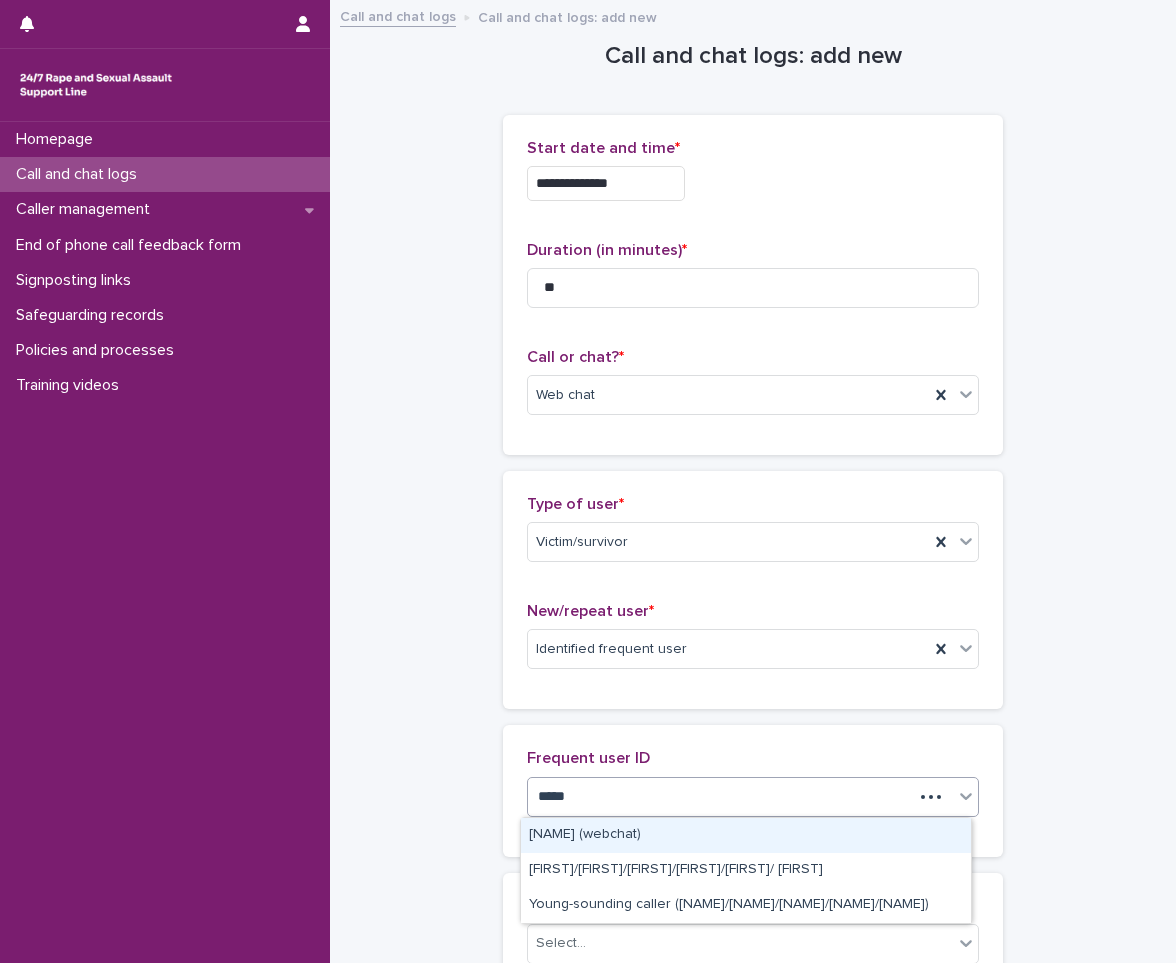 type on "*****" 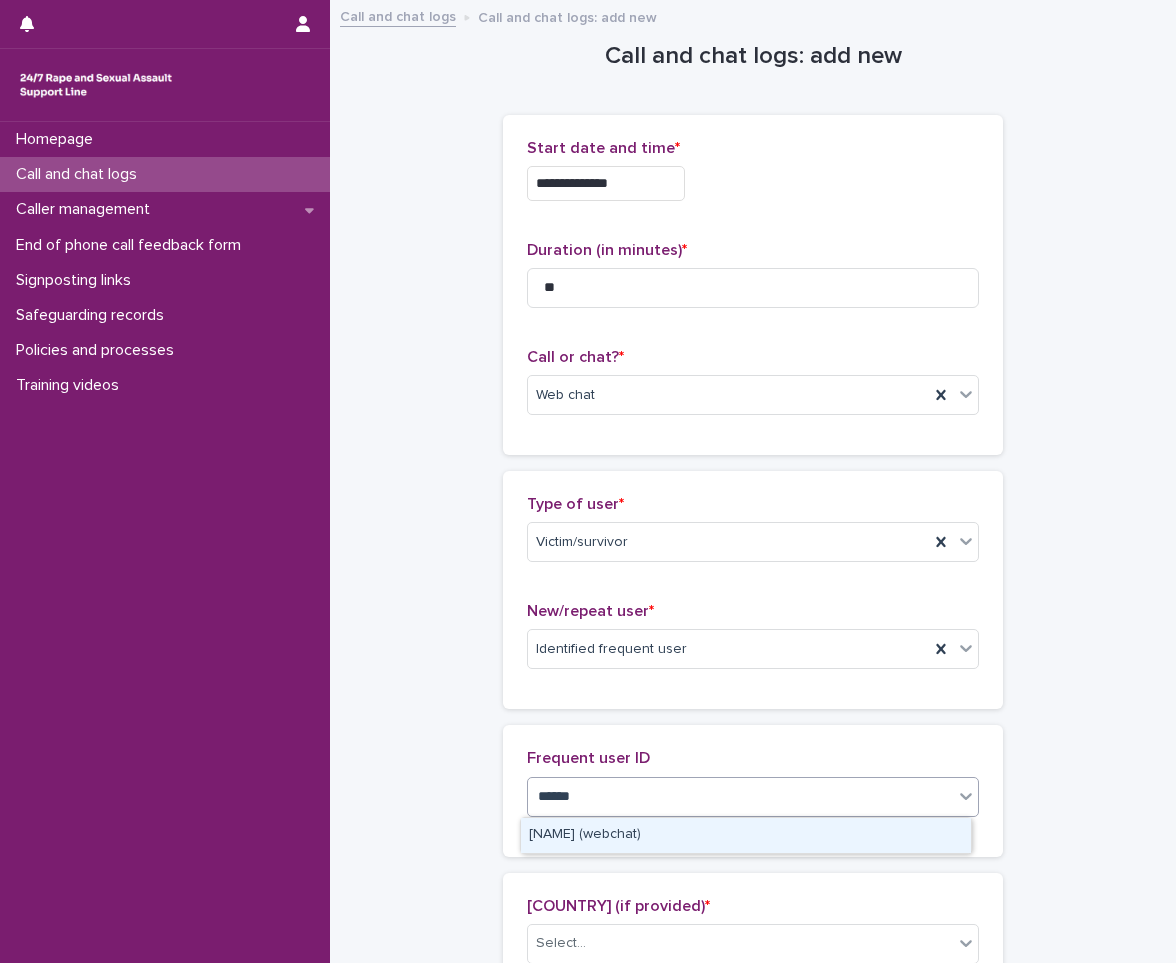 click on "[NAME] (webchat)" at bounding box center (746, 835) 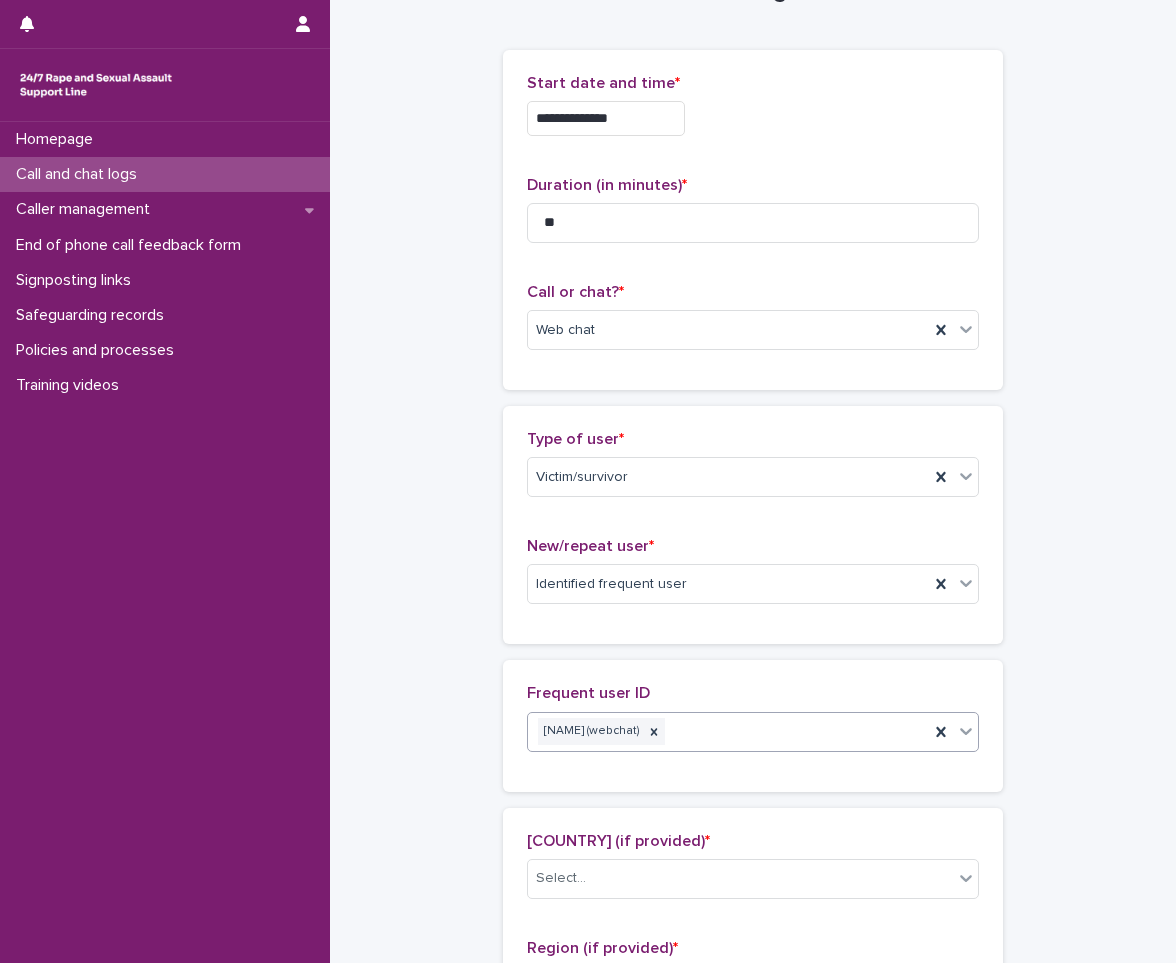 scroll, scrollTop: 100, scrollLeft: 0, axis: vertical 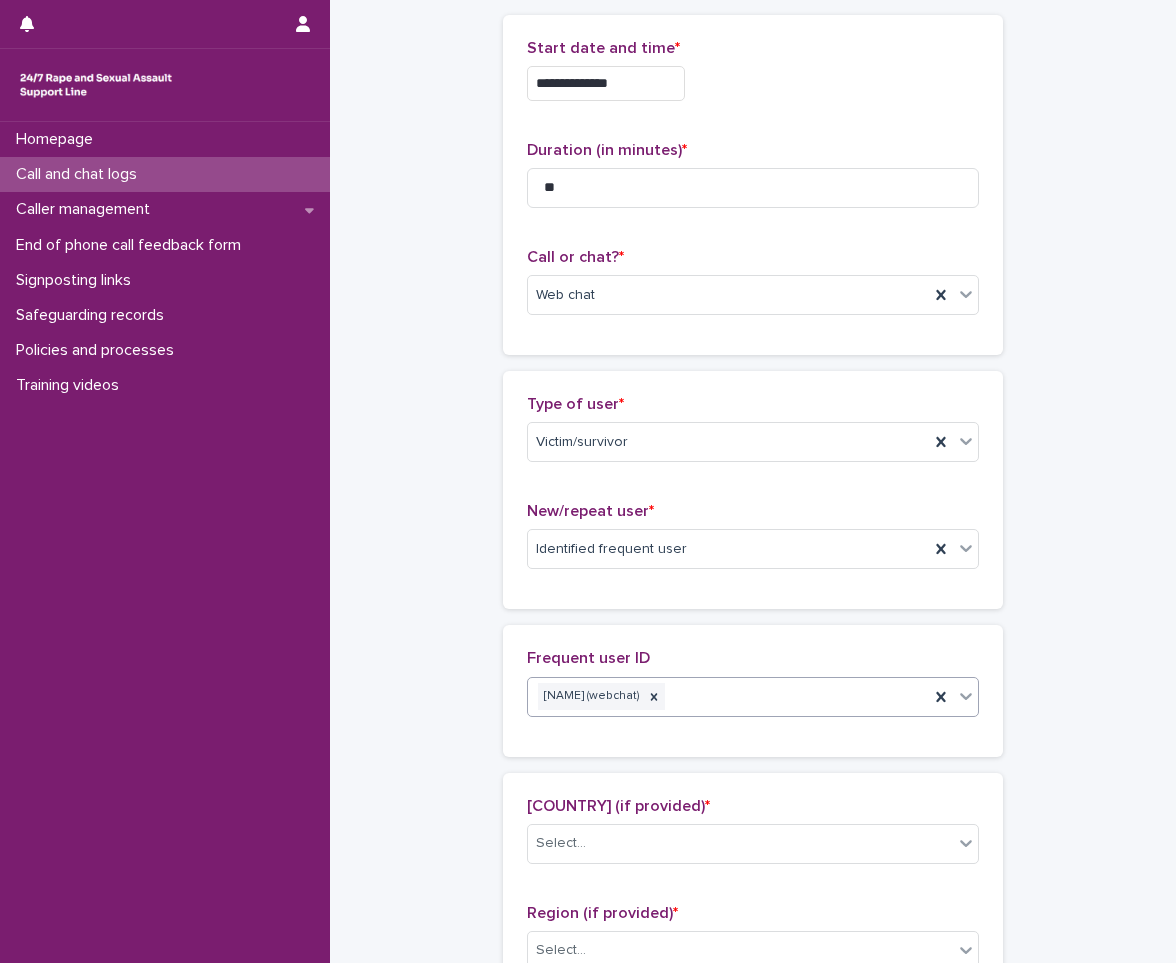 click on "Select..." at bounding box center [740, 843] 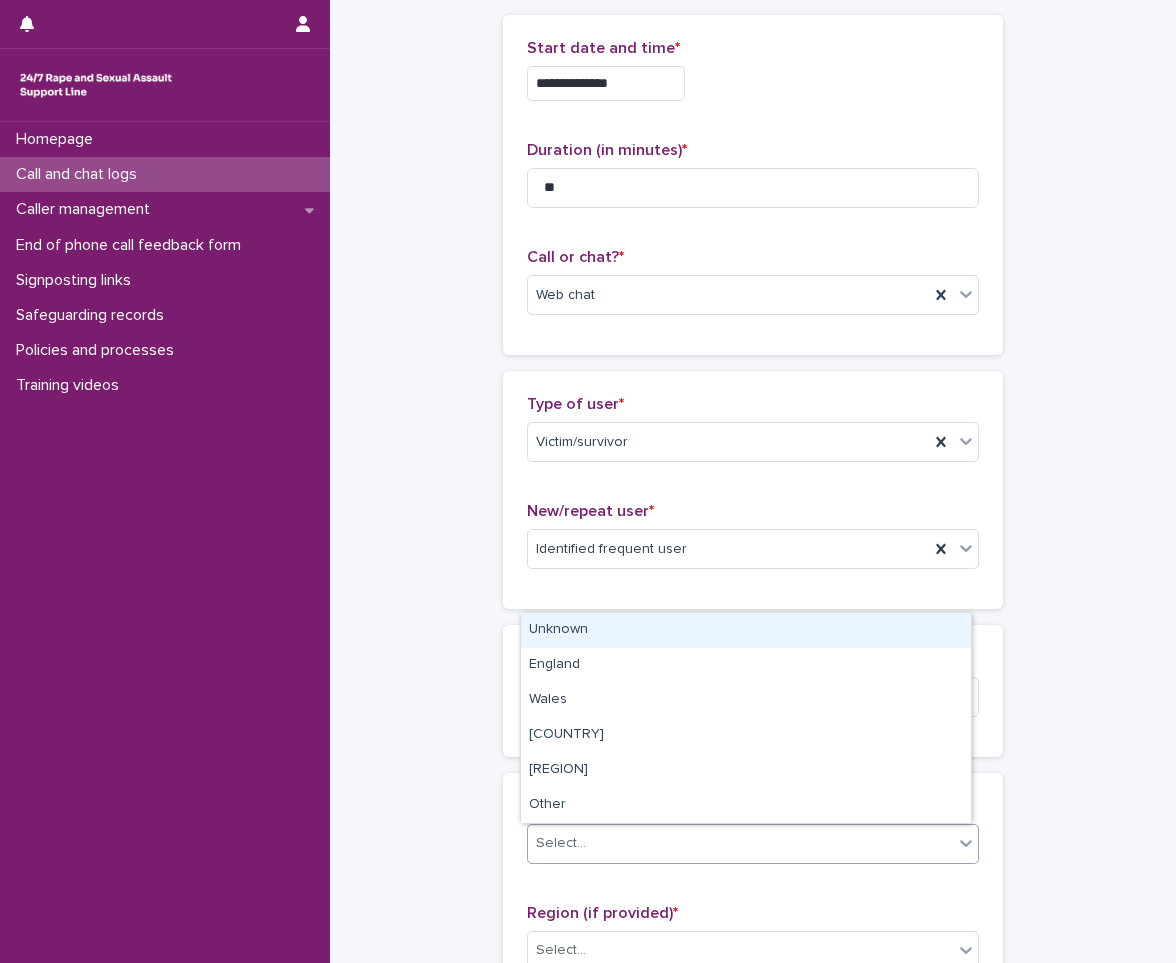 click on "Unknown" at bounding box center (746, 630) 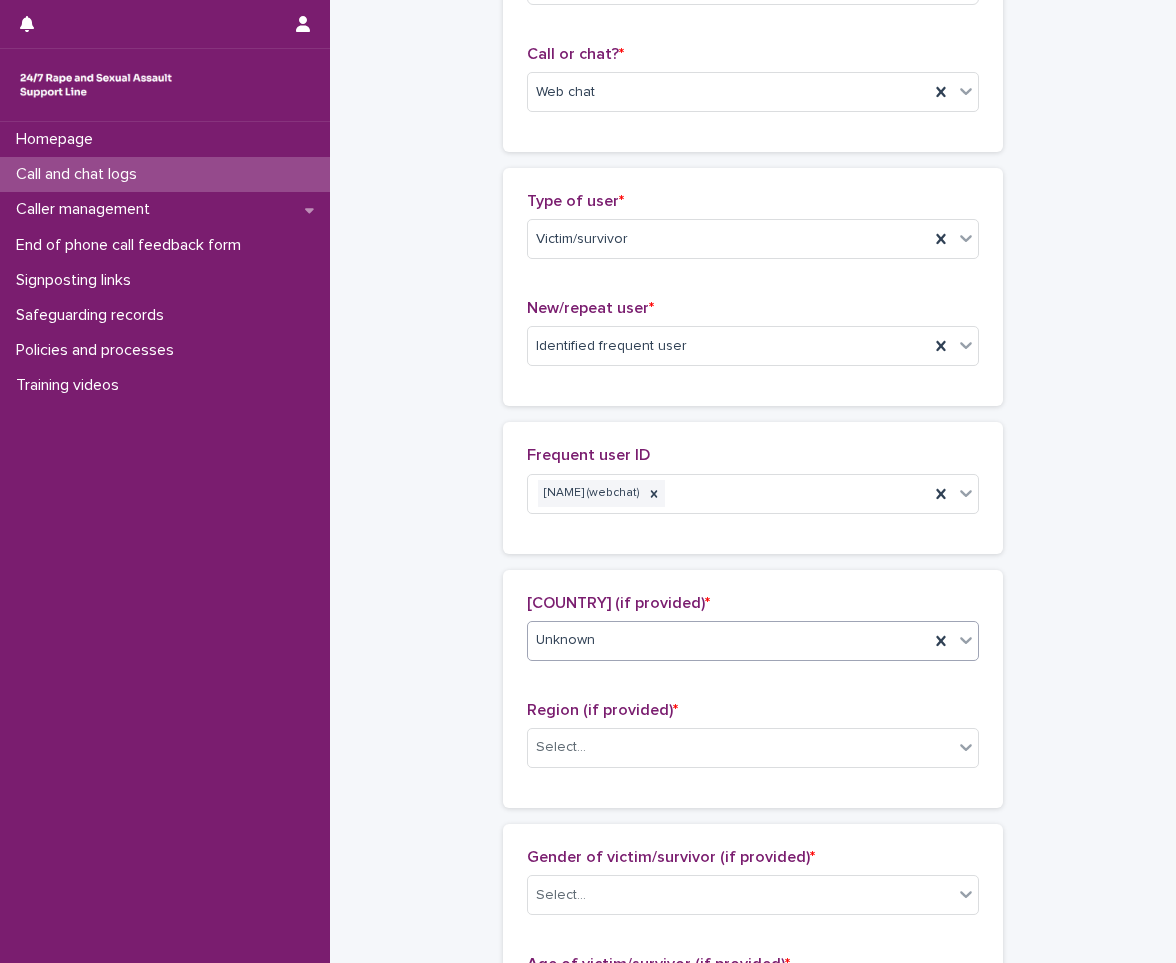 scroll, scrollTop: 400, scrollLeft: 0, axis: vertical 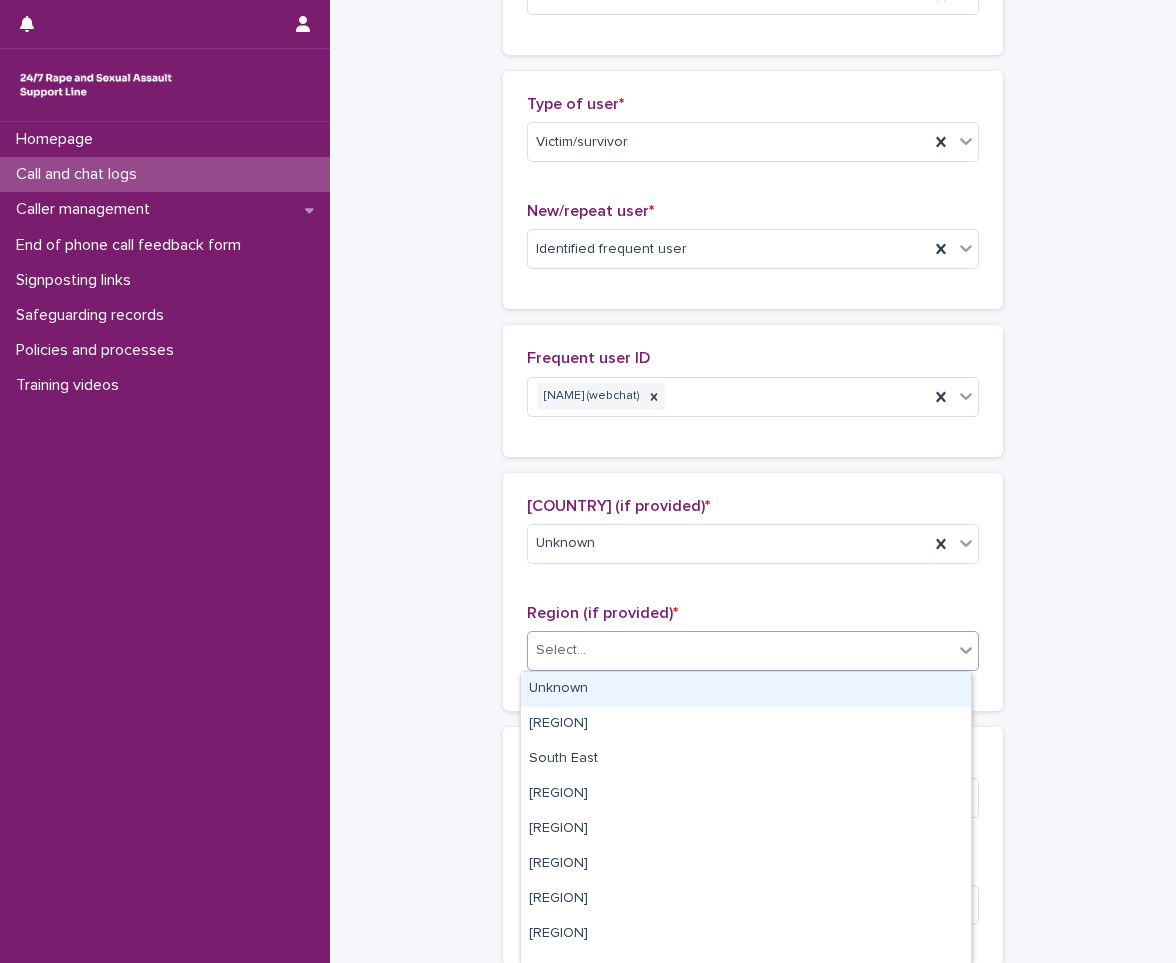 click on "Select..." at bounding box center [740, 650] 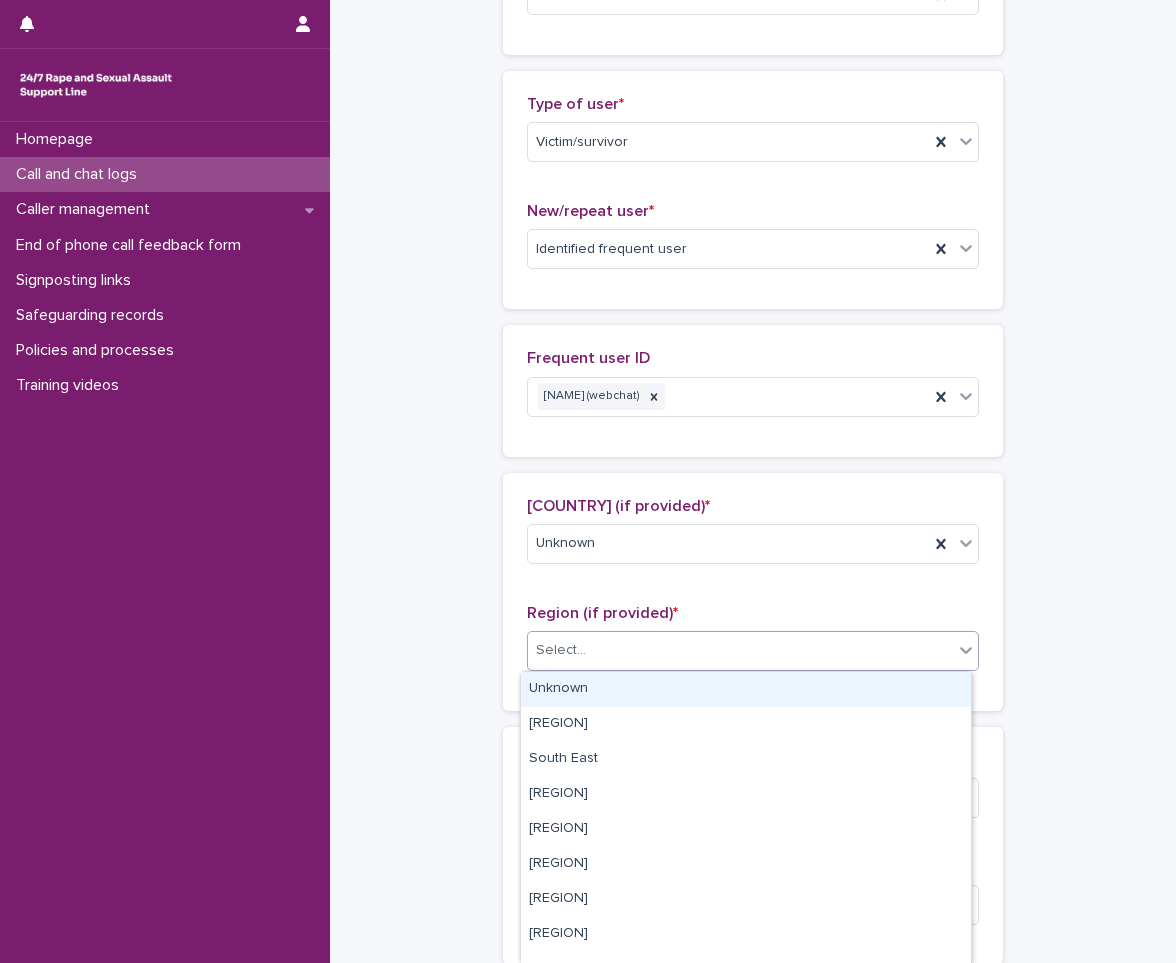click on "Unknown" at bounding box center [746, 689] 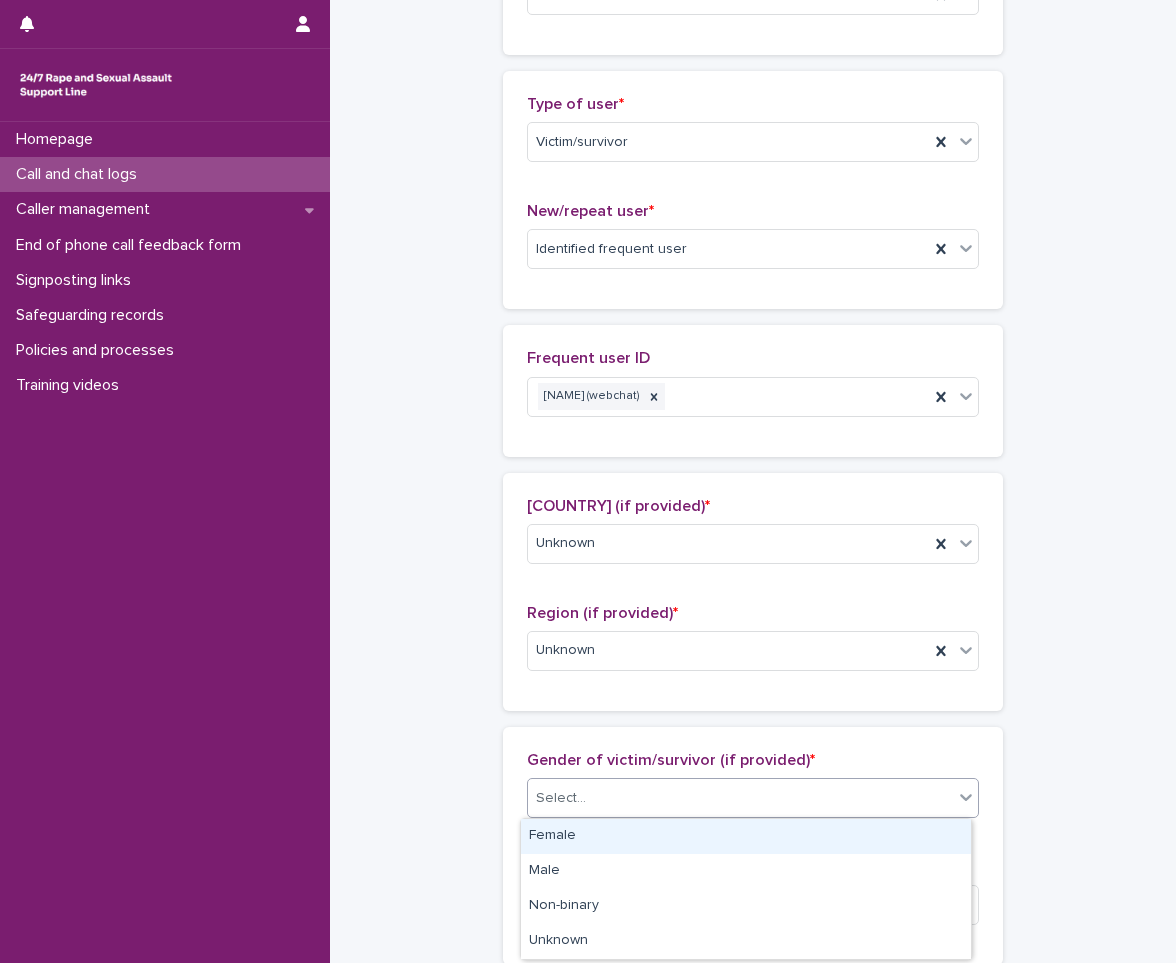 click on "Select..." at bounding box center (740, 798) 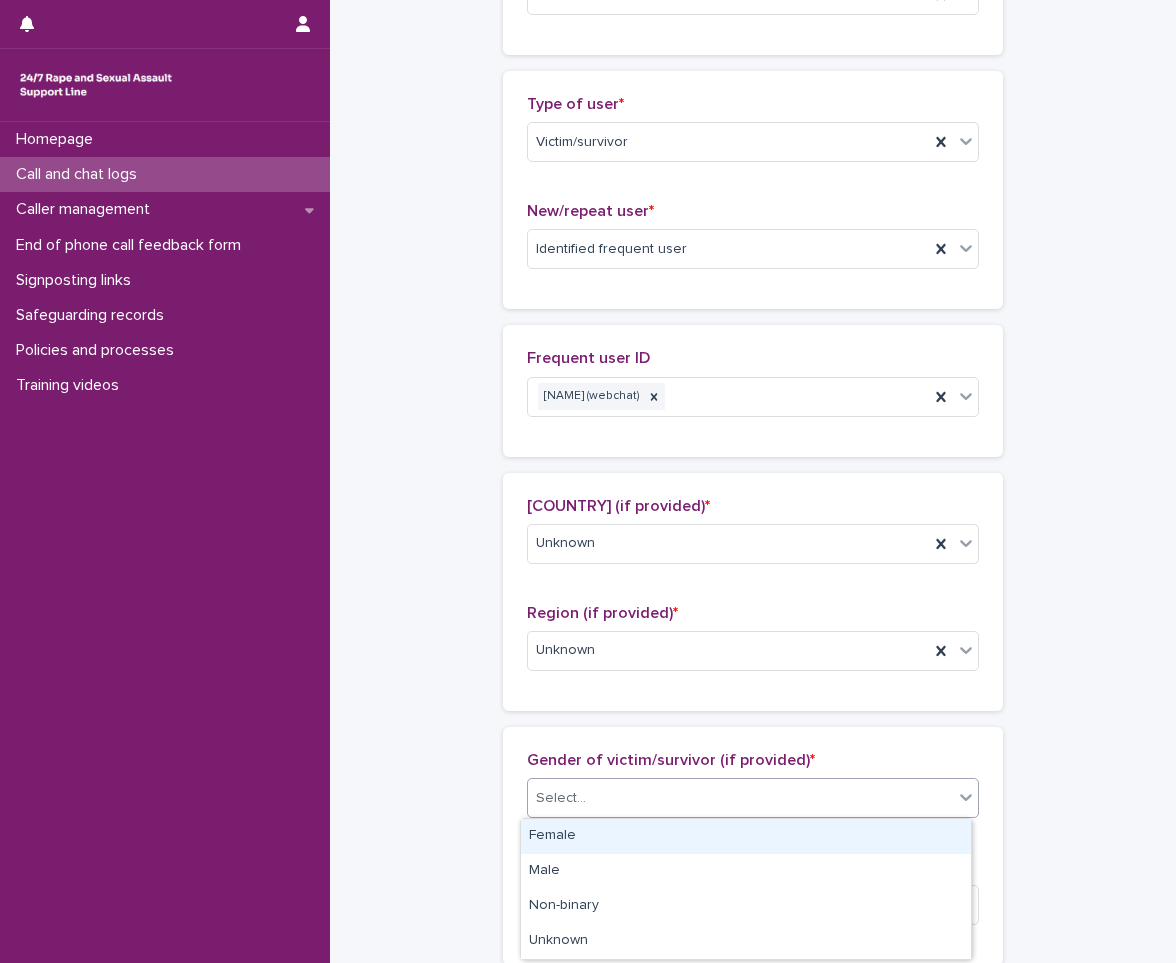 click on "Female" at bounding box center (746, 836) 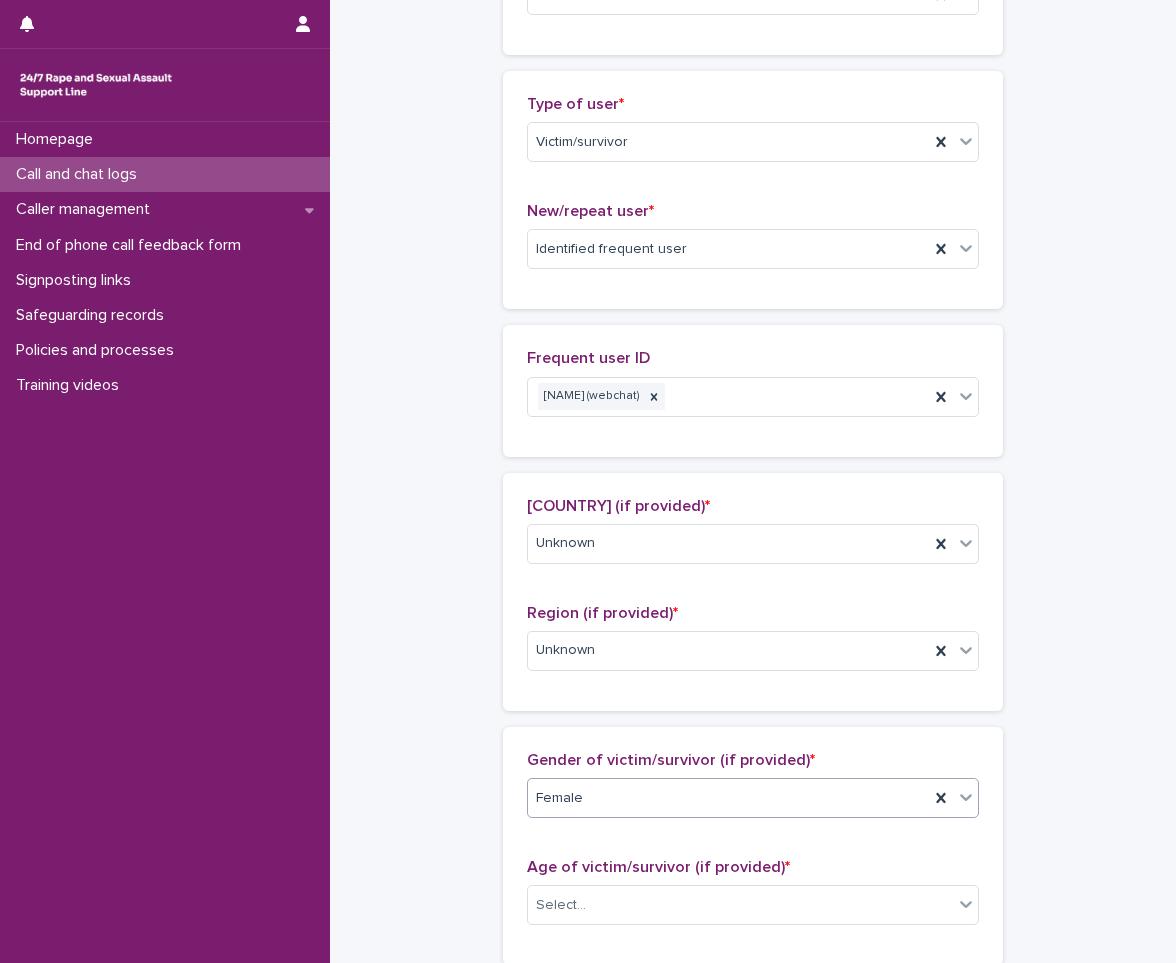 scroll, scrollTop: 500, scrollLeft: 0, axis: vertical 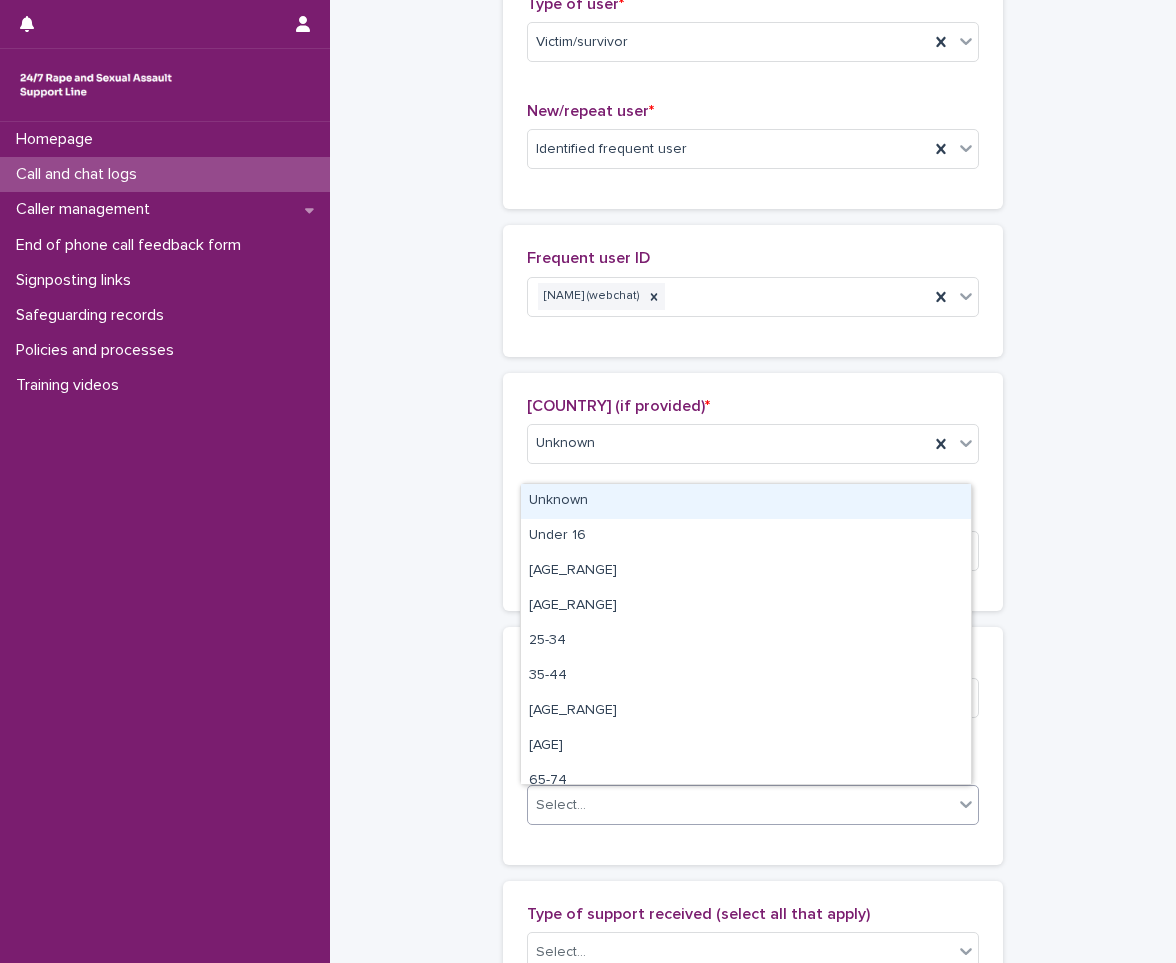 click on "Select..." at bounding box center (740, 805) 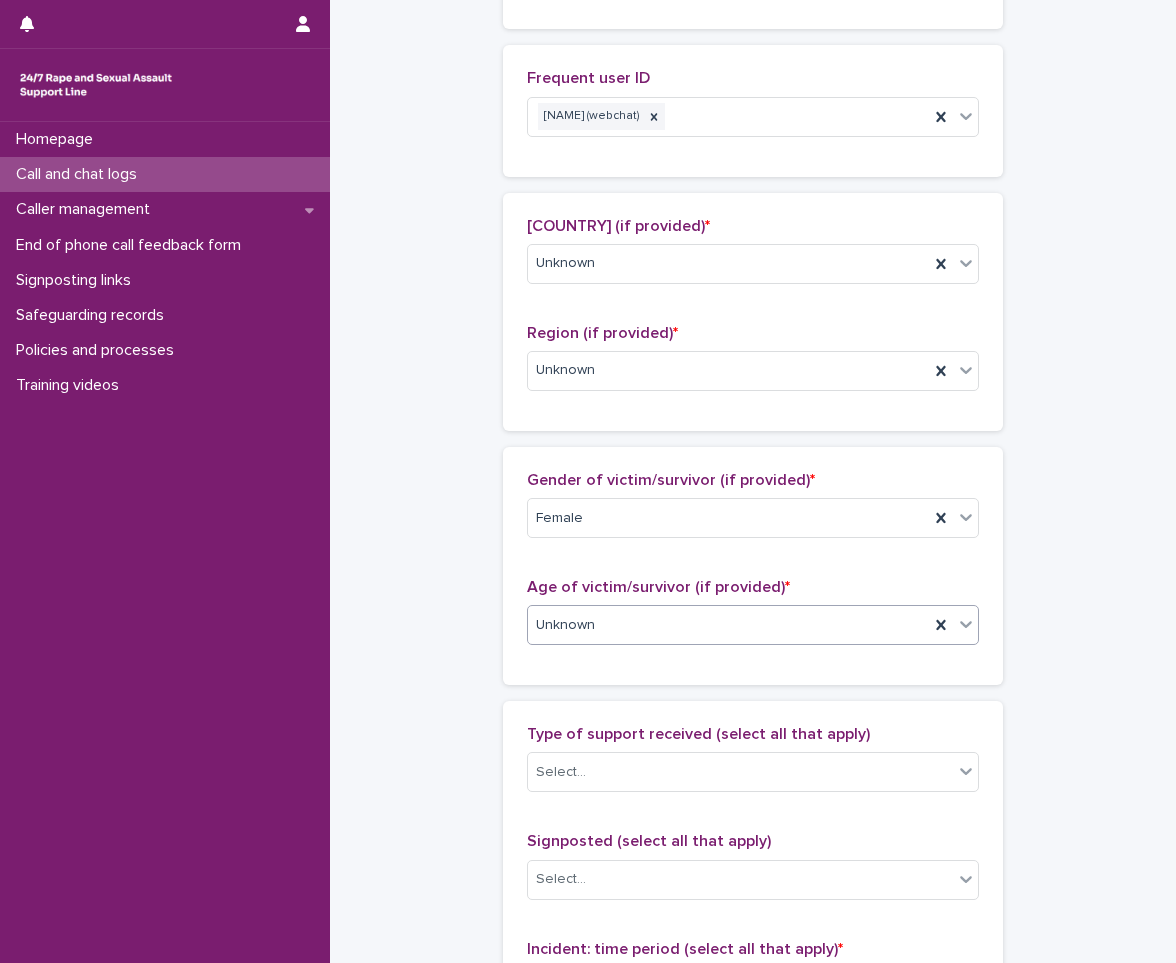 scroll, scrollTop: 700, scrollLeft: 0, axis: vertical 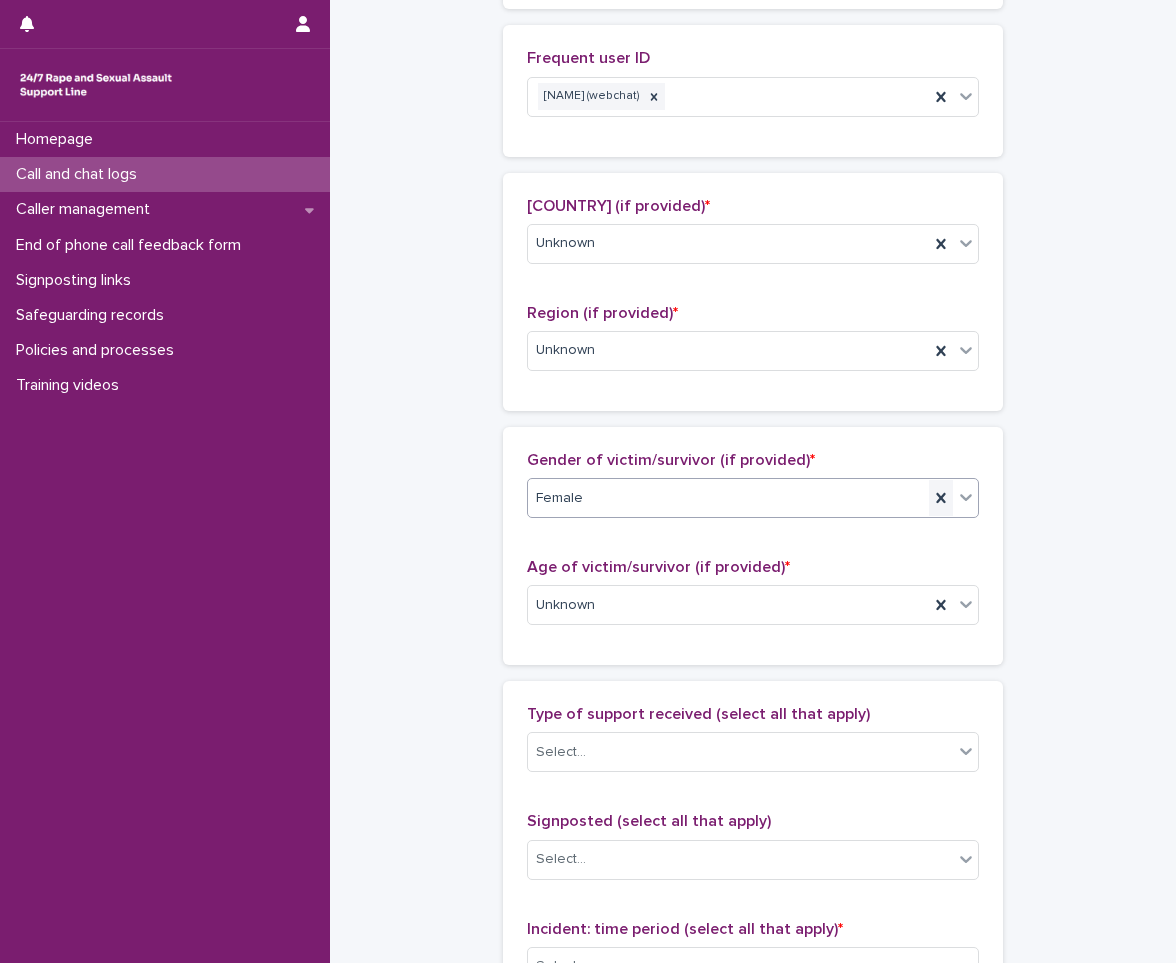 click 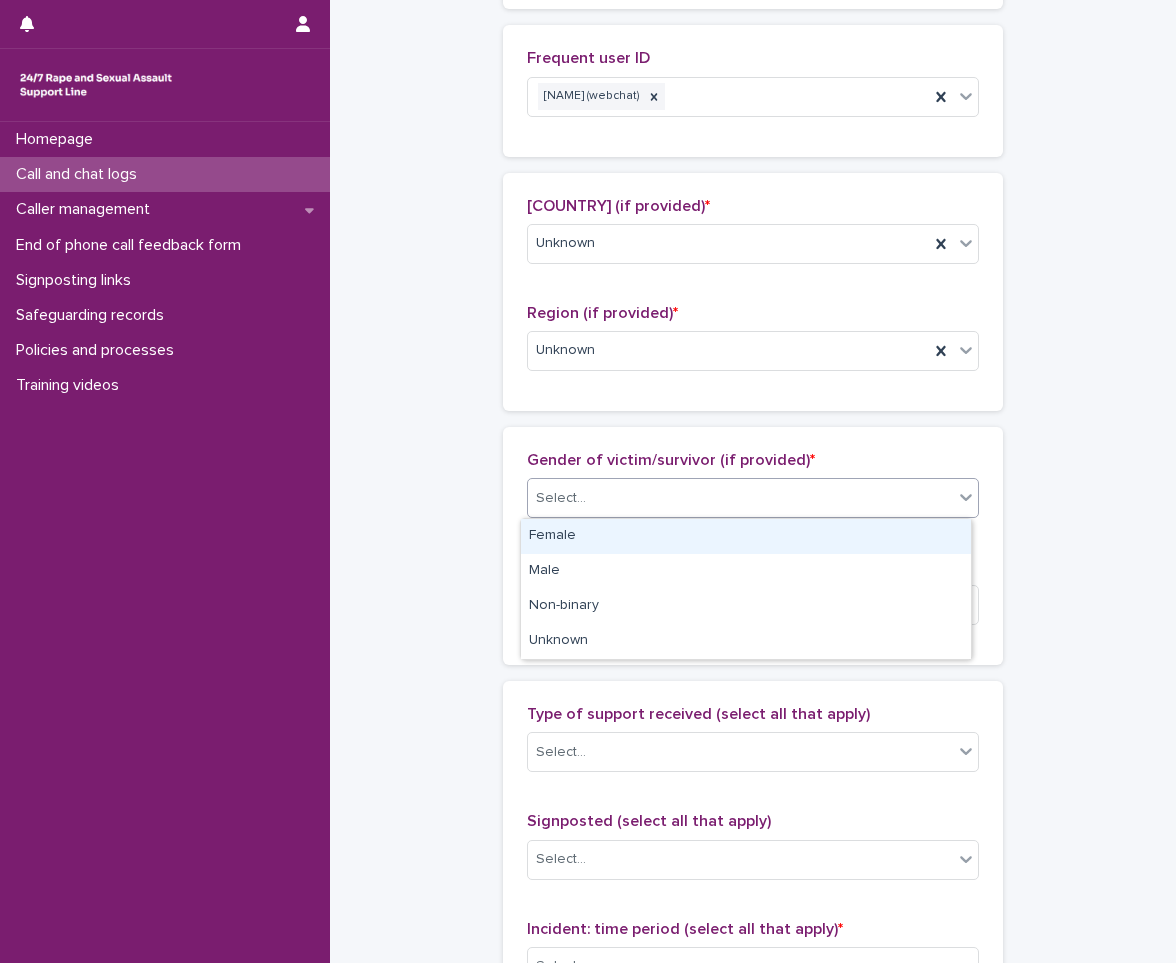 click 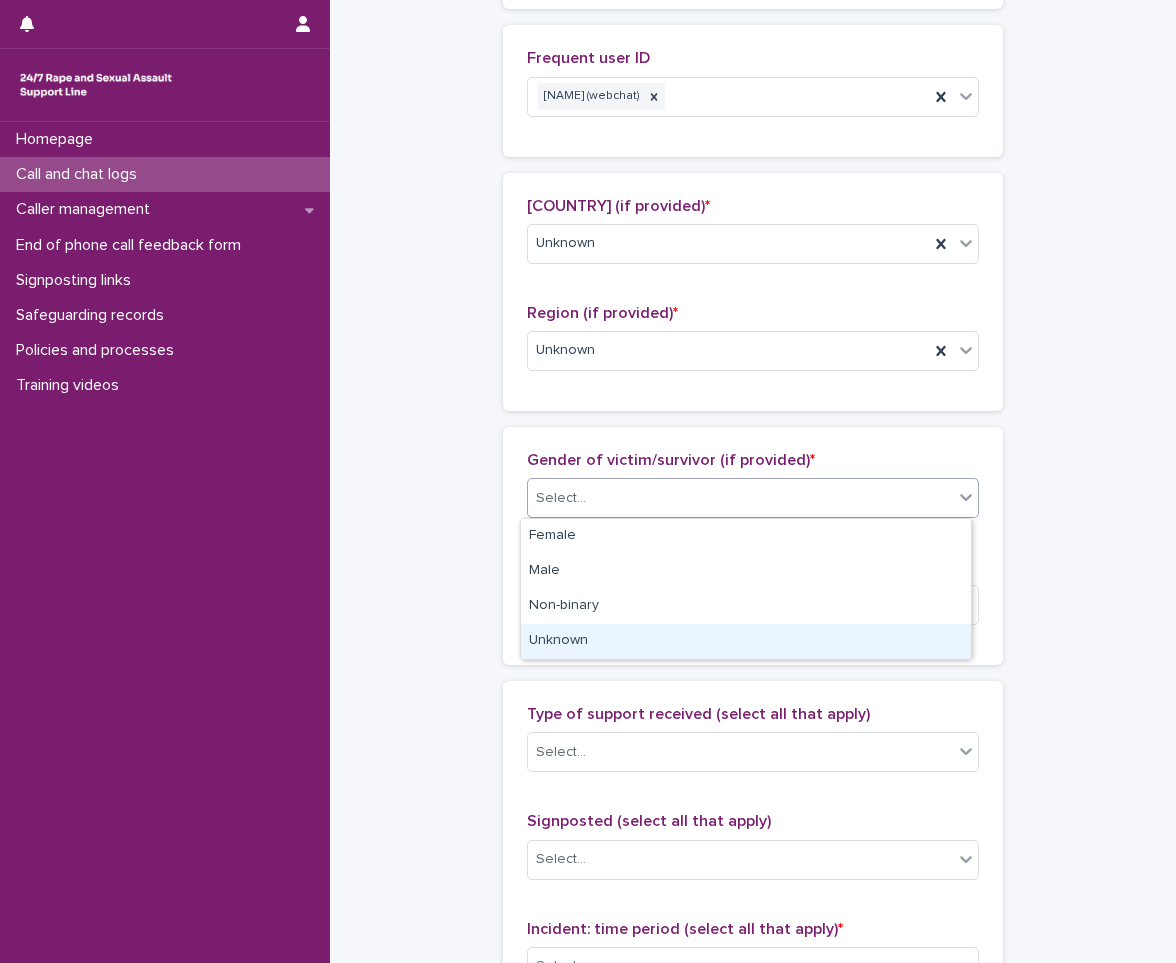 click on "Unknown" at bounding box center [746, 641] 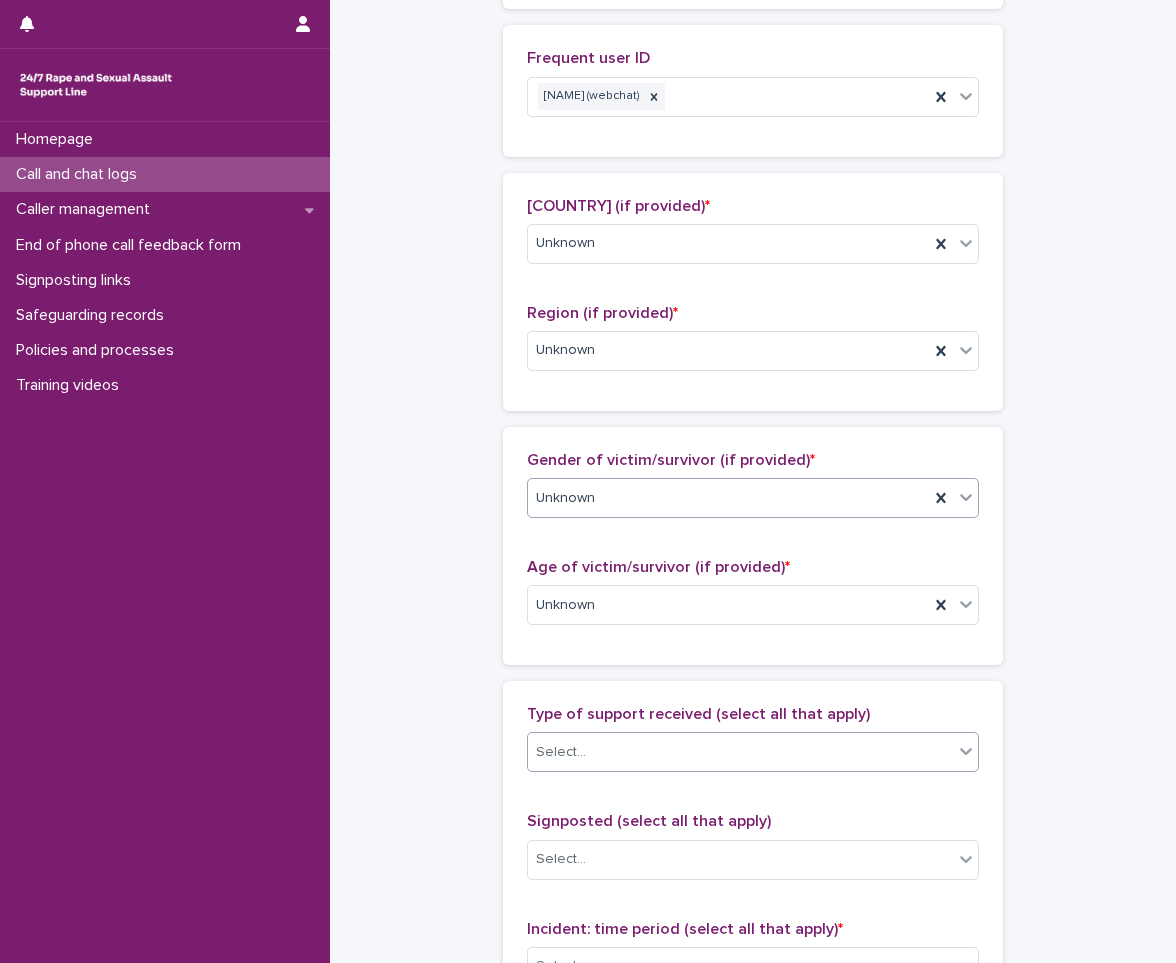 click on "Select..." at bounding box center [740, 752] 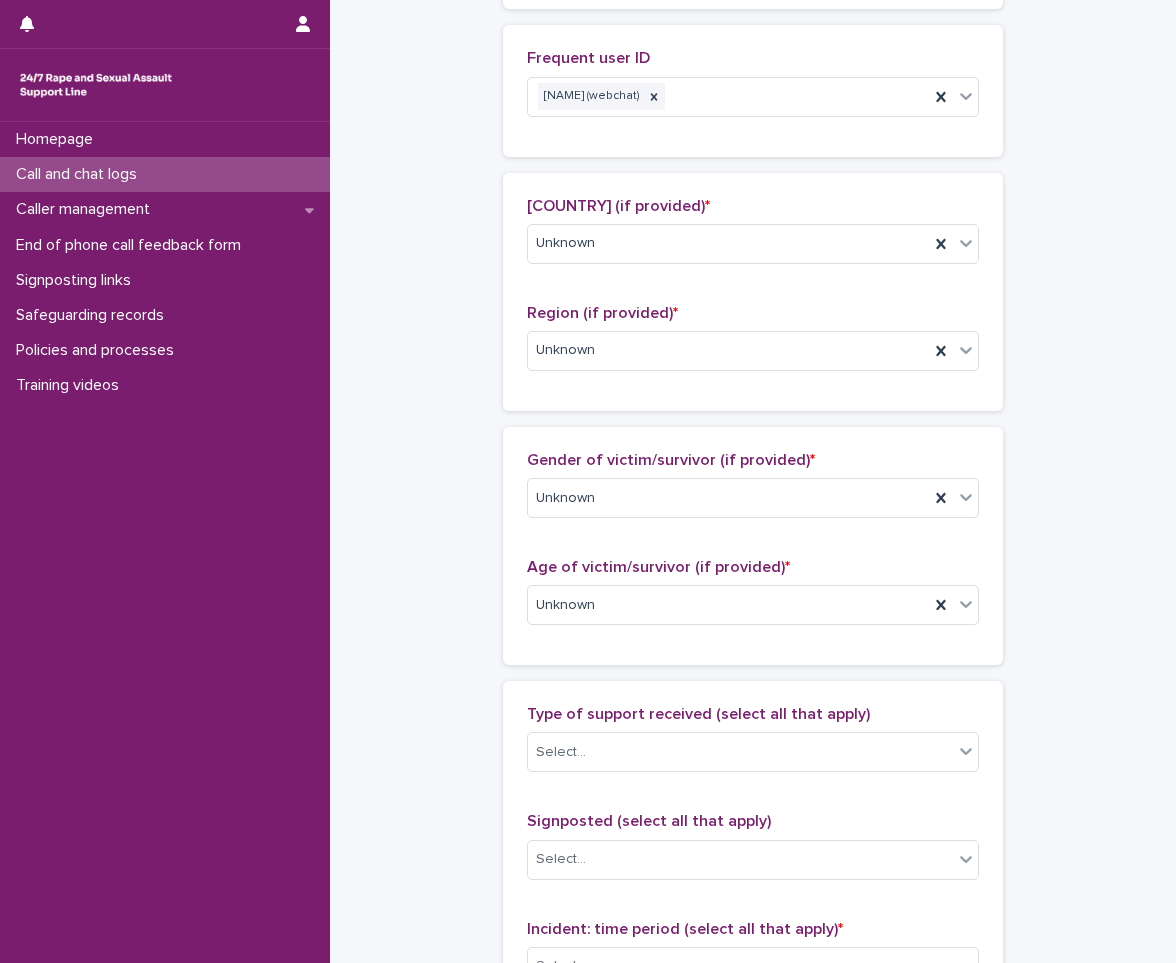 click on "**********" at bounding box center [753, 458] 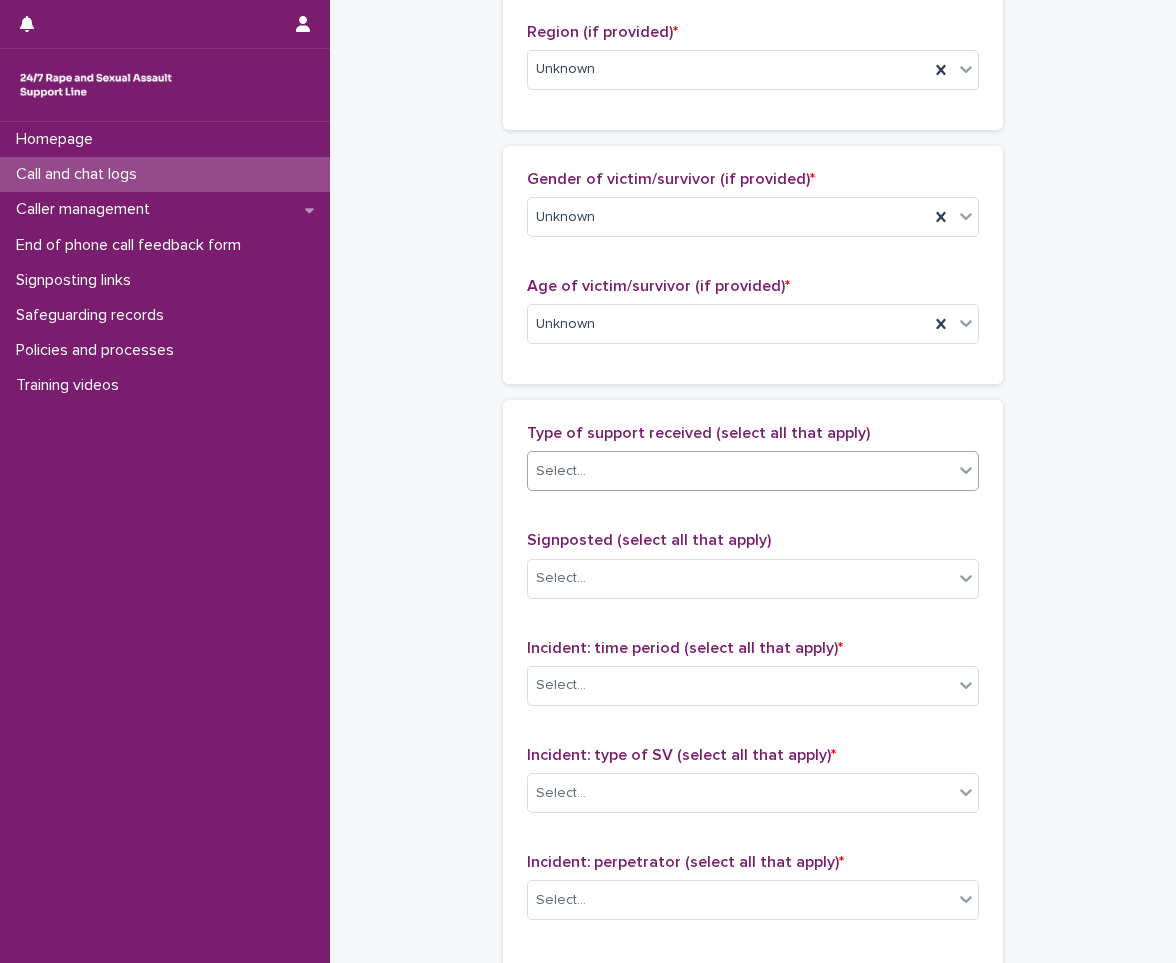 scroll, scrollTop: 1100, scrollLeft: 0, axis: vertical 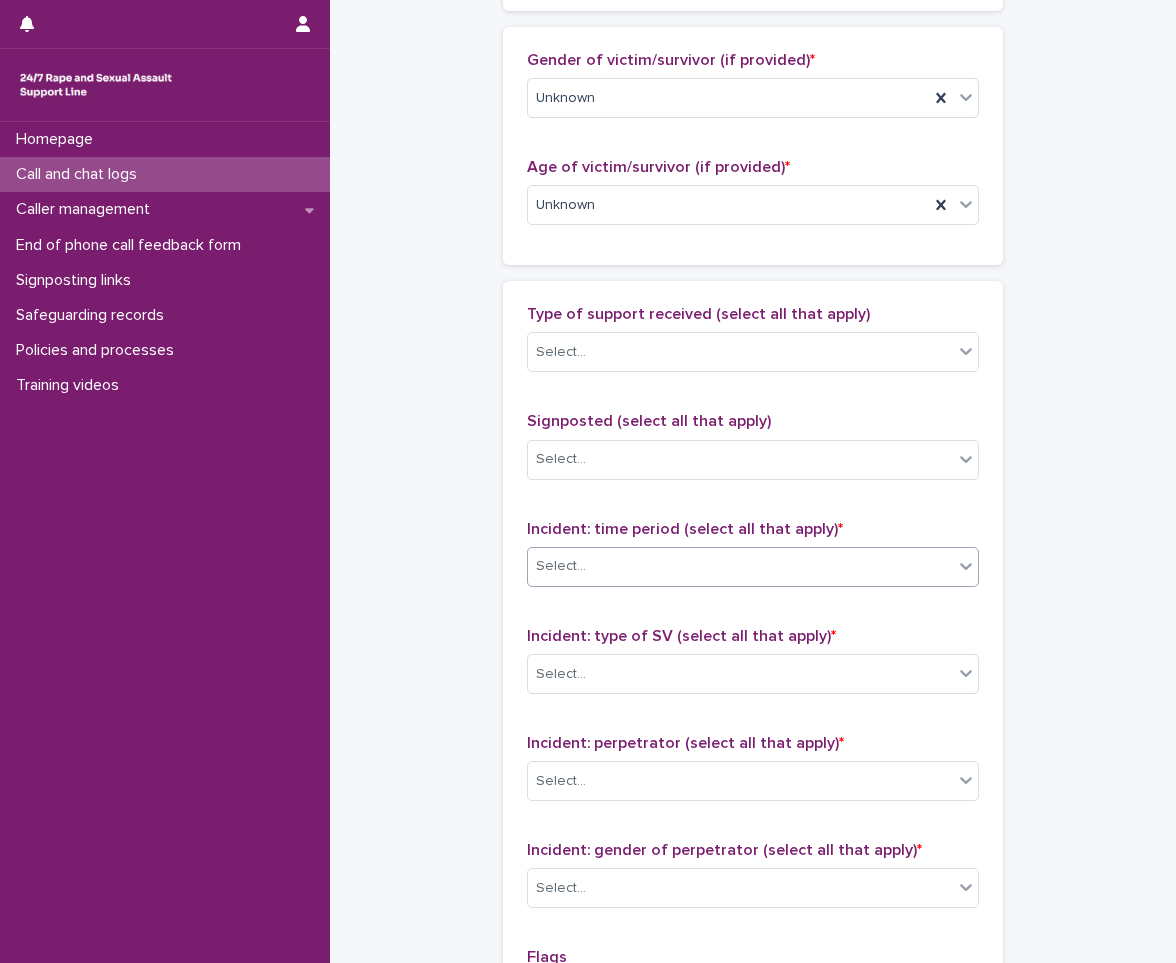 click on "Select..." at bounding box center (740, 566) 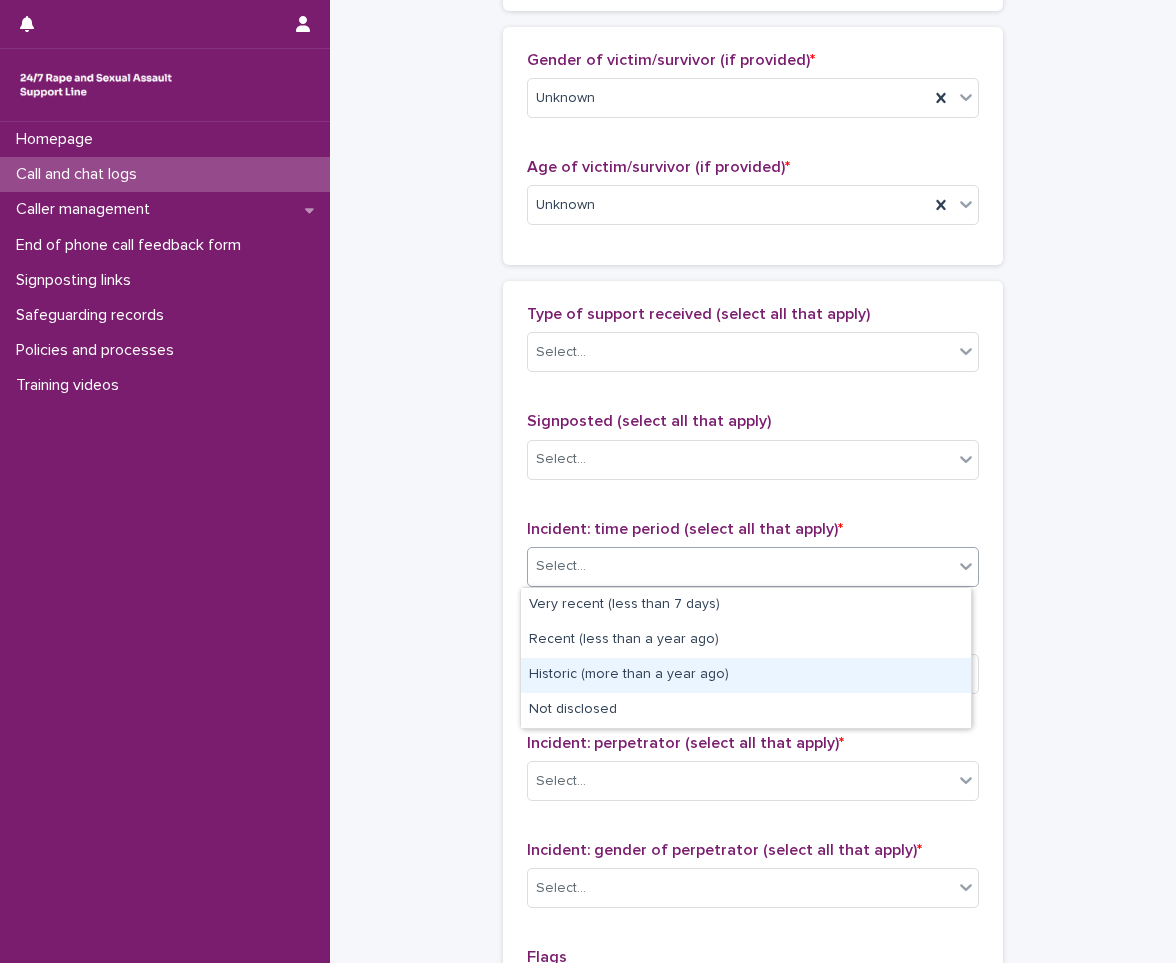 click on "Historic (more than a year ago)" at bounding box center [746, 675] 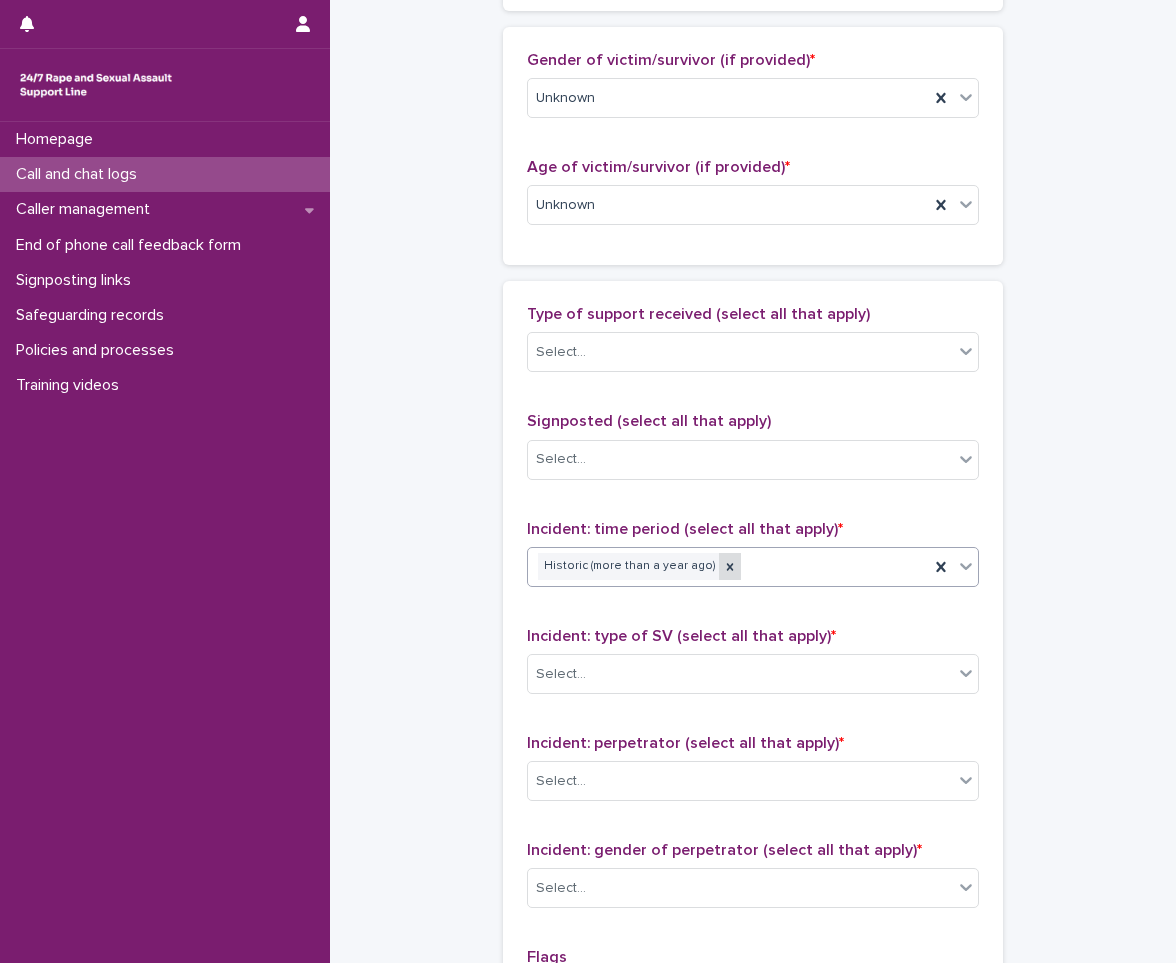 click at bounding box center [730, 566] 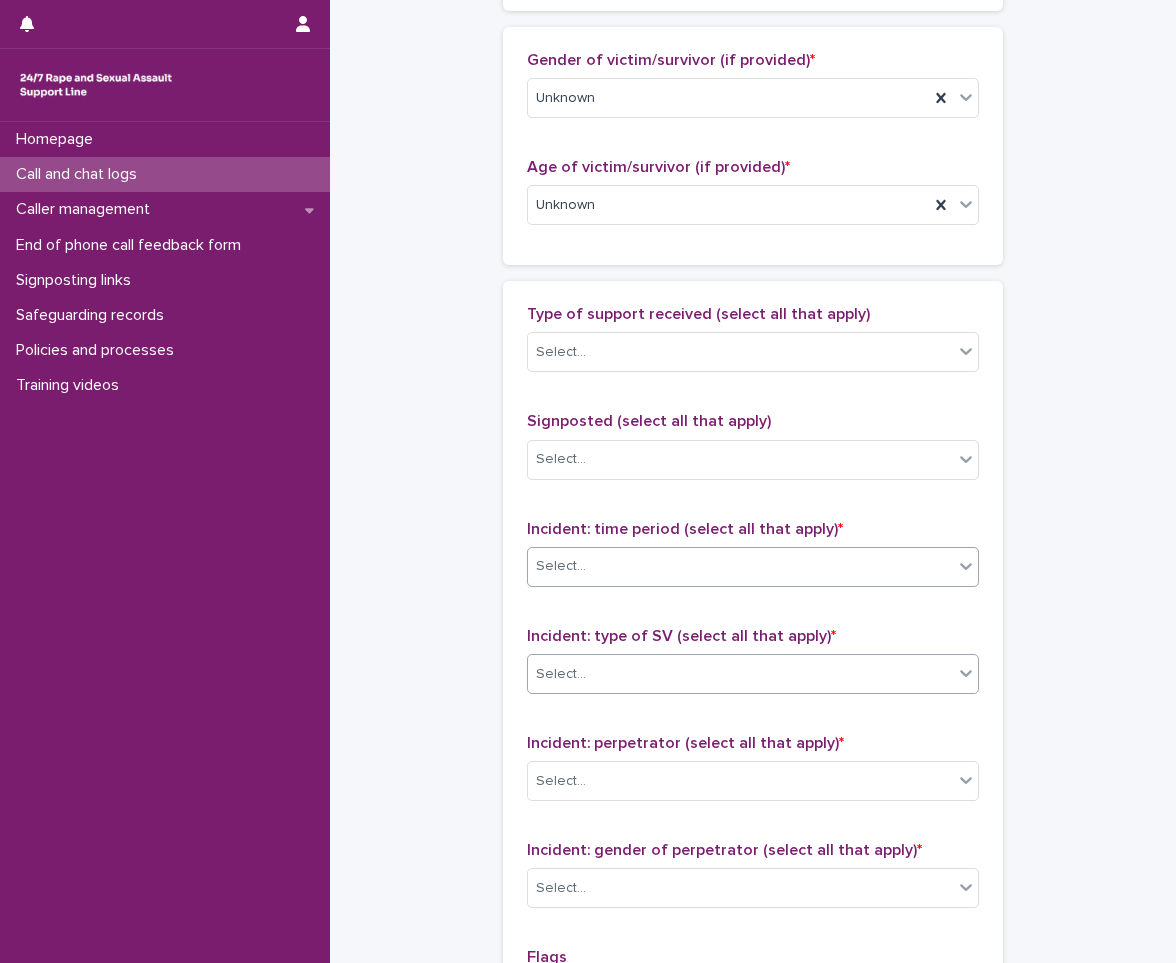 click on "Select..." at bounding box center [740, 674] 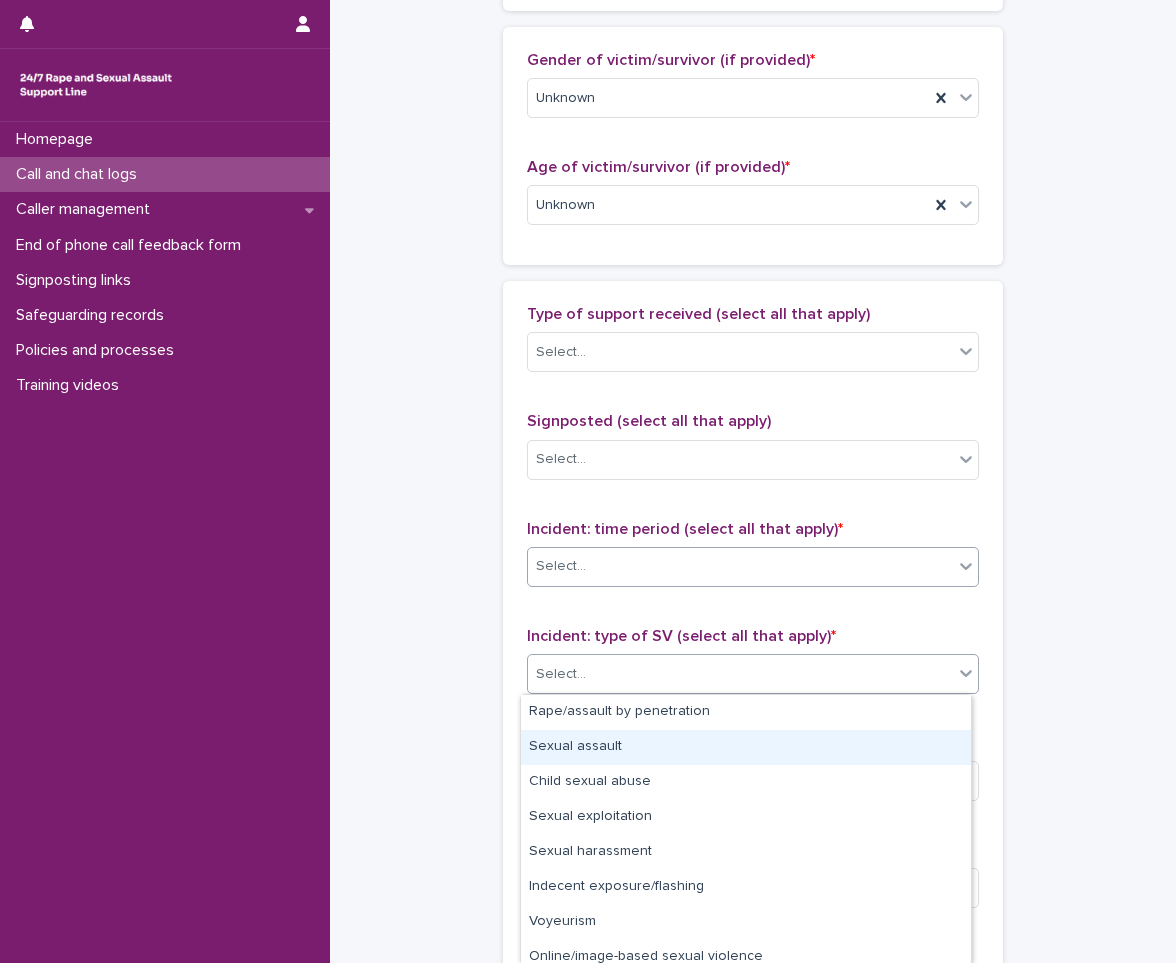 scroll, scrollTop: 81, scrollLeft: 0, axis: vertical 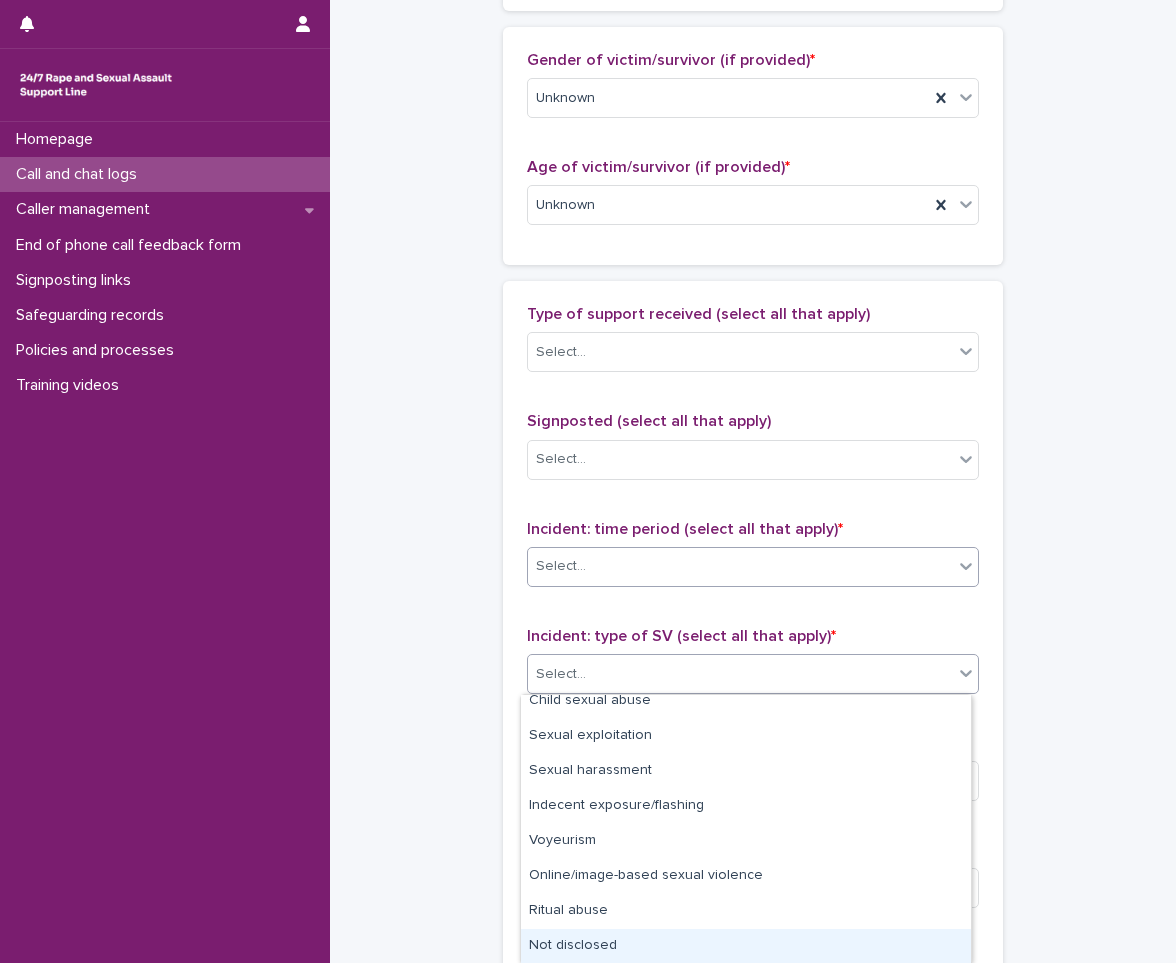 click on "Not disclosed" at bounding box center (746, 946) 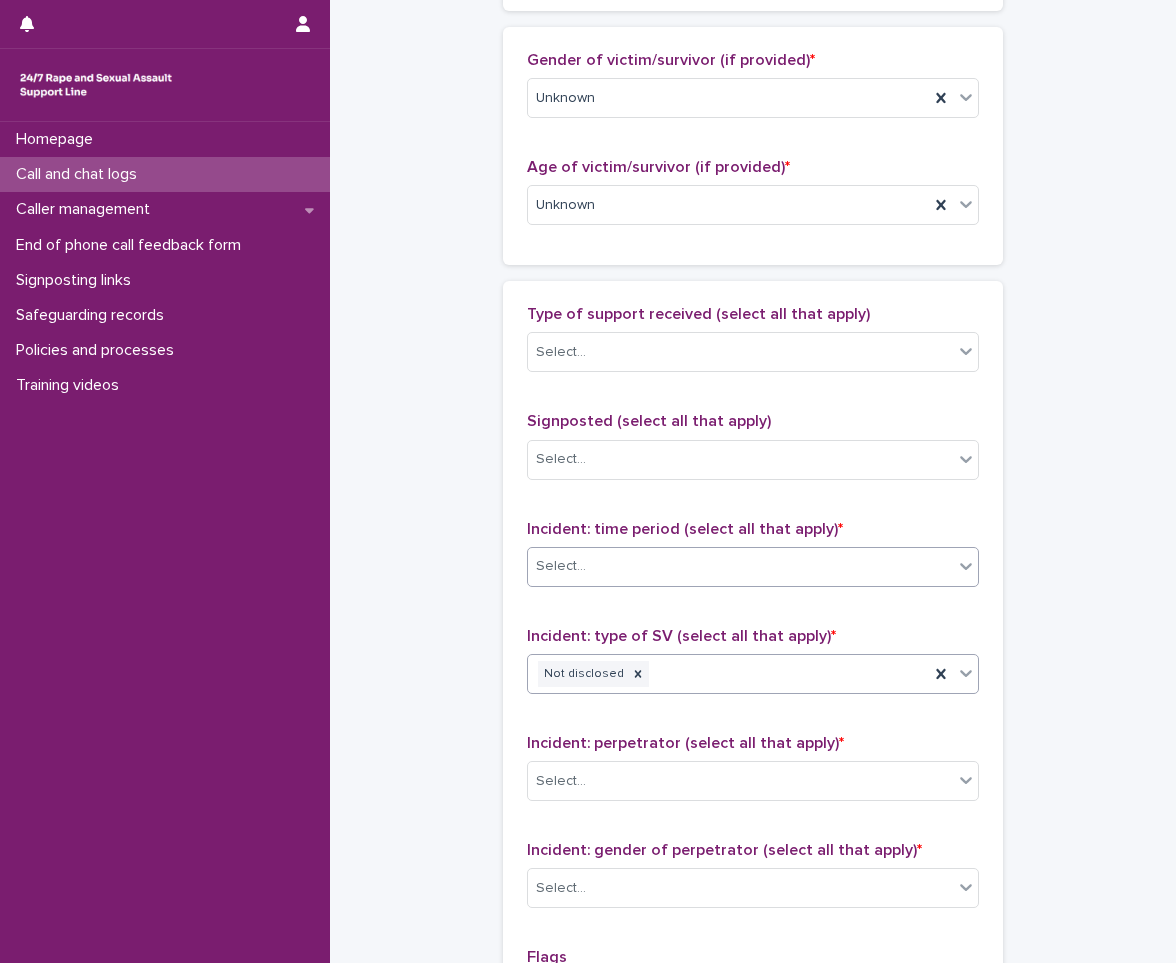 click on "Select..." at bounding box center [740, 566] 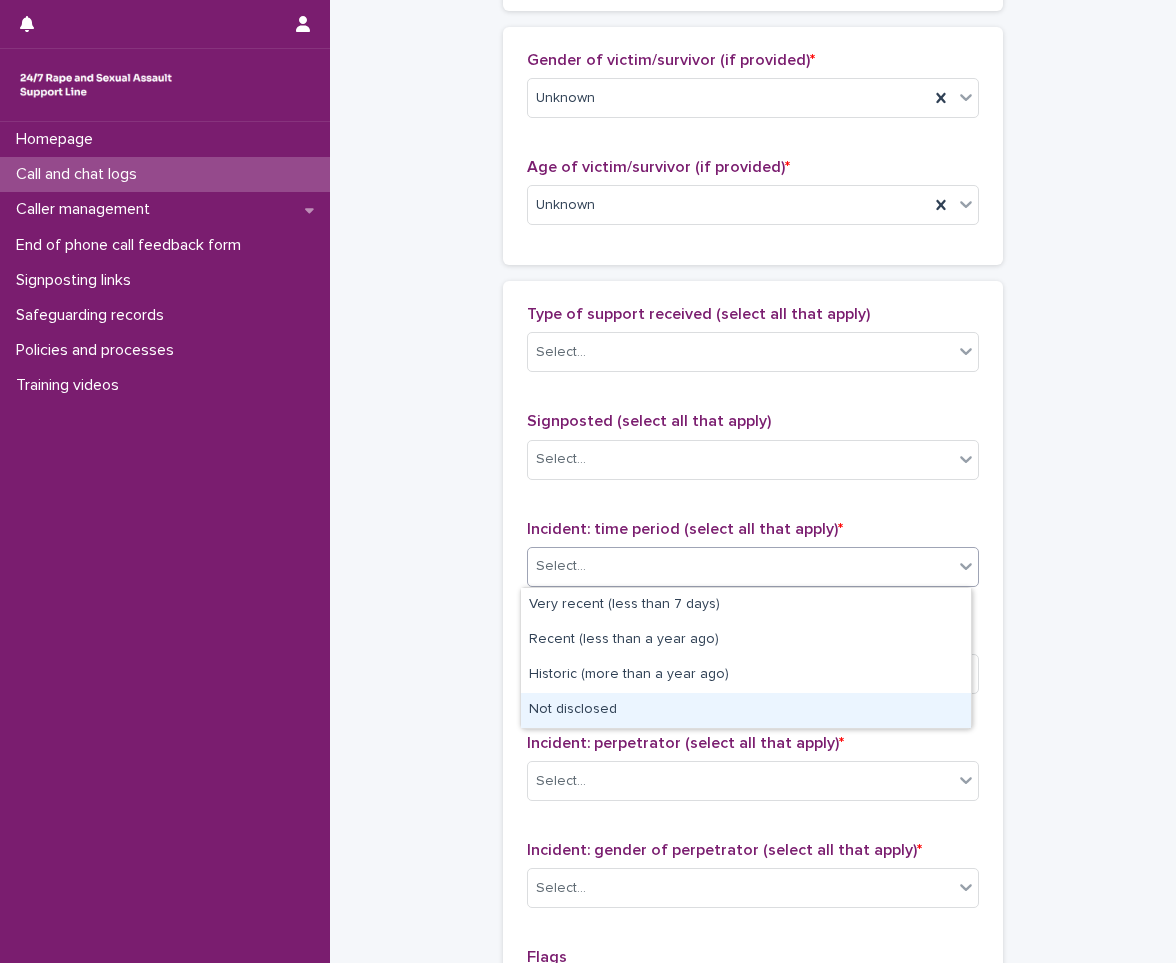 click on "Not disclosed" at bounding box center (746, 710) 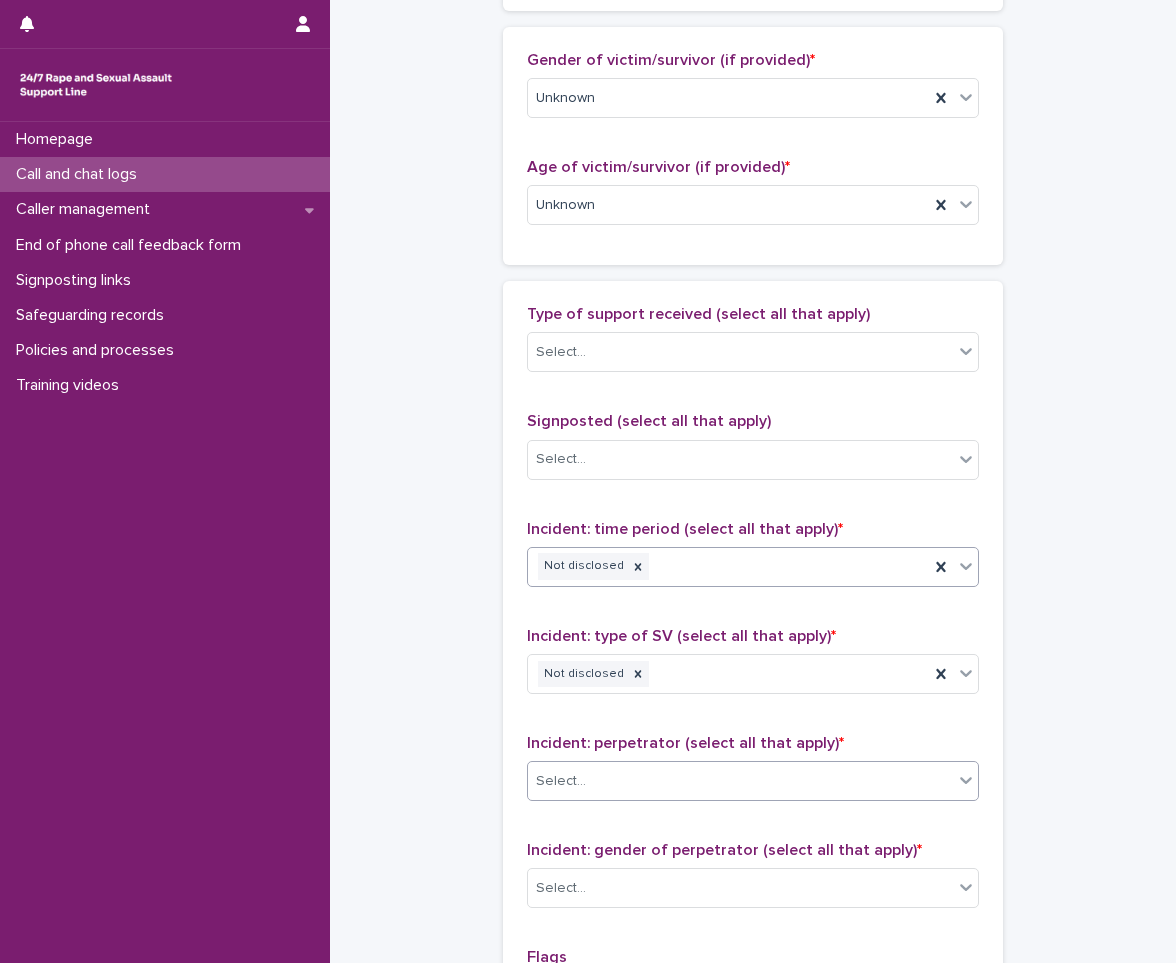 click on "Select..." at bounding box center (740, 781) 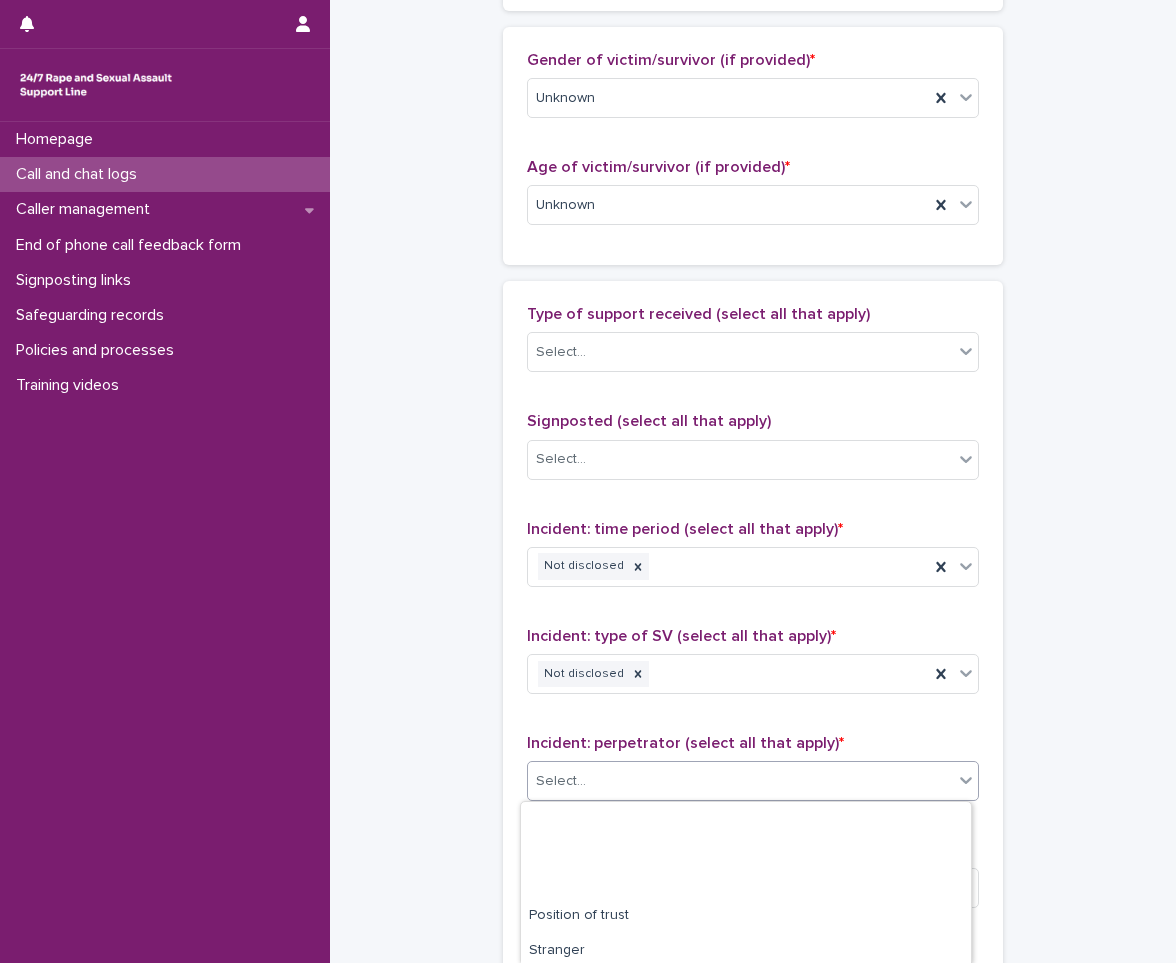 scroll, scrollTop: 223, scrollLeft: 0, axis: vertical 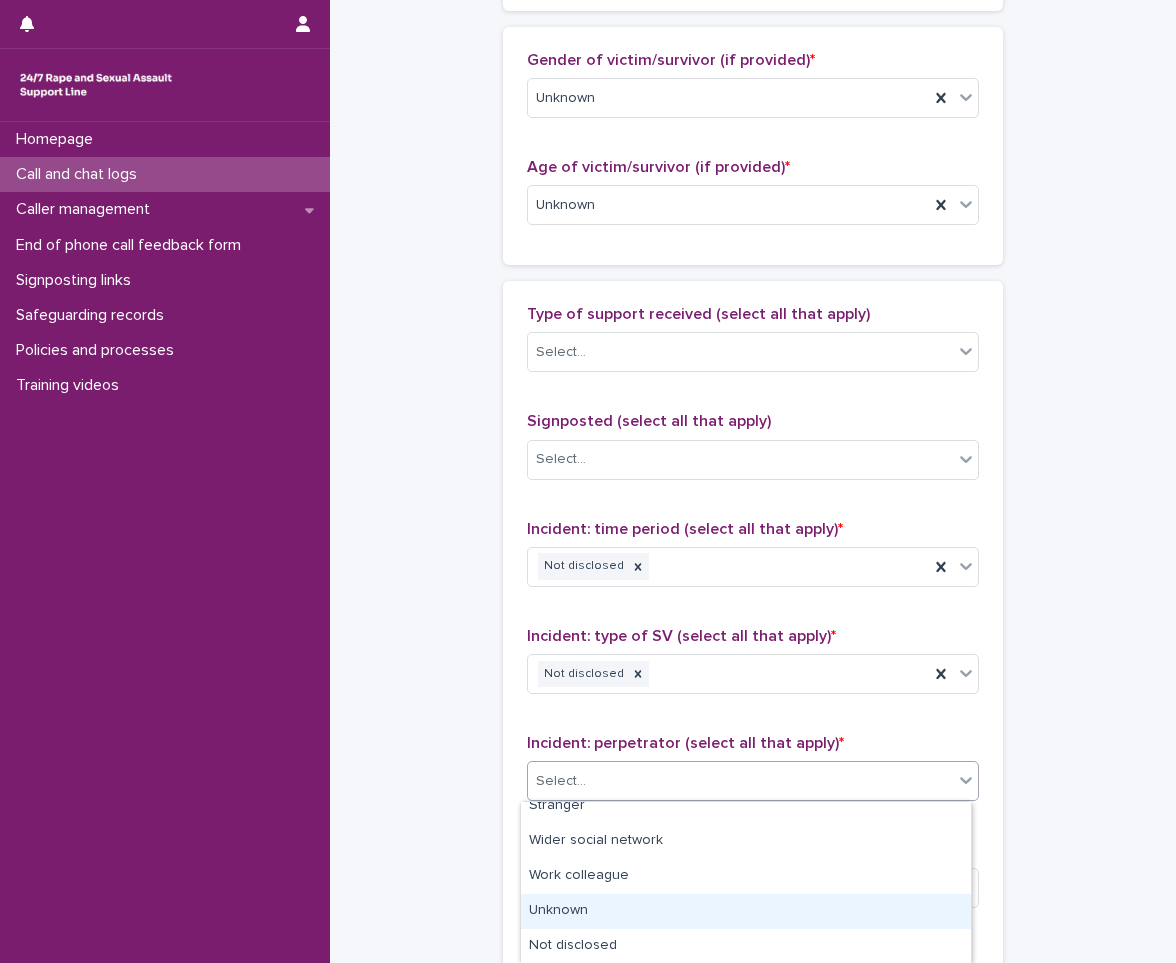 click on "Unknown" at bounding box center [746, 911] 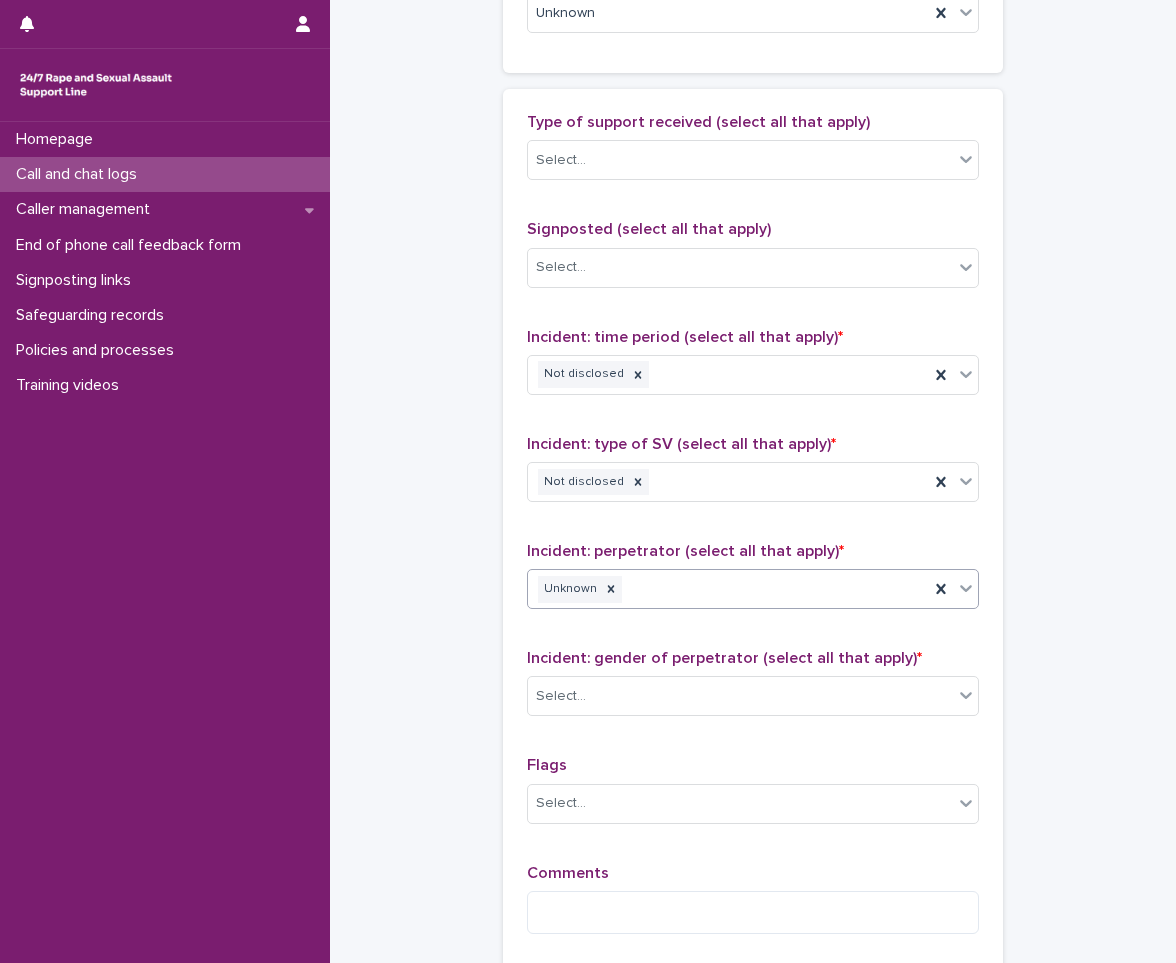scroll, scrollTop: 1300, scrollLeft: 0, axis: vertical 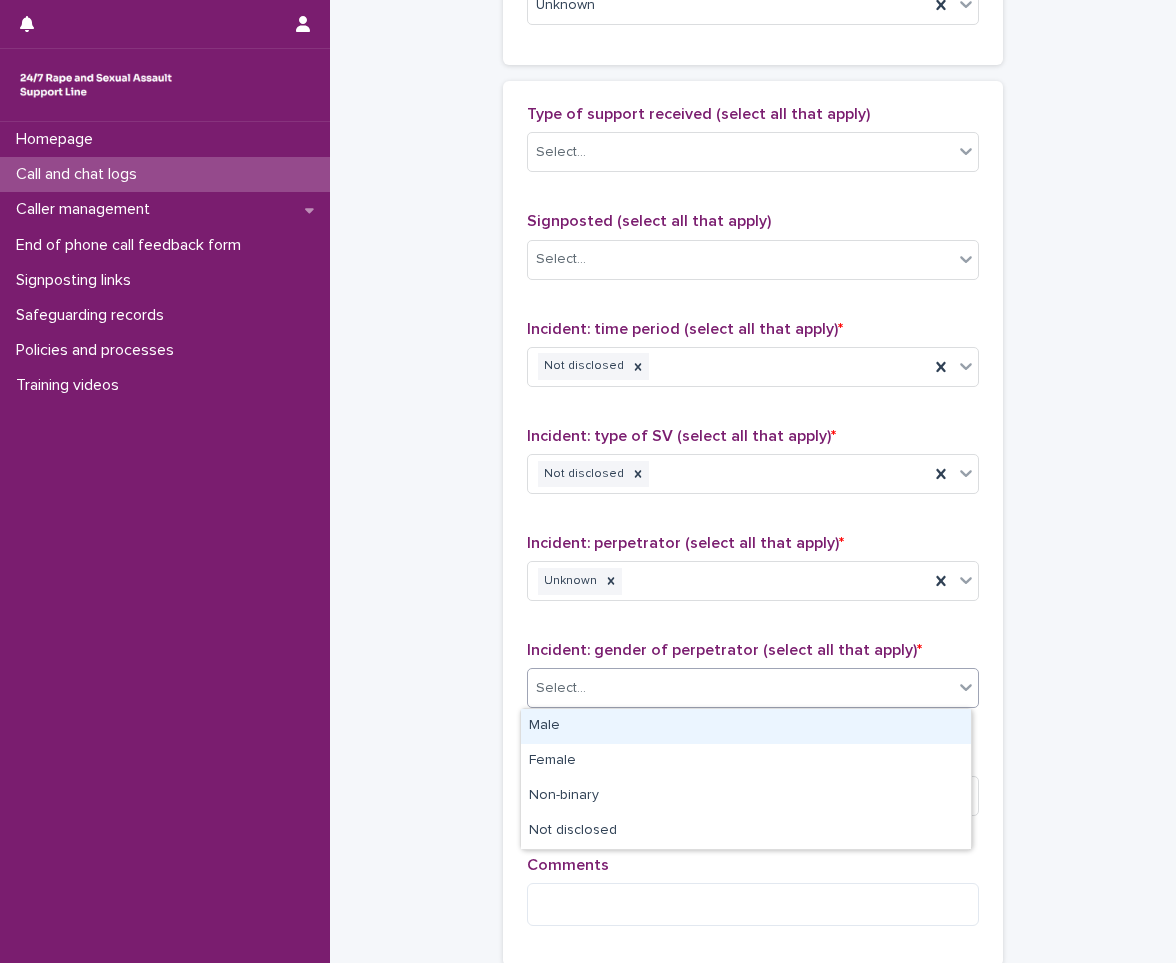 click on "Select..." at bounding box center (740, 688) 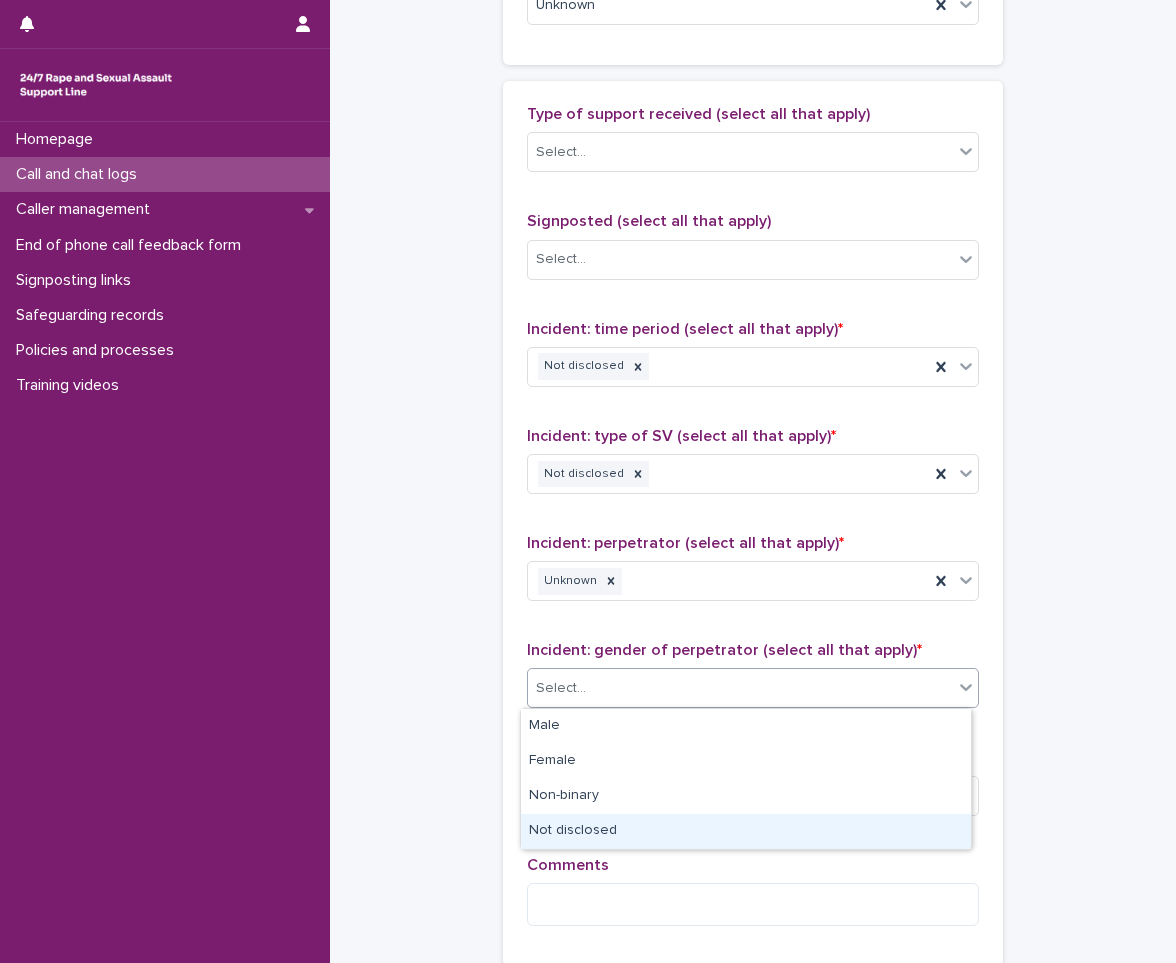 click on "Not disclosed" at bounding box center [746, 831] 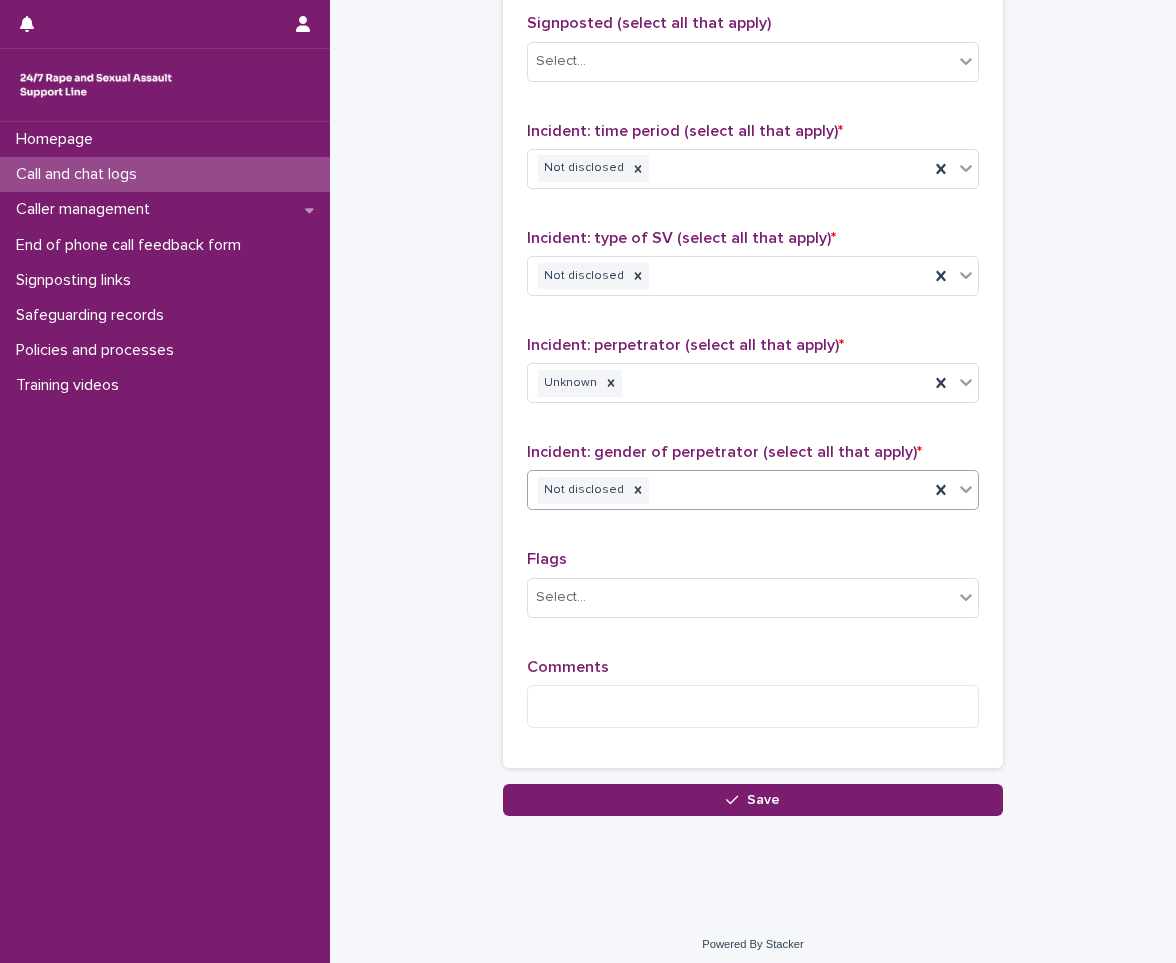 scroll, scrollTop: 1508, scrollLeft: 0, axis: vertical 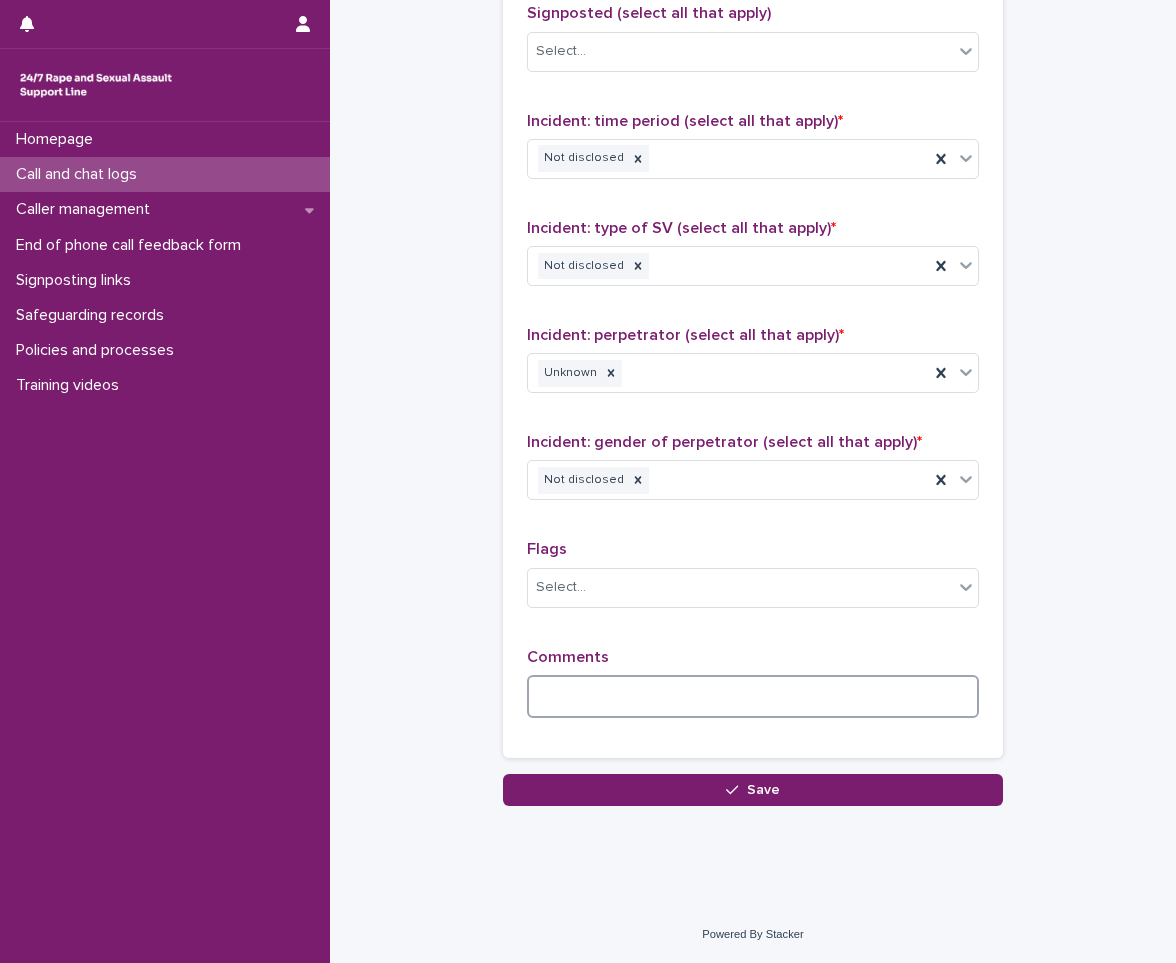 click at bounding box center [753, 696] 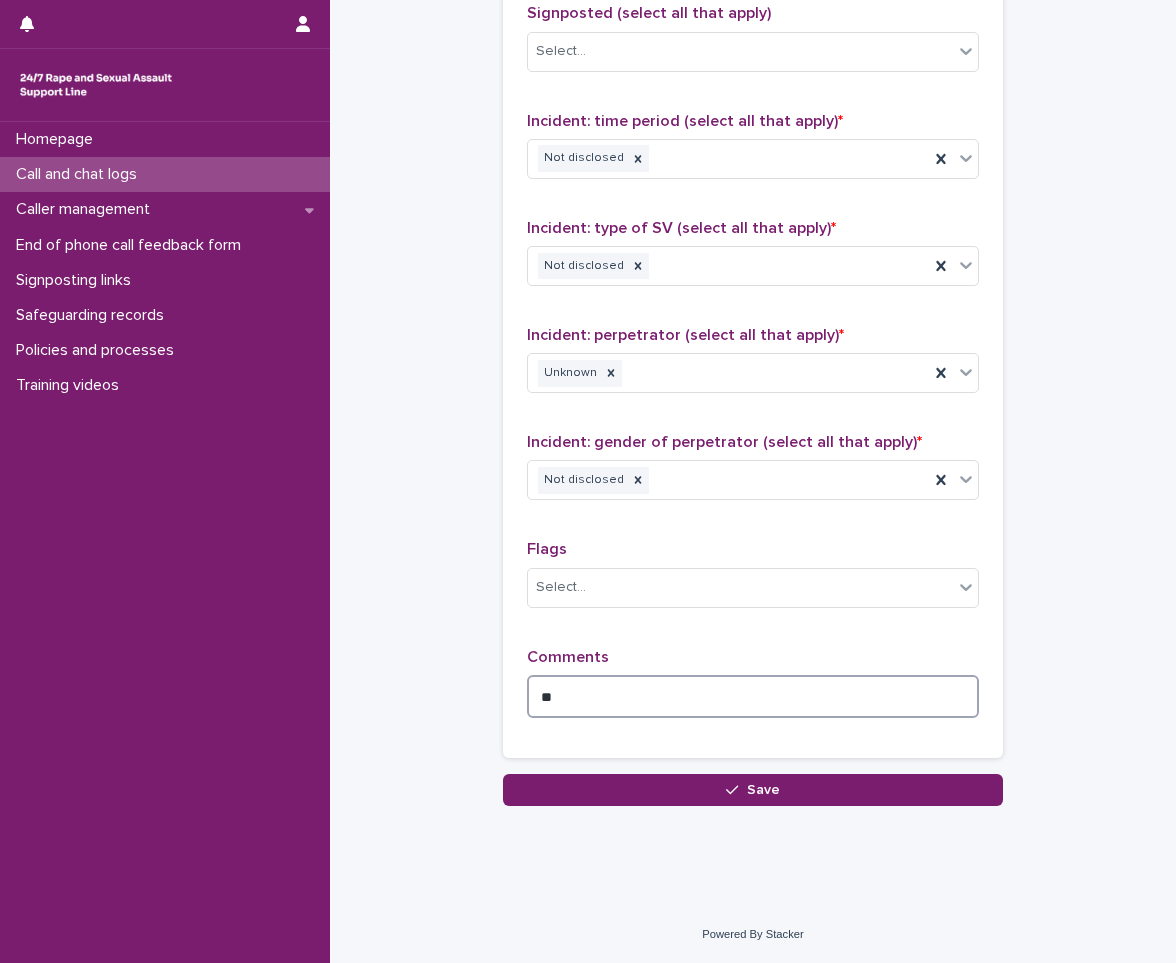 type on "*" 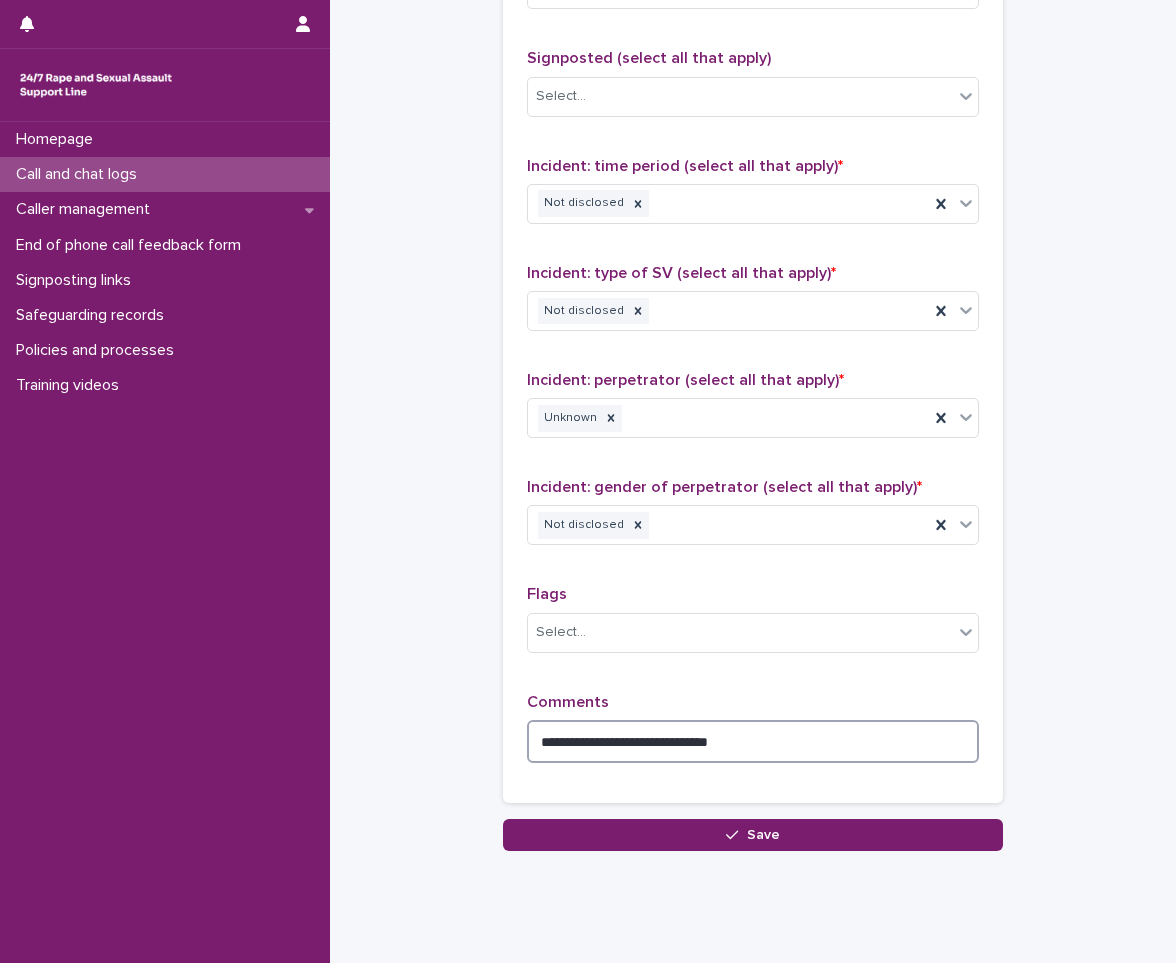 scroll, scrollTop: 1508, scrollLeft: 0, axis: vertical 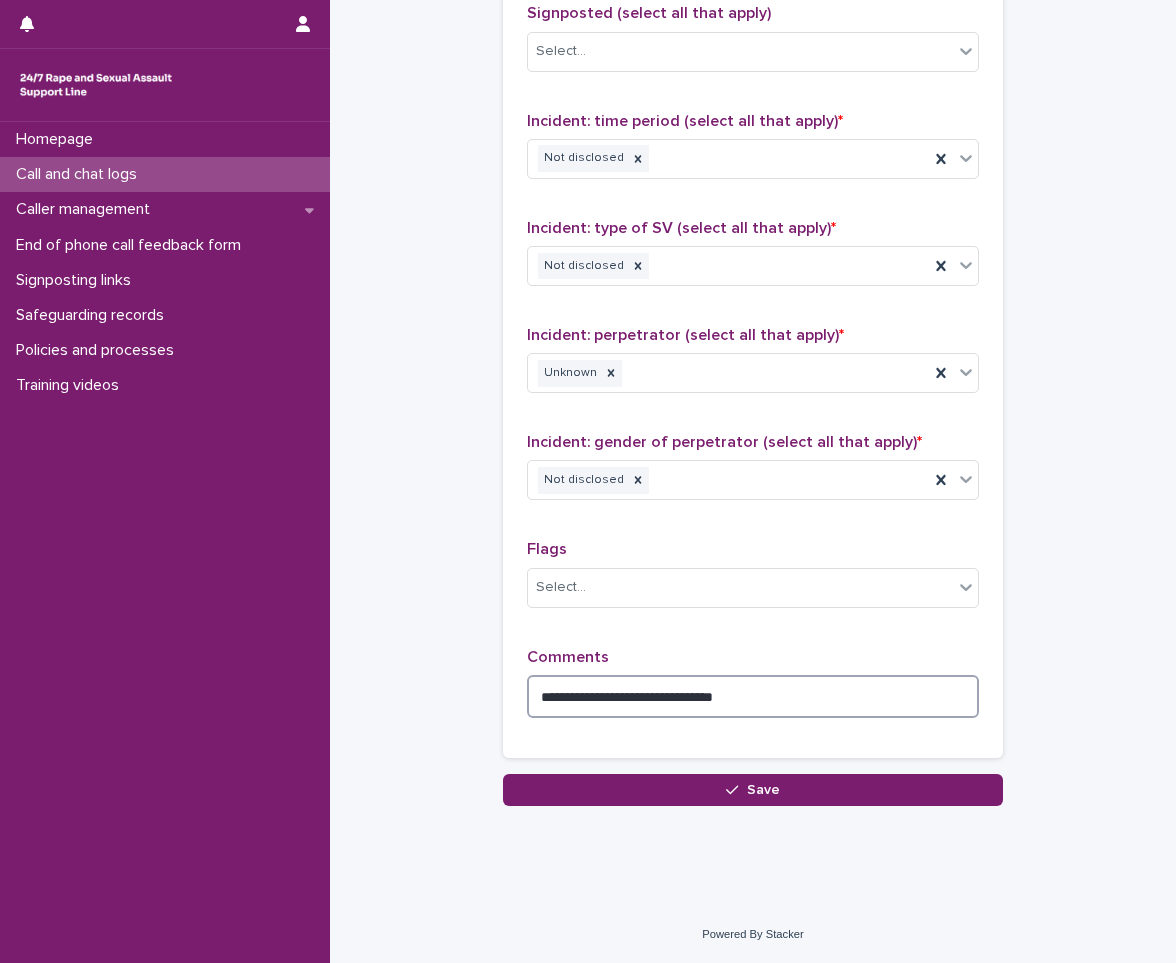 click on "**********" at bounding box center [753, 696] 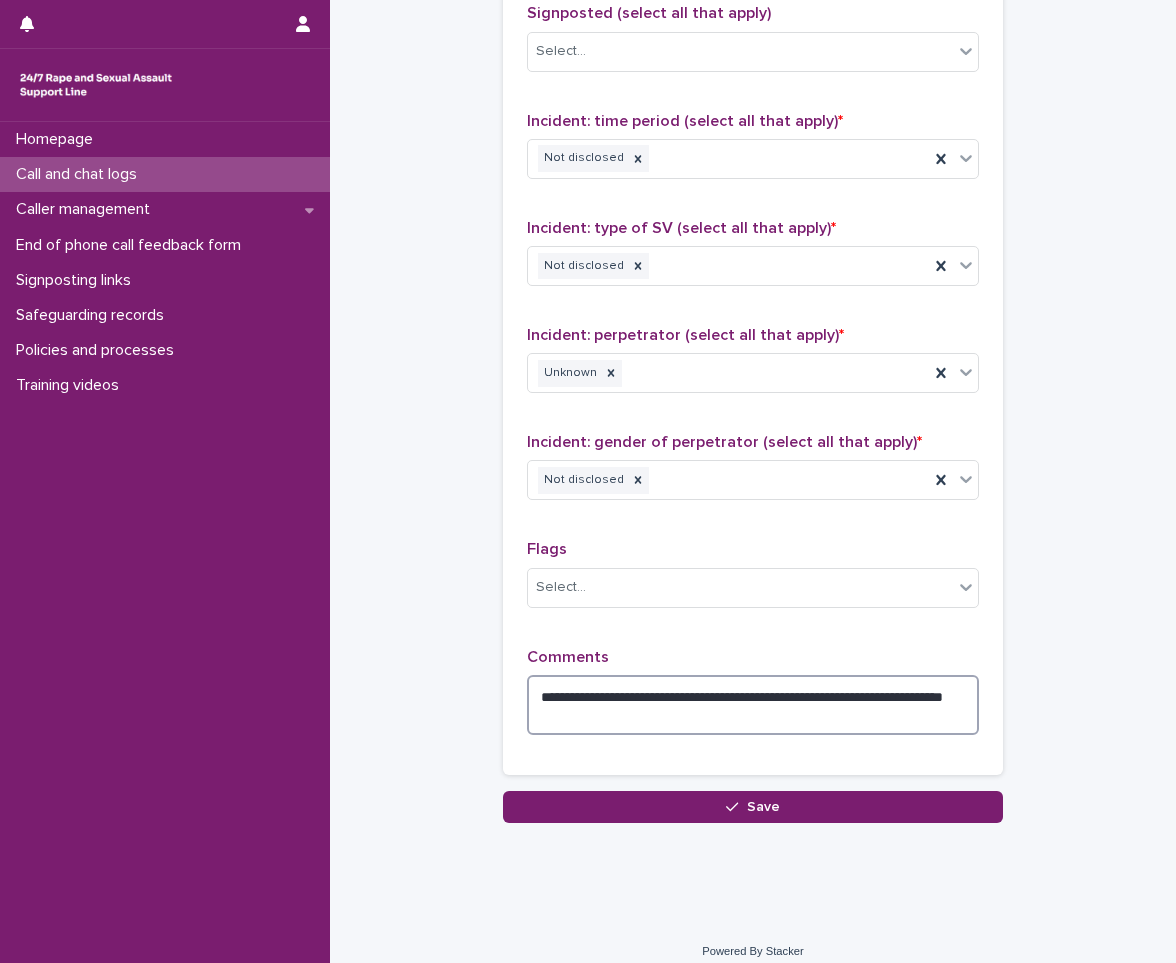 click on "**********" at bounding box center [753, 705] 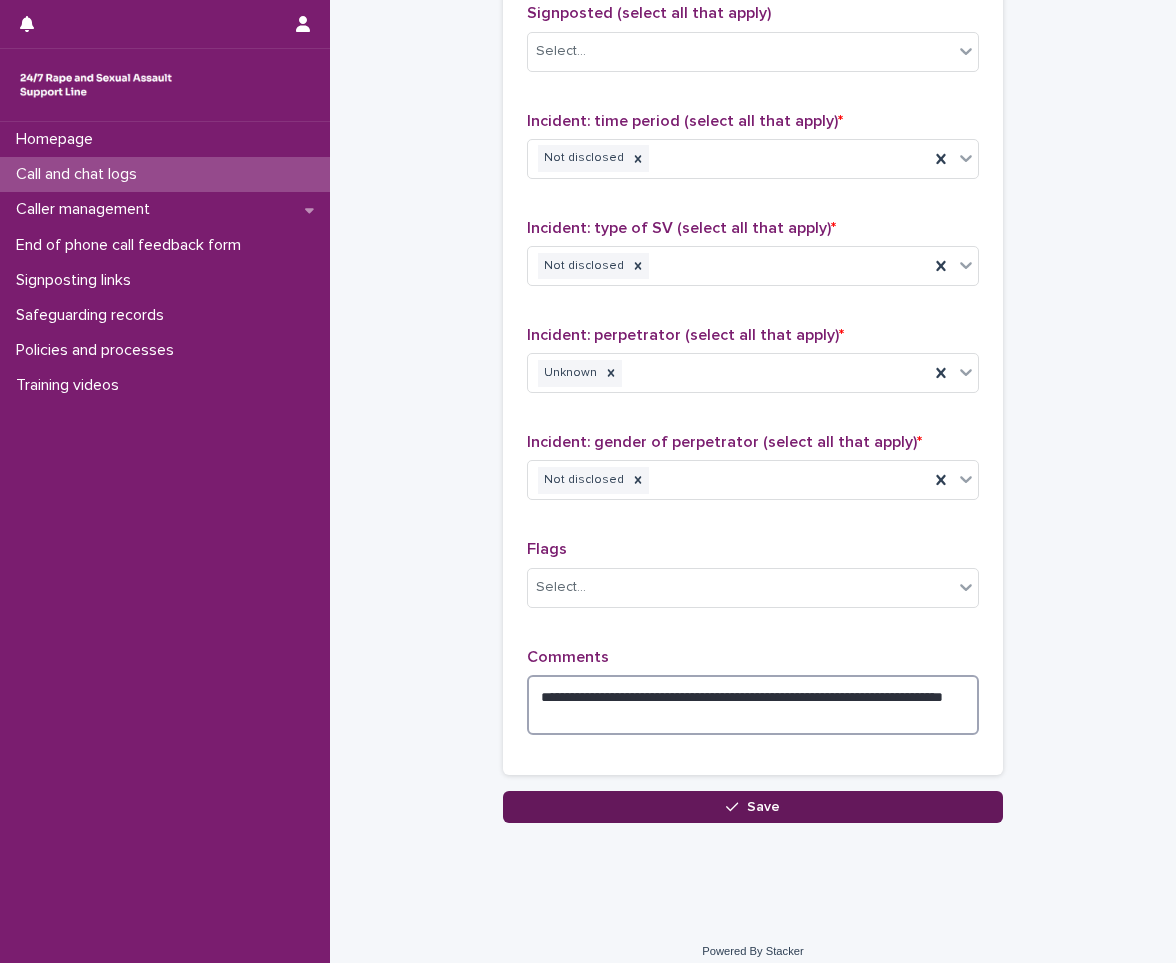 type on "**********" 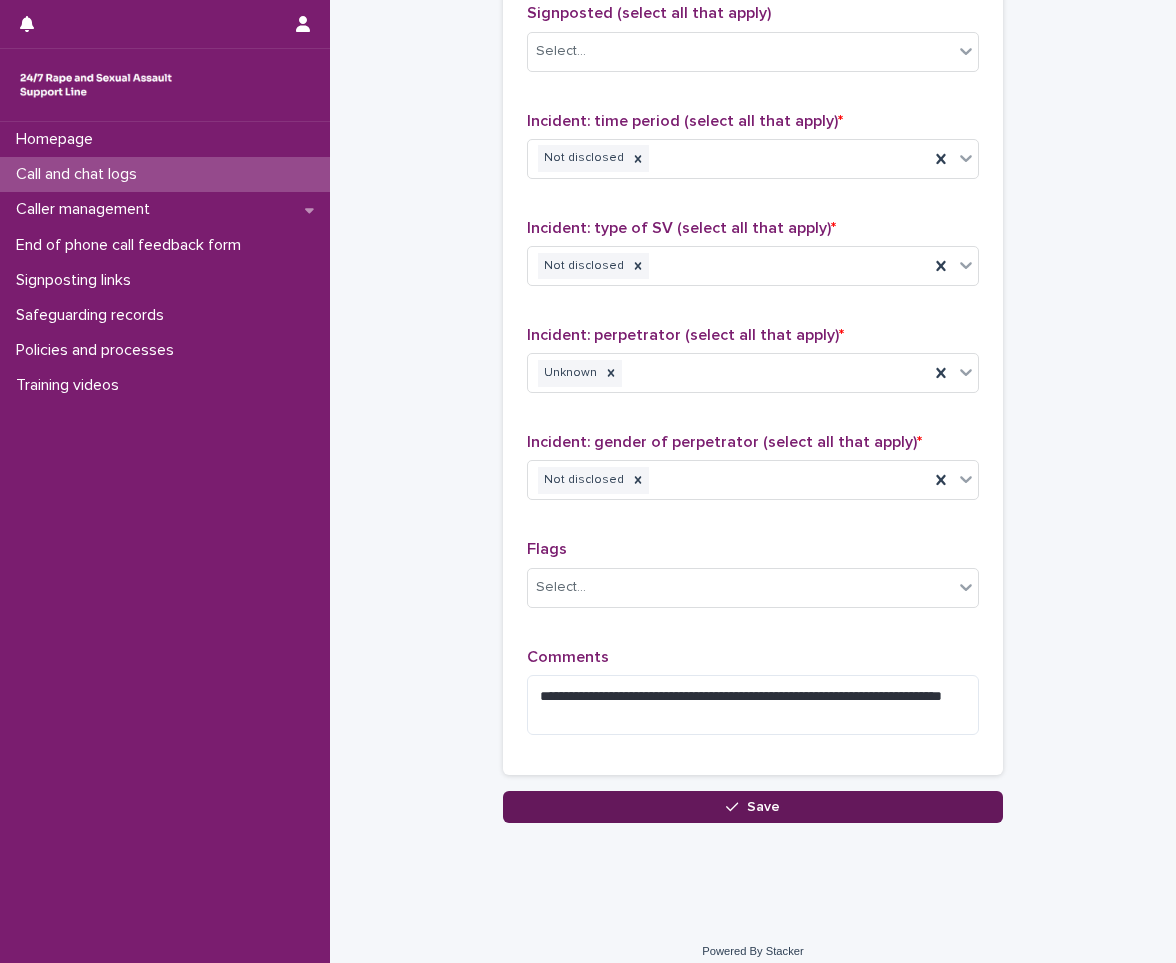click on "Save" at bounding box center [753, 807] 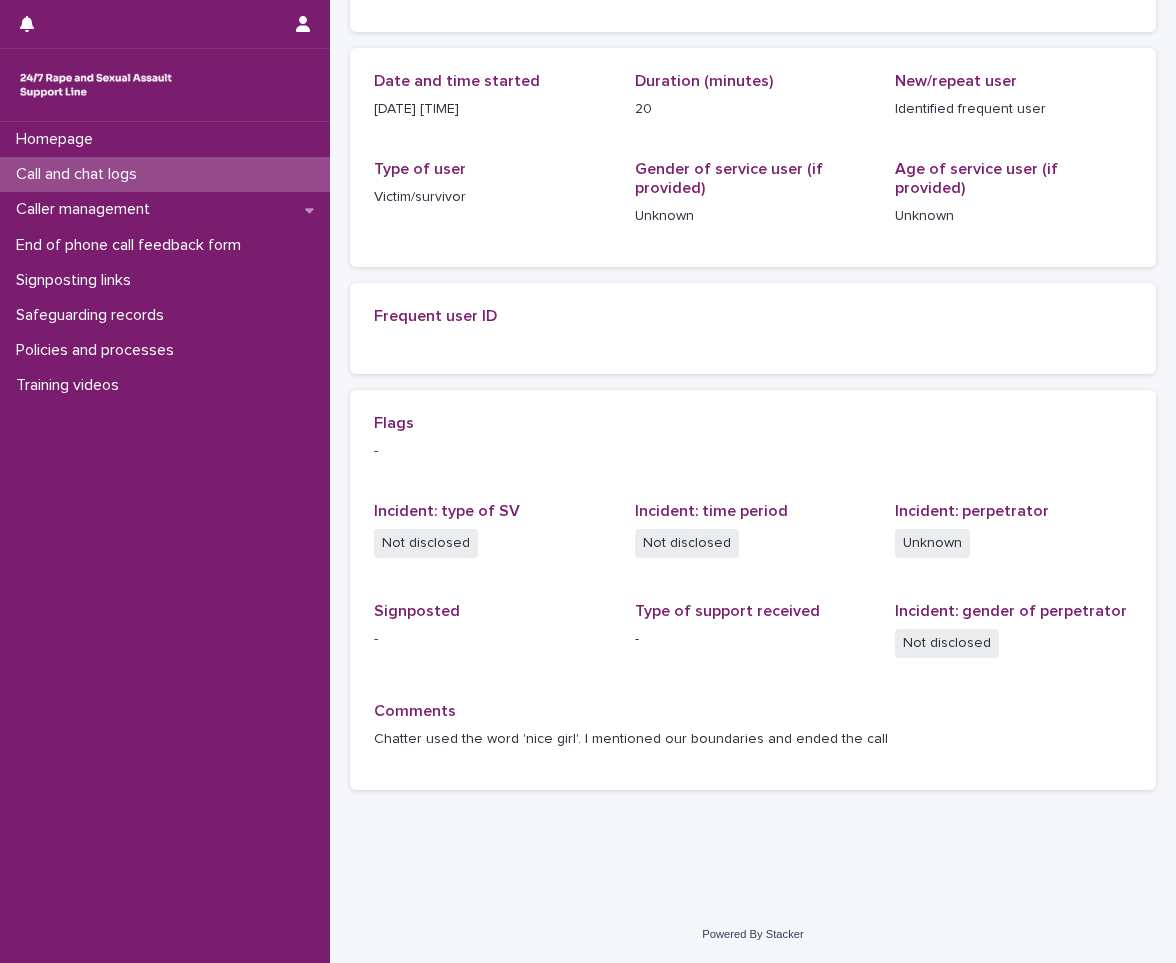 scroll, scrollTop: 0, scrollLeft: 0, axis: both 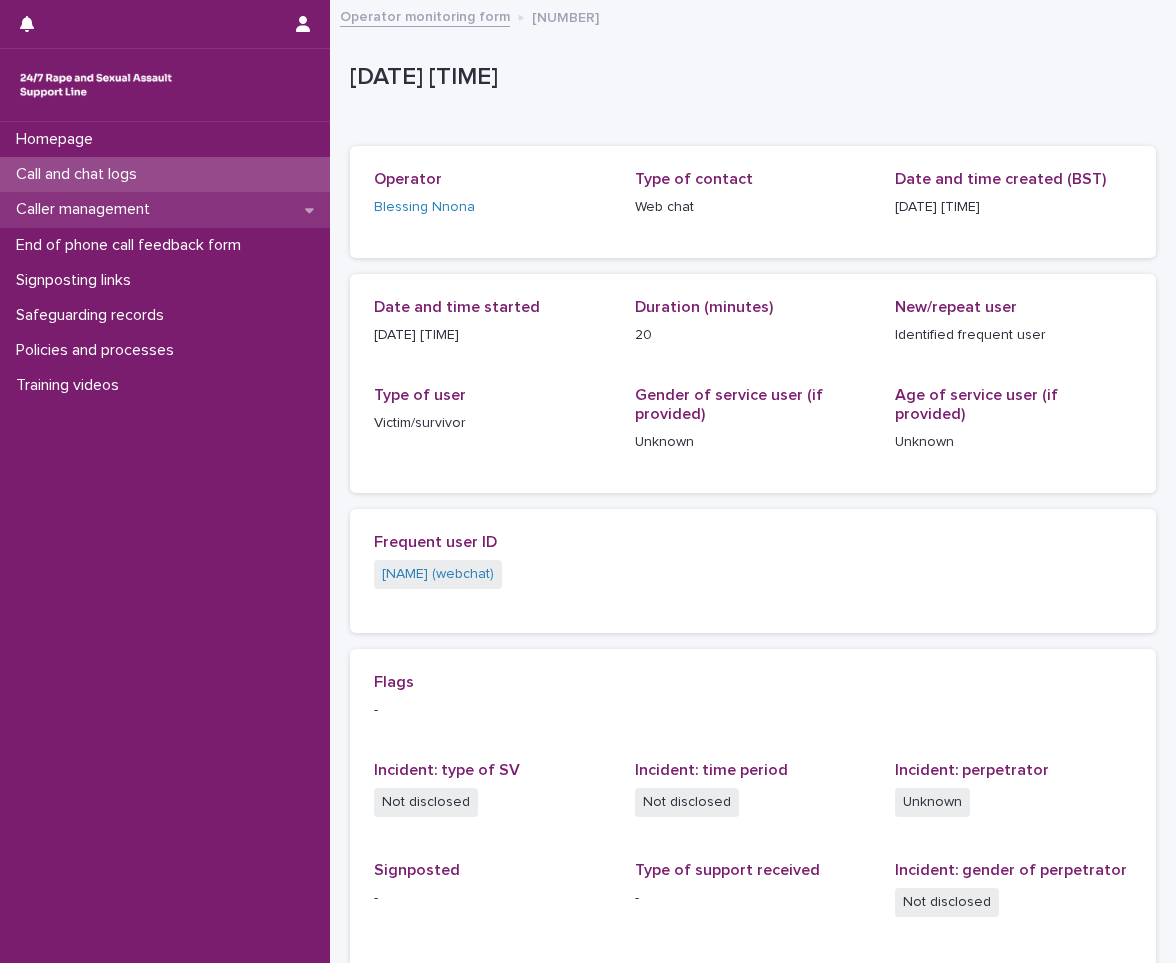 click on "Caller management" at bounding box center (87, 209) 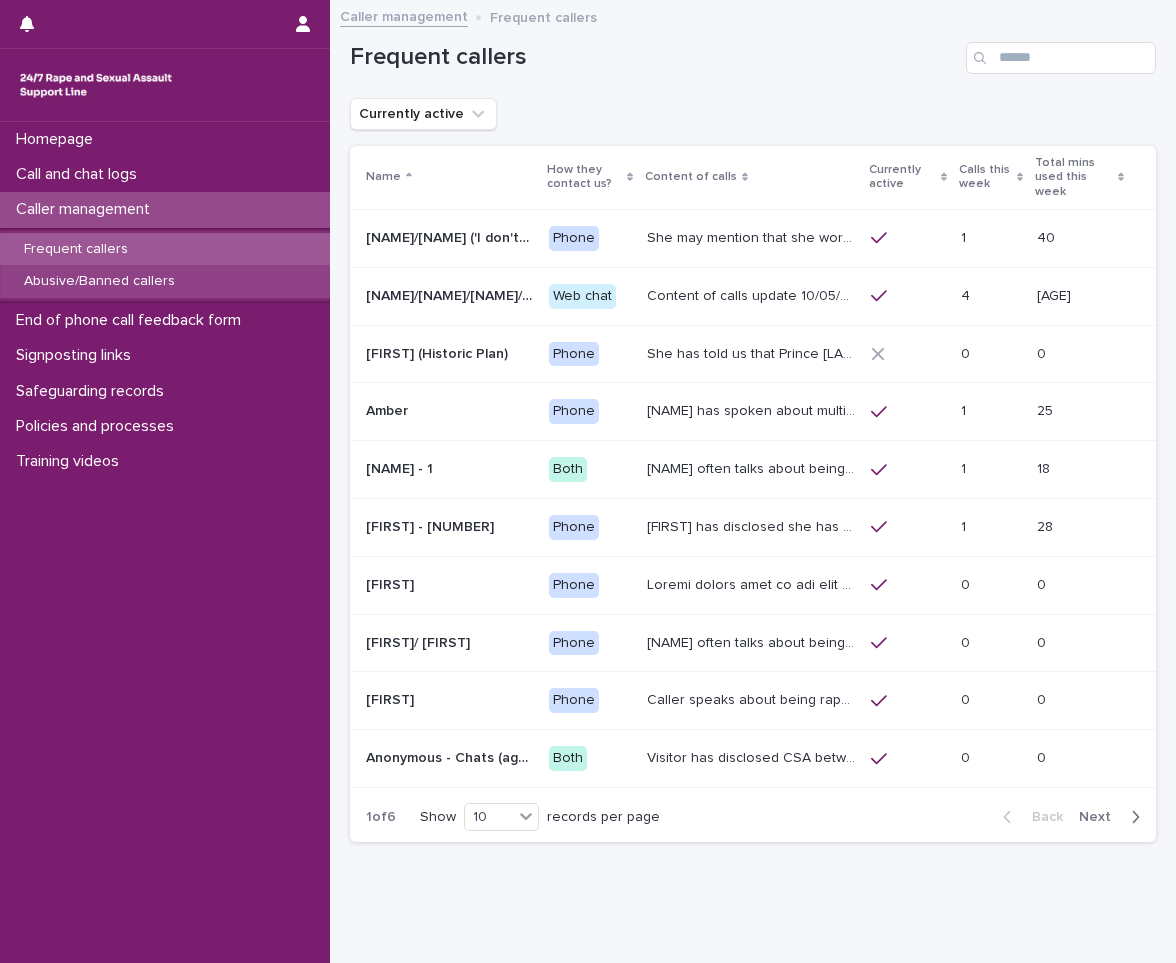 click on "Abusive/Banned callers" at bounding box center [99, 281] 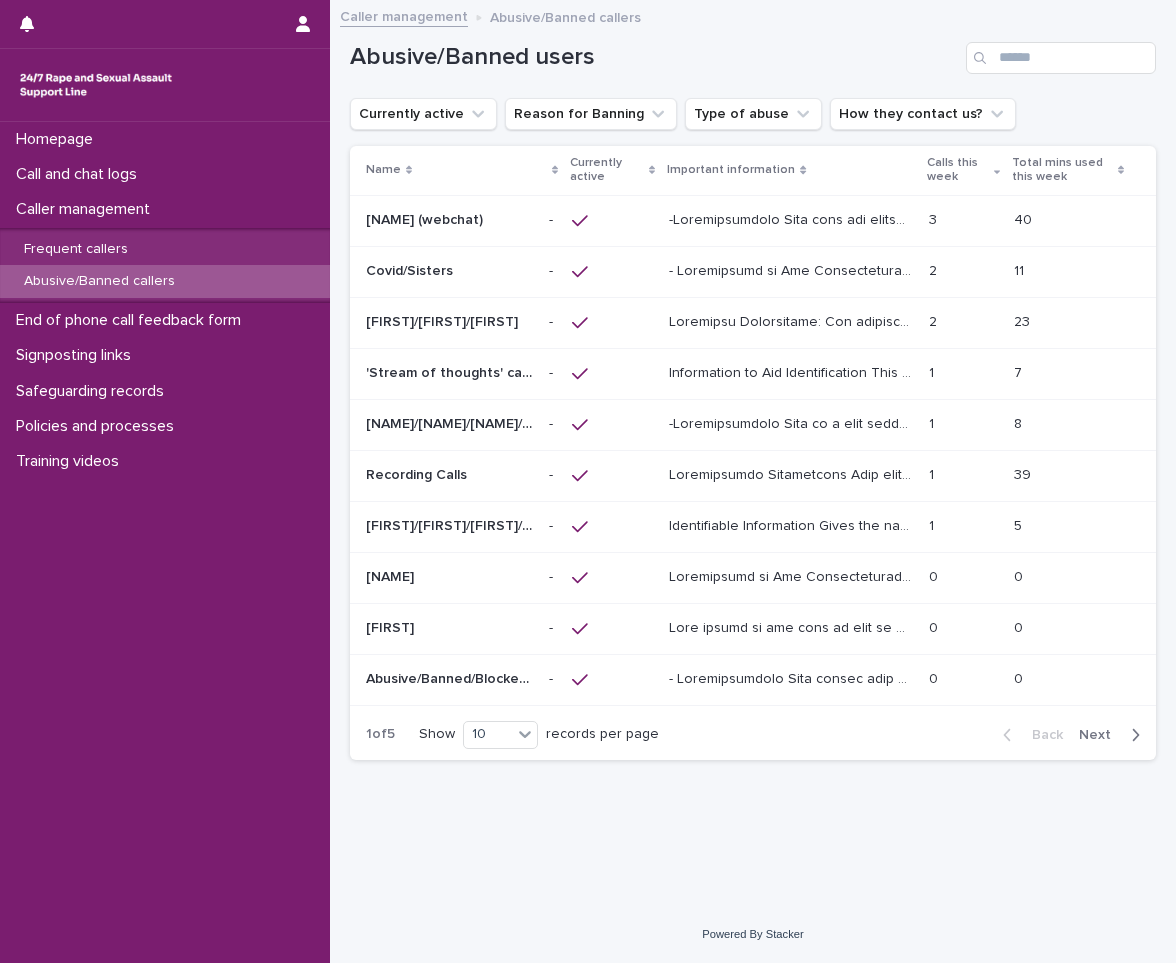 click at bounding box center [982, 58] 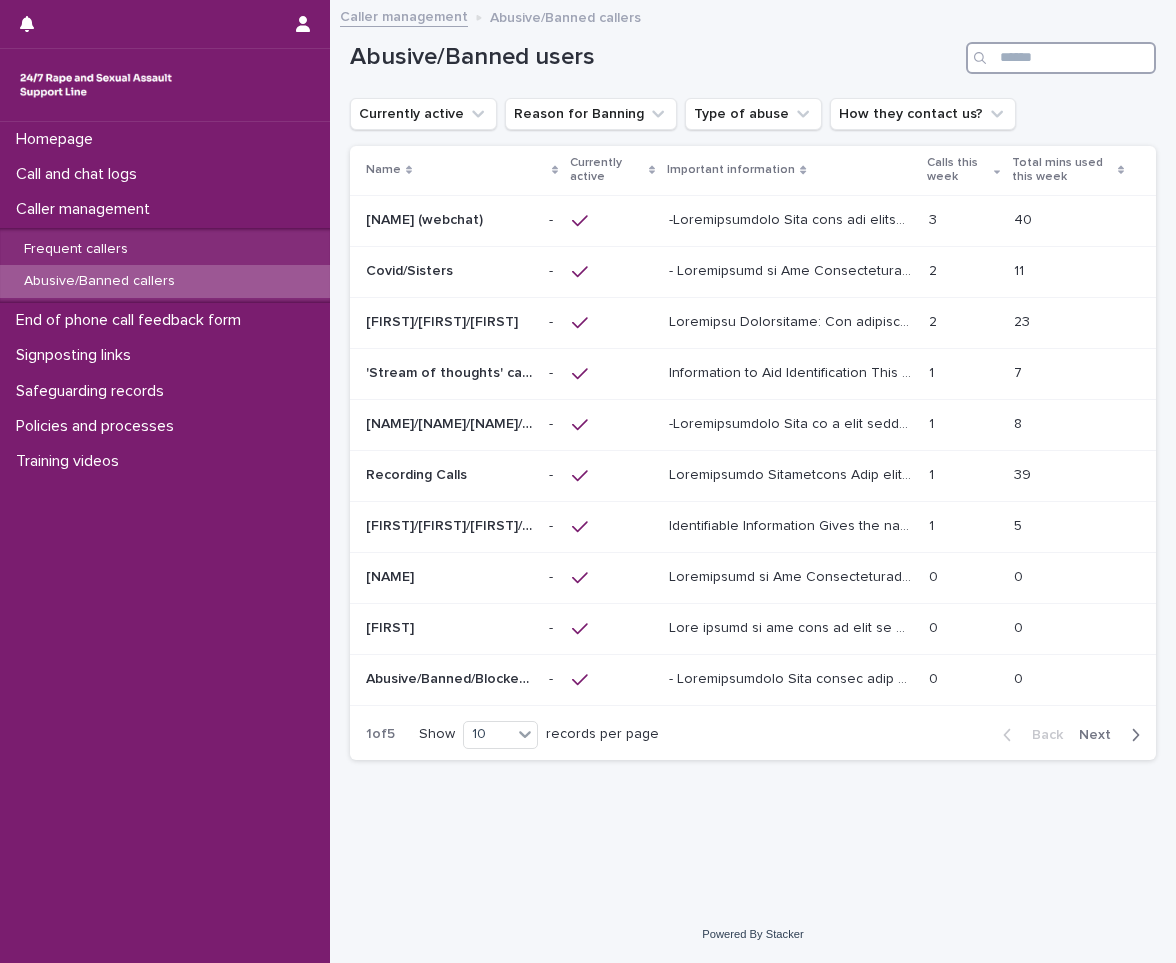 click at bounding box center (1061, 58) 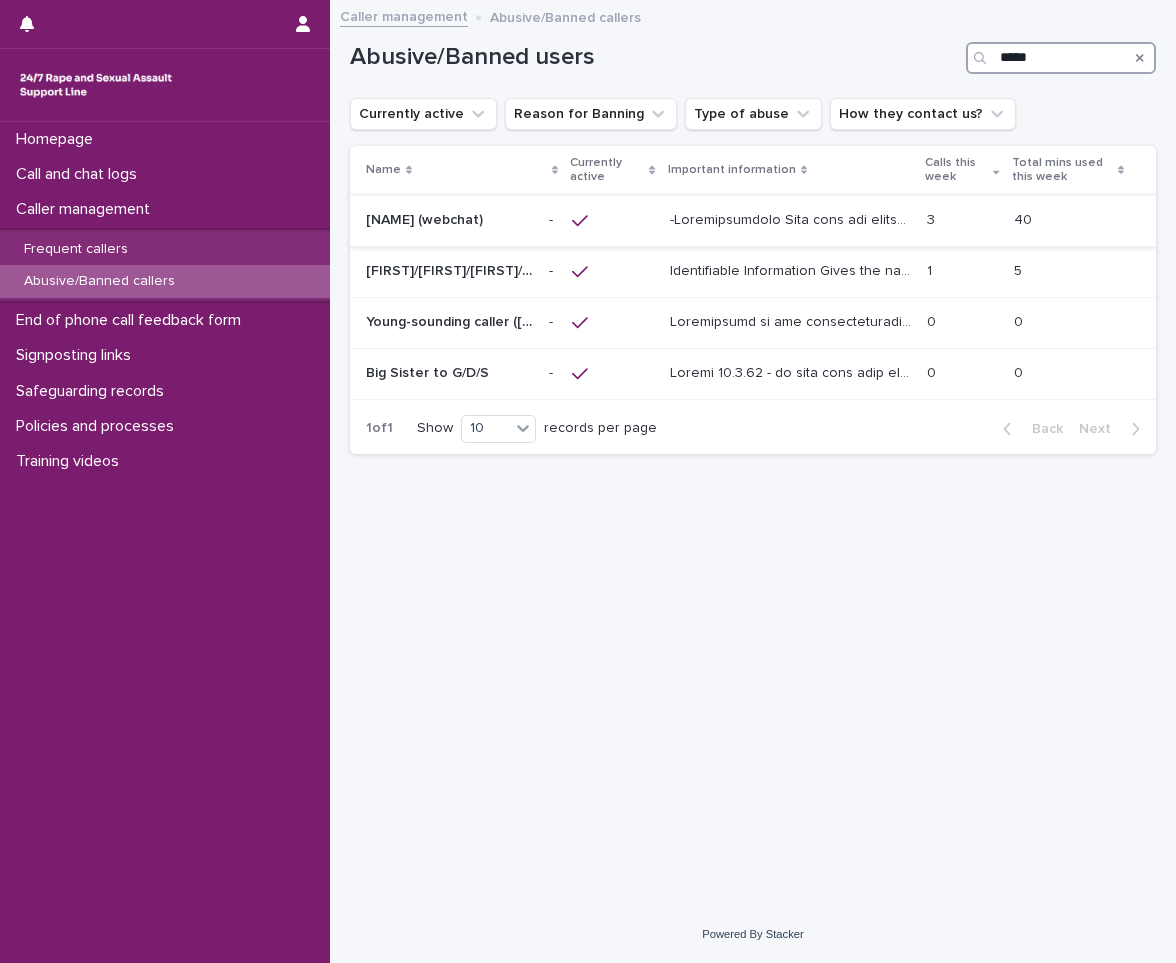 type on "*****" 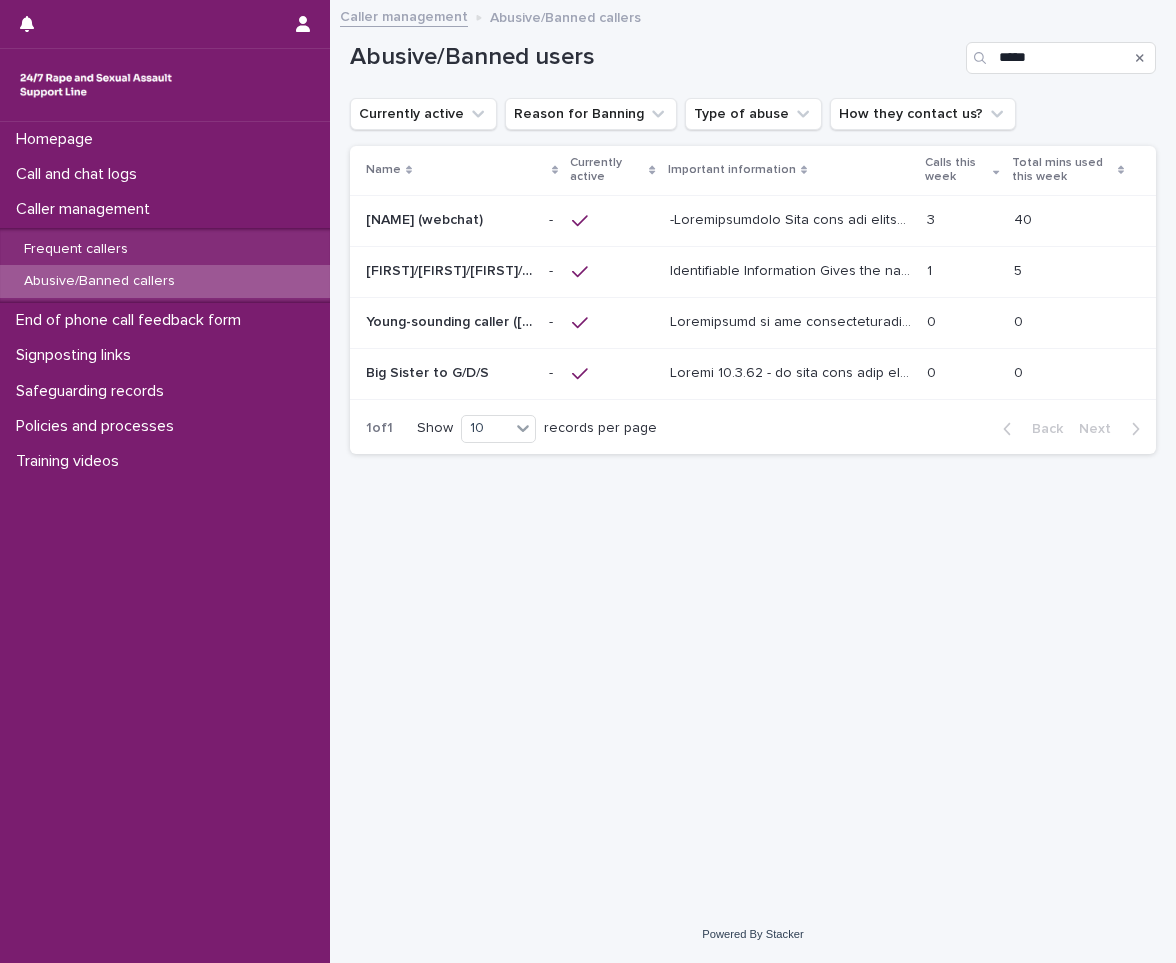 click at bounding box center (793, 218) 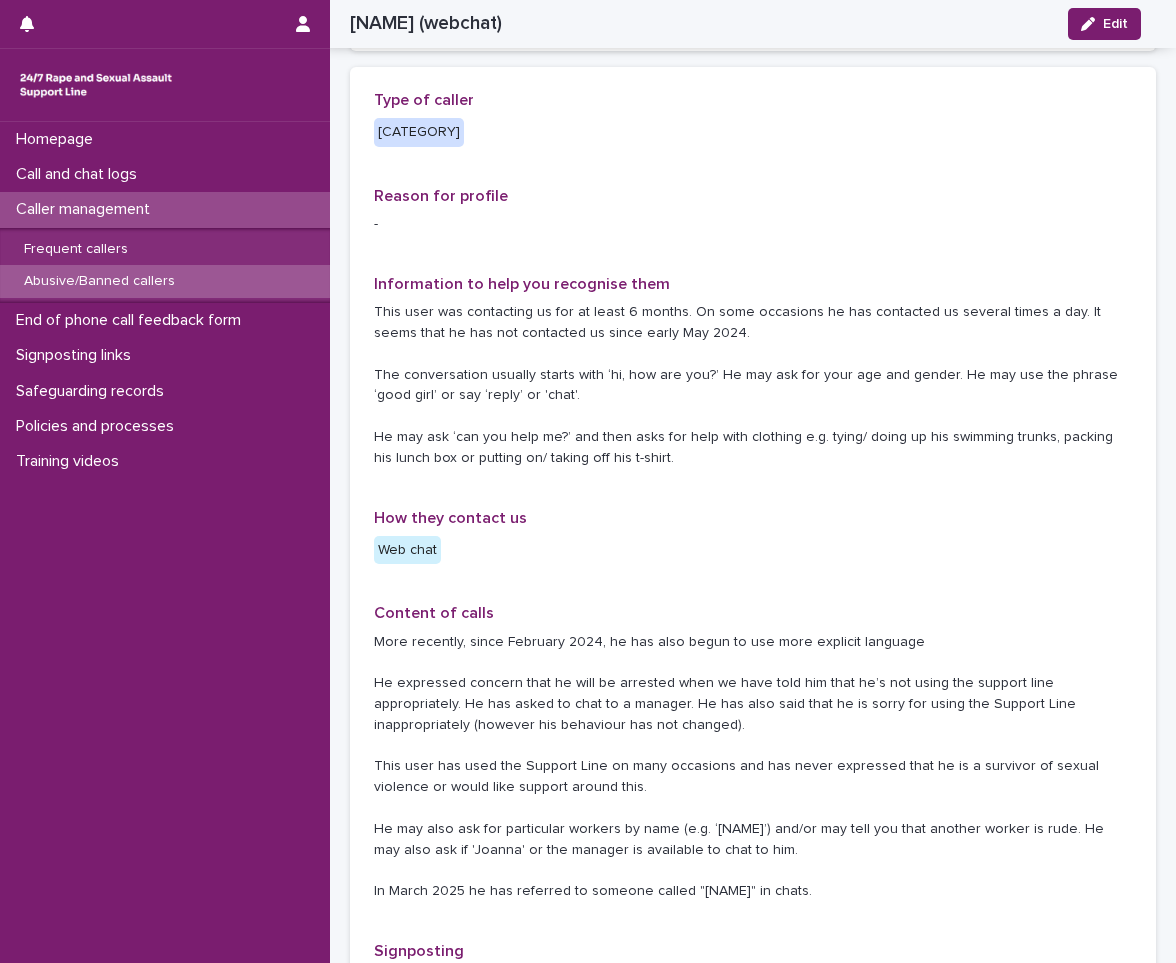 scroll, scrollTop: 0, scrollLeft: 0, axis: both 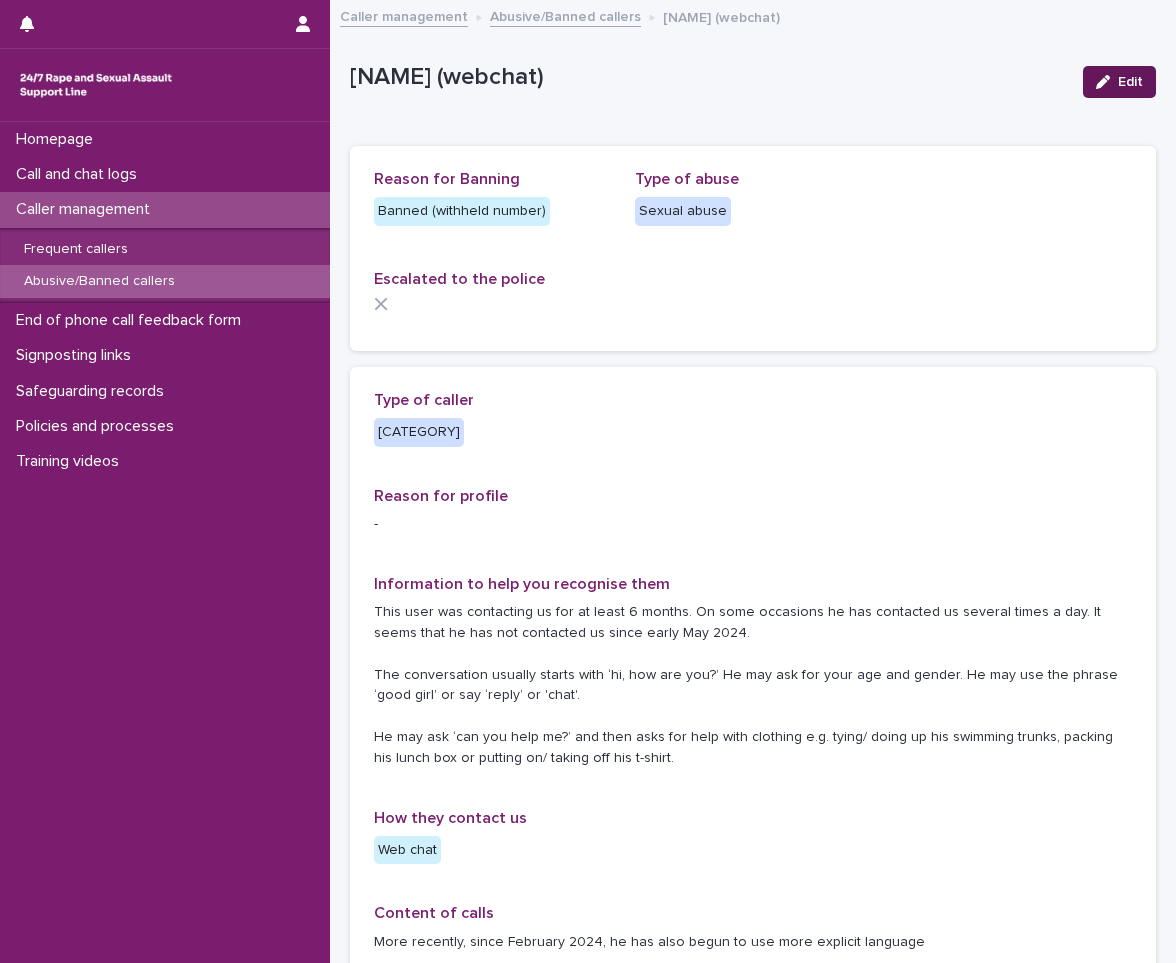 click on "Edit" at bounding box center [1119, 82] 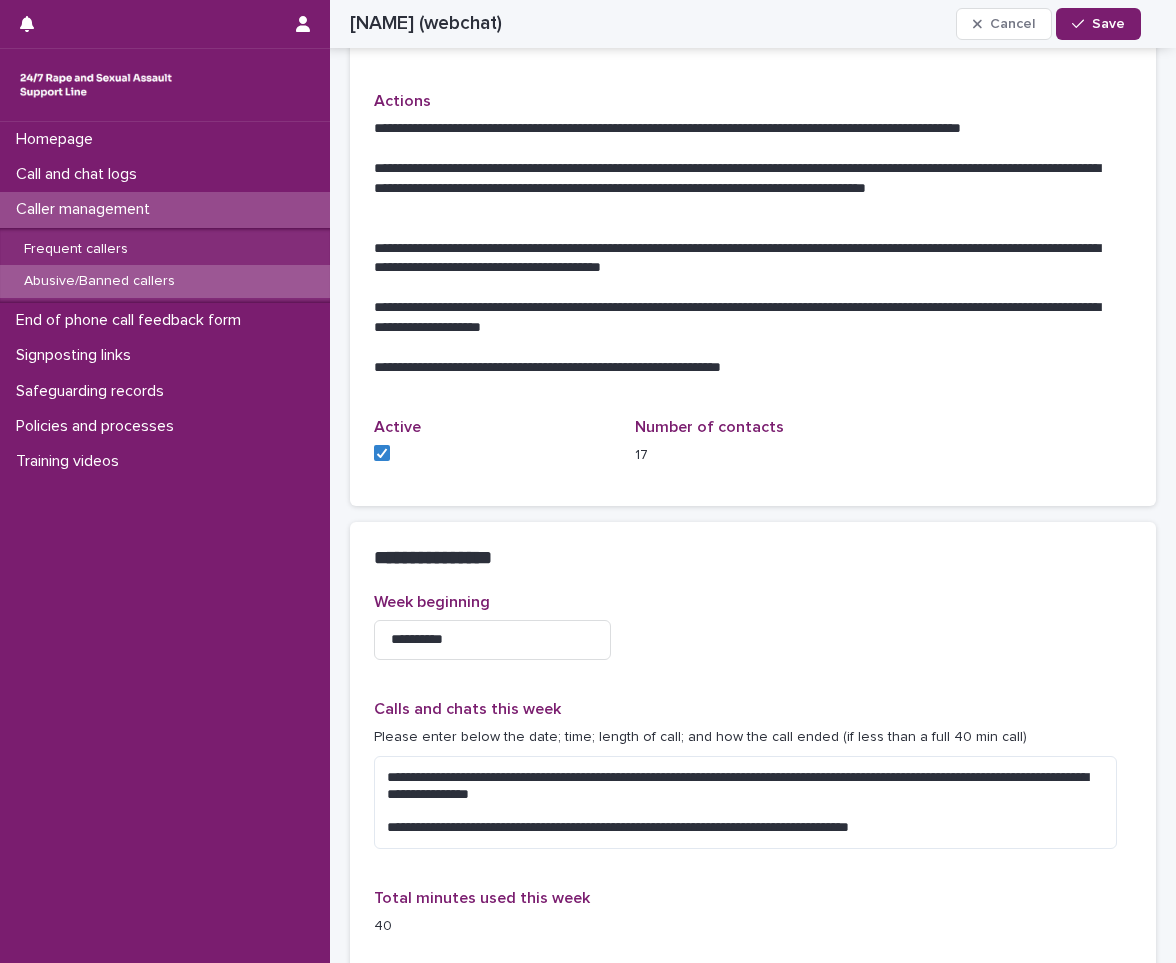 scroll, scrollTop: 1400, scrollLeft: 0, axis: vertical 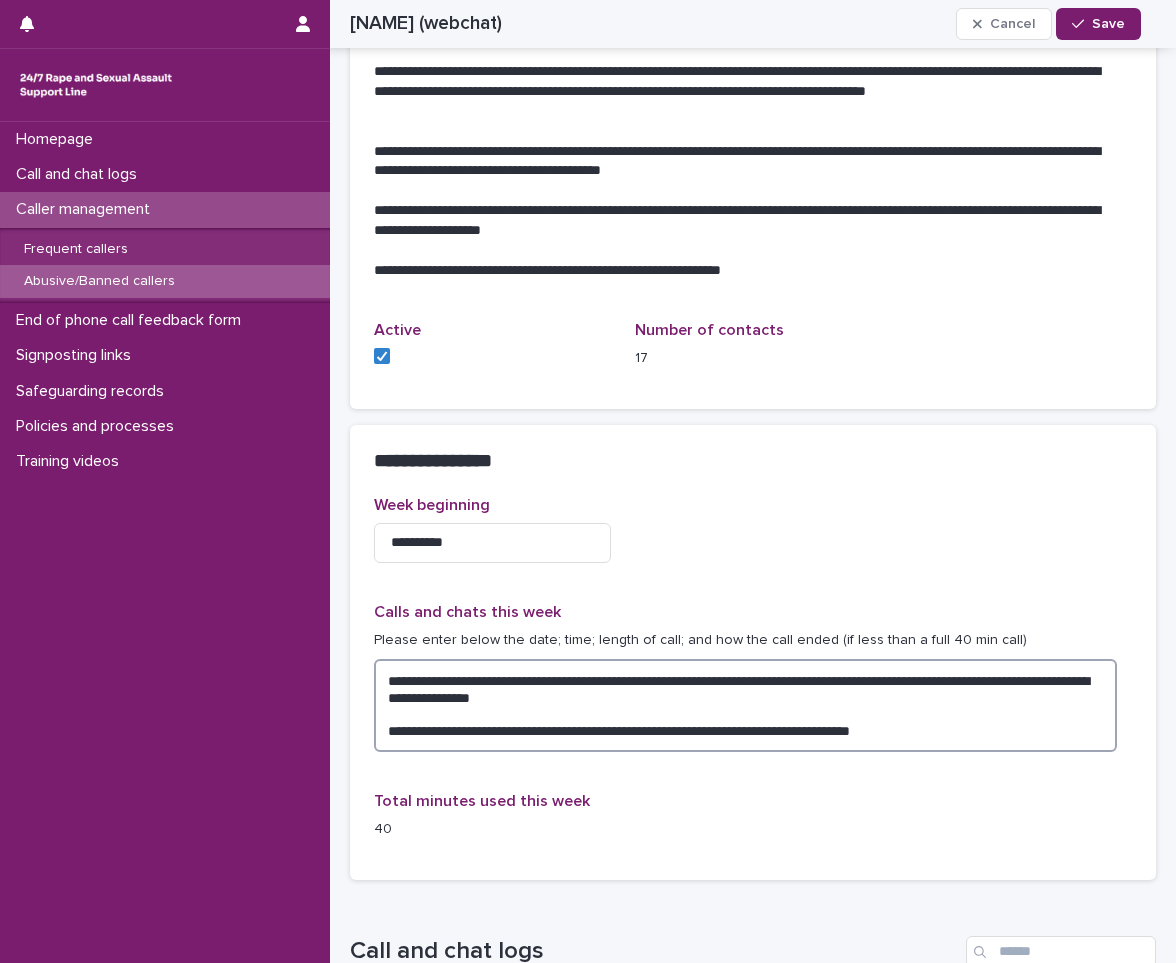 click on "**********" at bounding box center [745, 705] 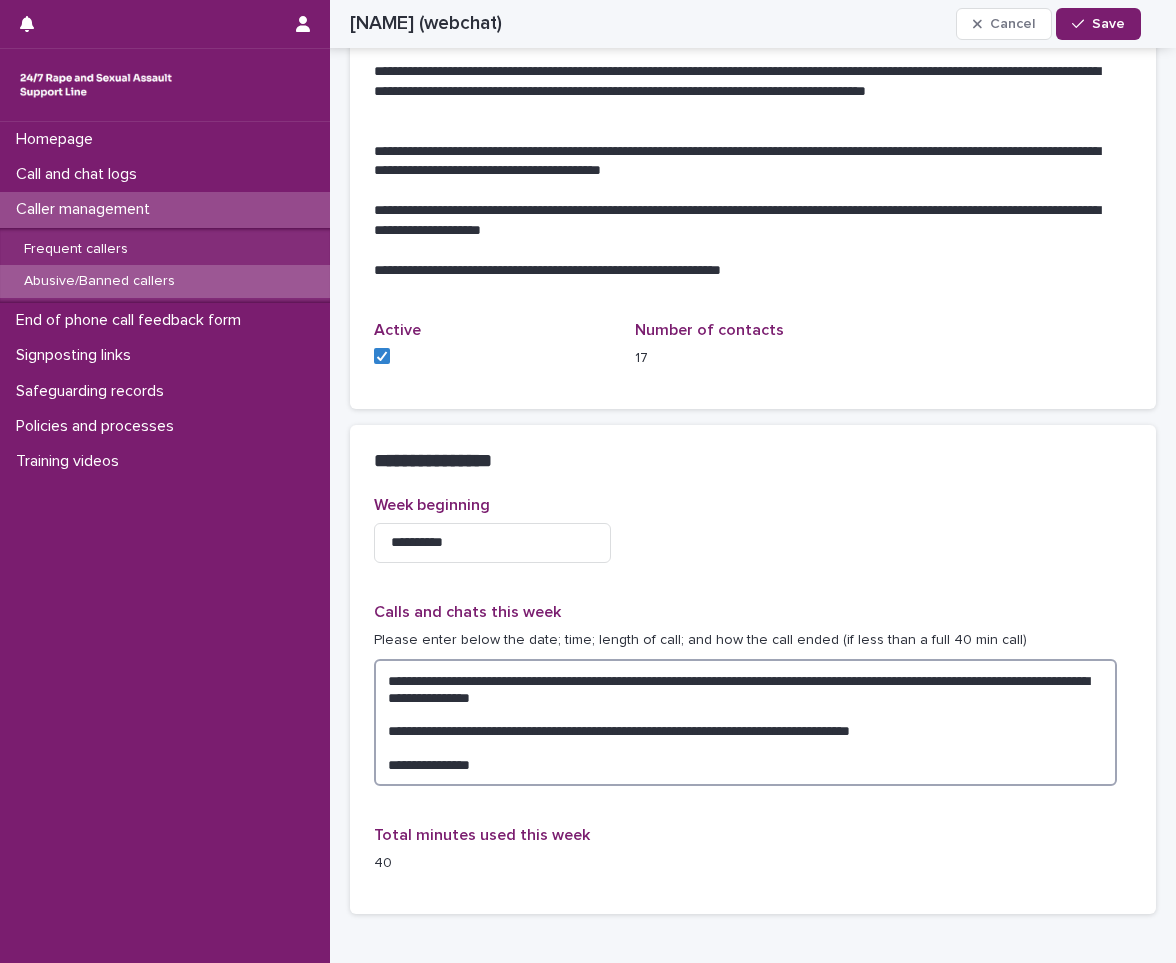 paste on "**********" 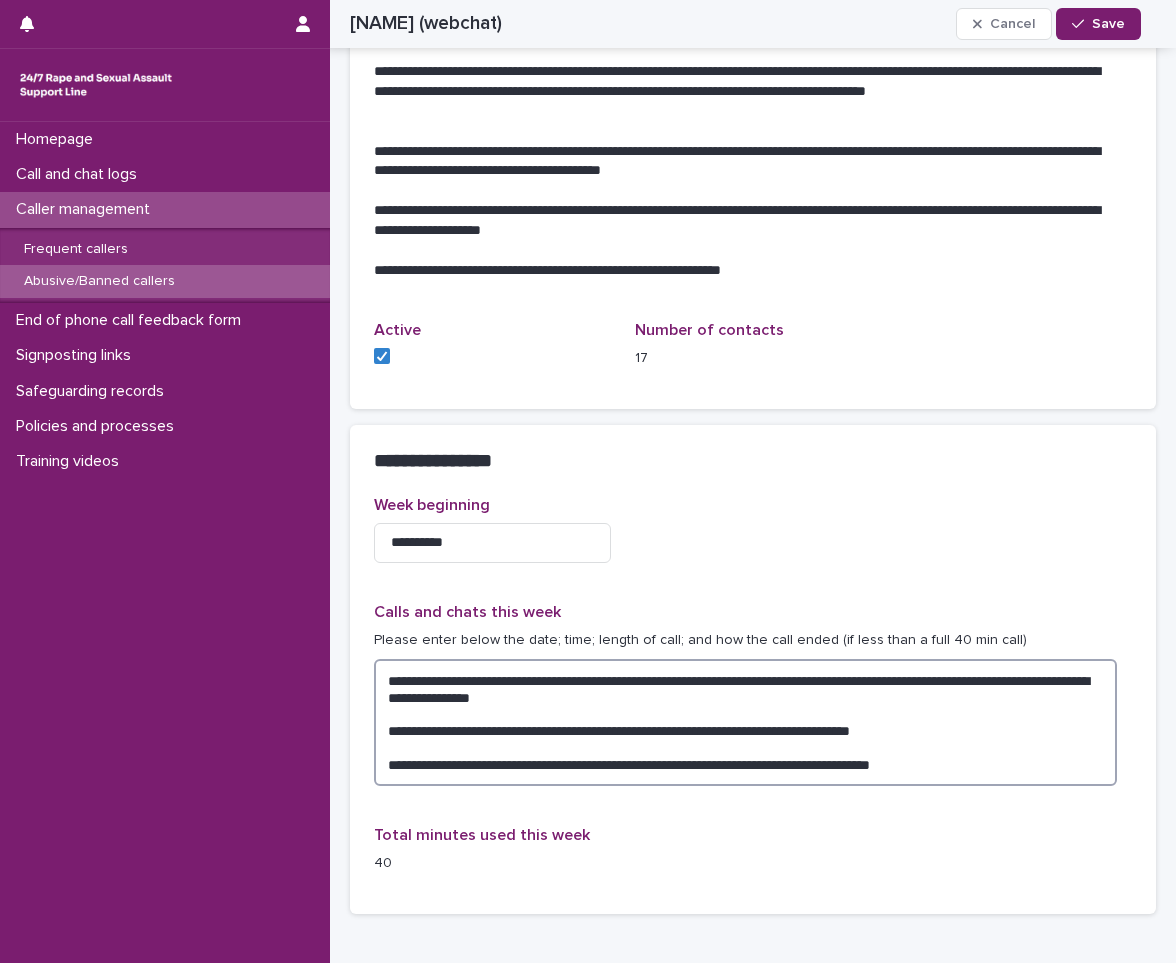 click on "**********" at bounding box center [745, 722] 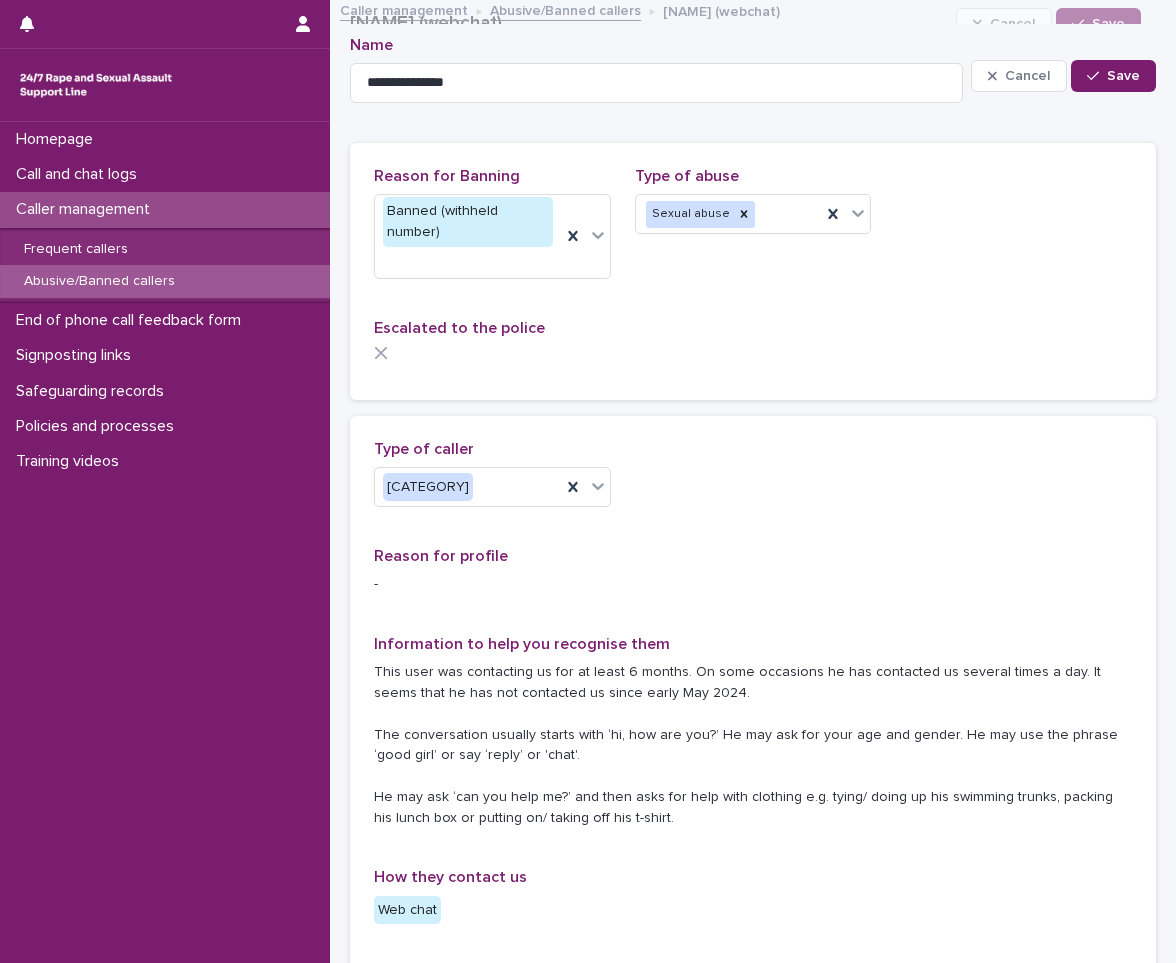 scroll, scrollTop: 0, scrollLeft: 0, axis: both 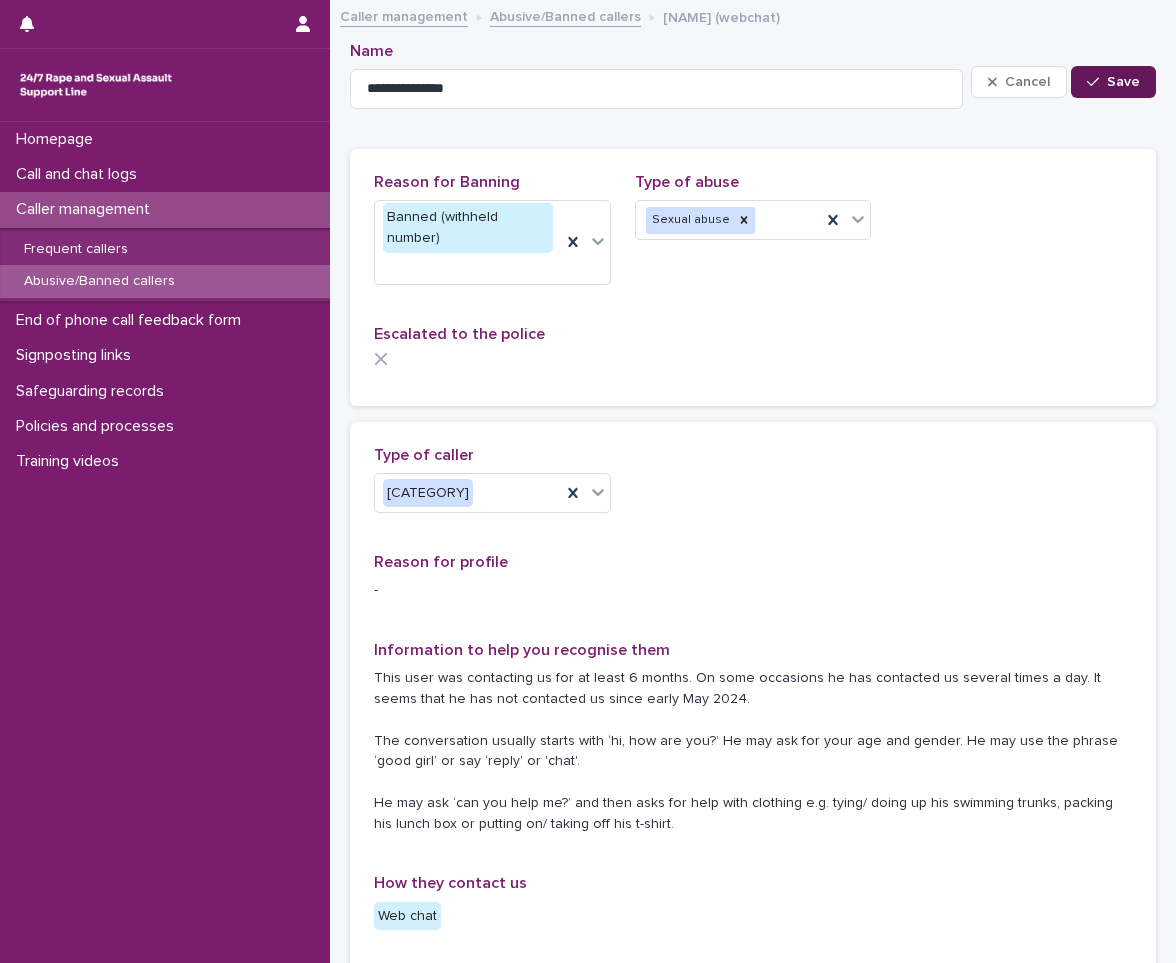 type on "**********" 